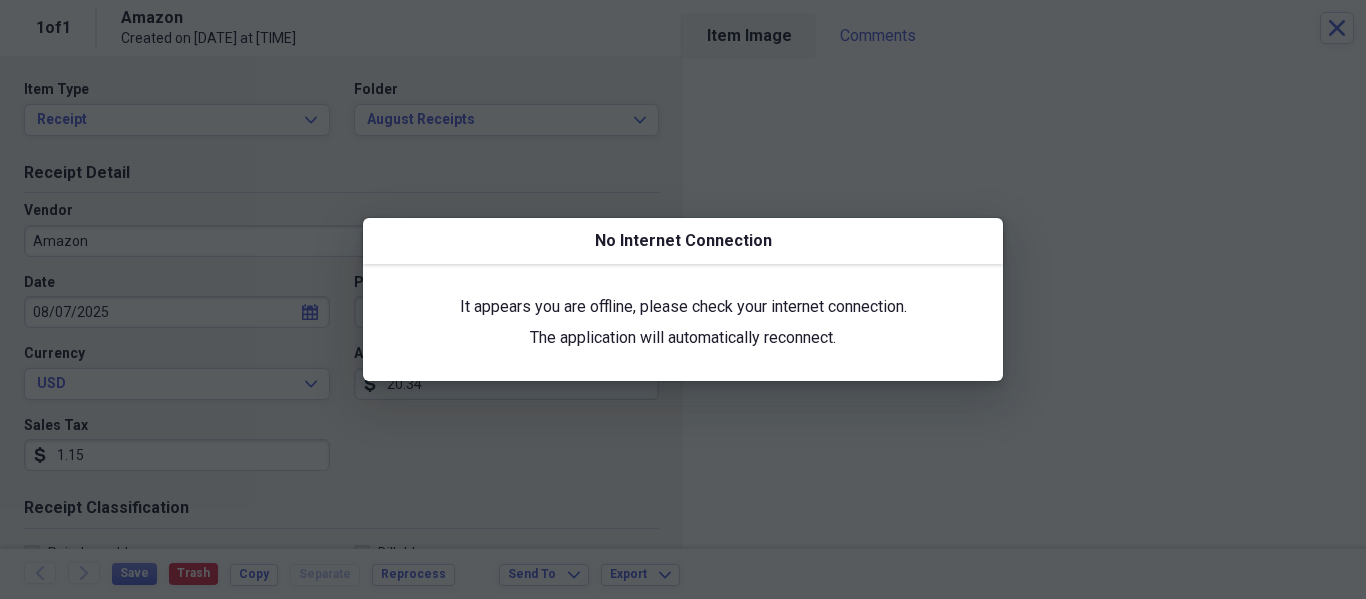 scroll, scrollTop: 0, scrollLeft: 0, axis: both 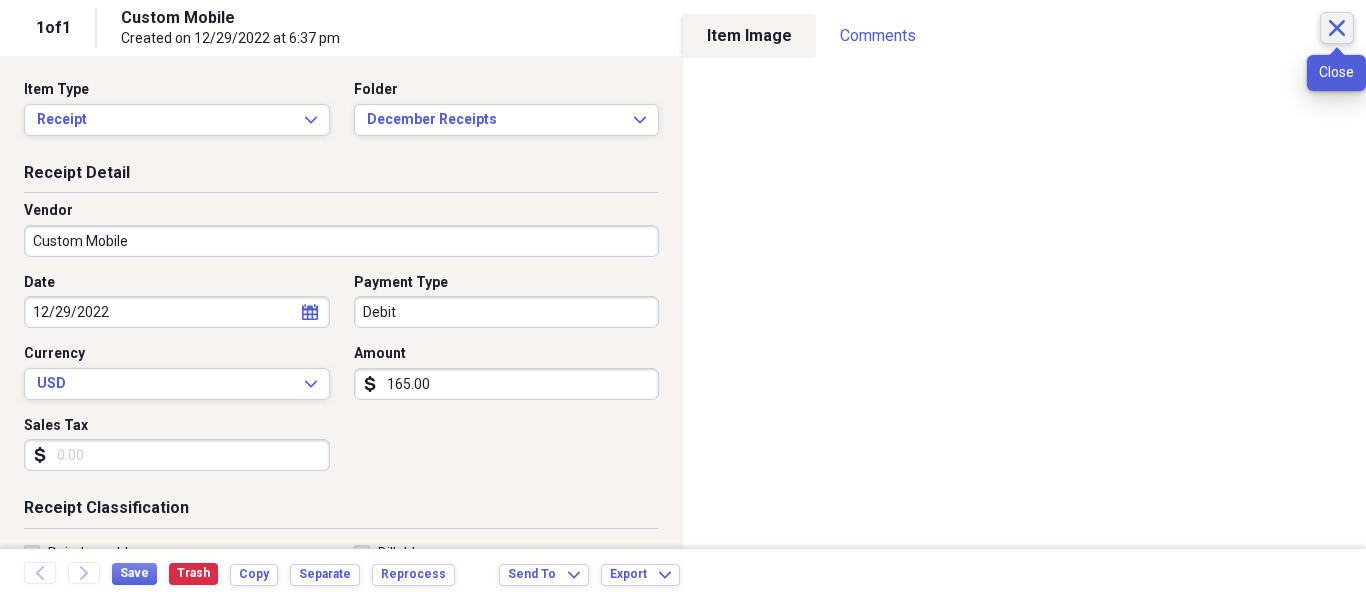 click on "Close" 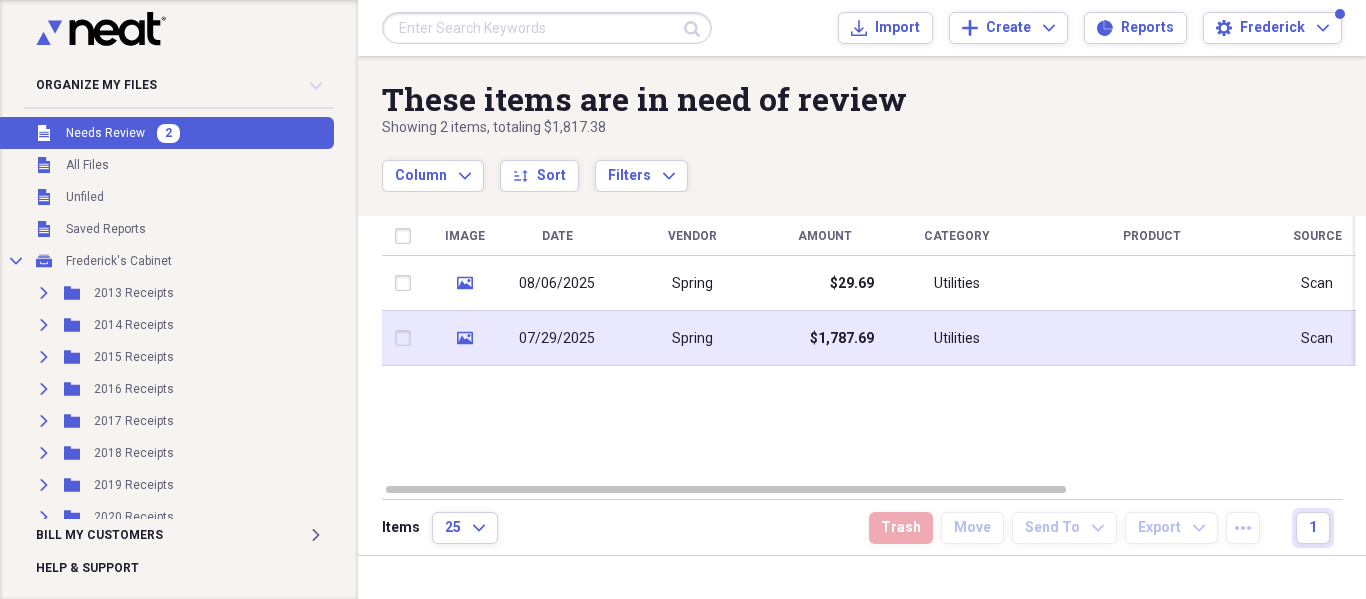 click on "Spring" at bounding box center [692, 338] 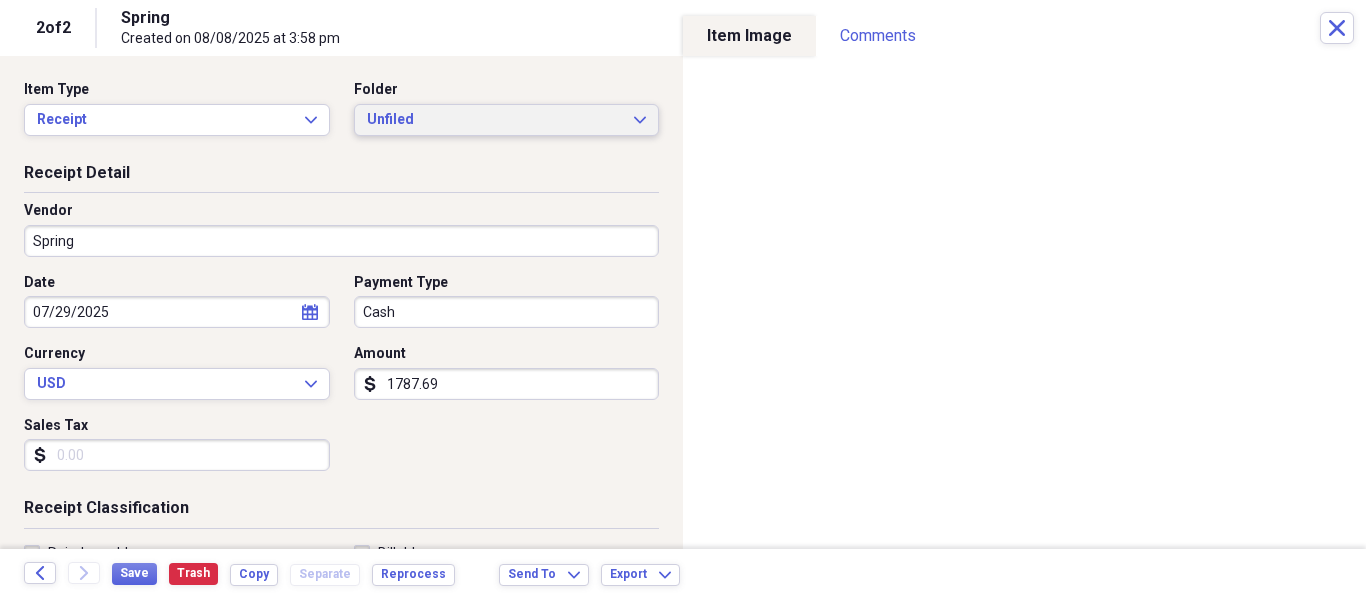 click on "Unfiled Expand" at bounding box center (507, 120) 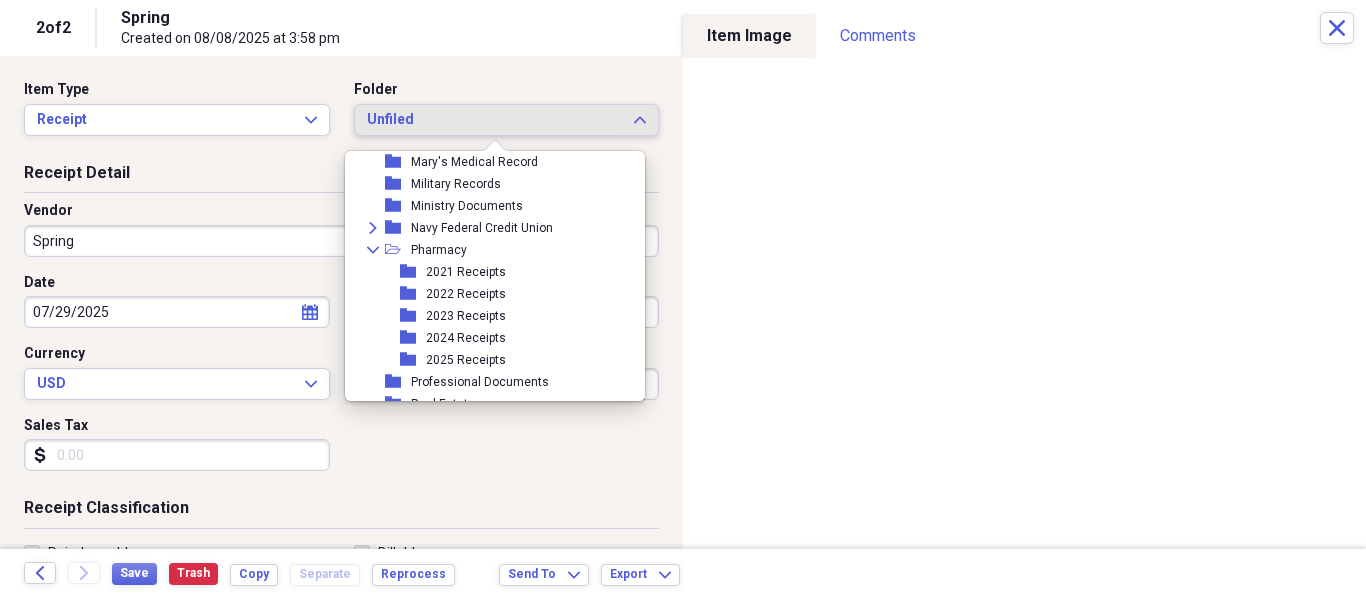 scroll, scrollTop: 1300, scrollLeft: 0, axis: vertical 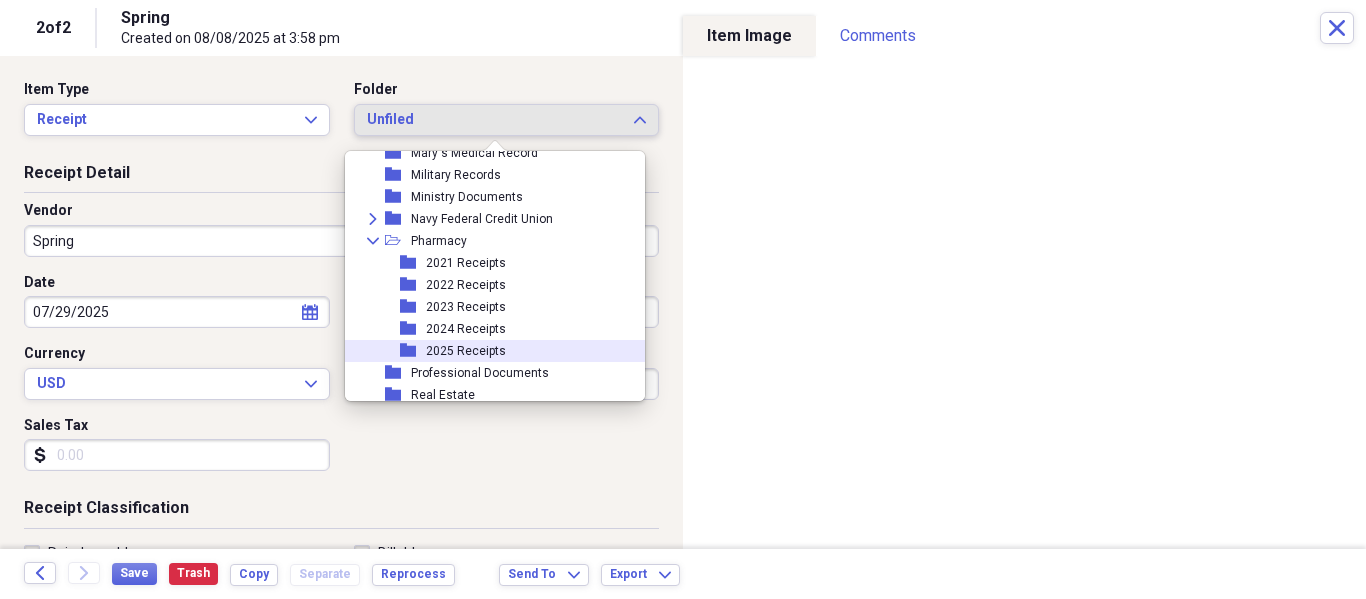 click on "folder 2025 Receipts" at bounding box center (487, 351) 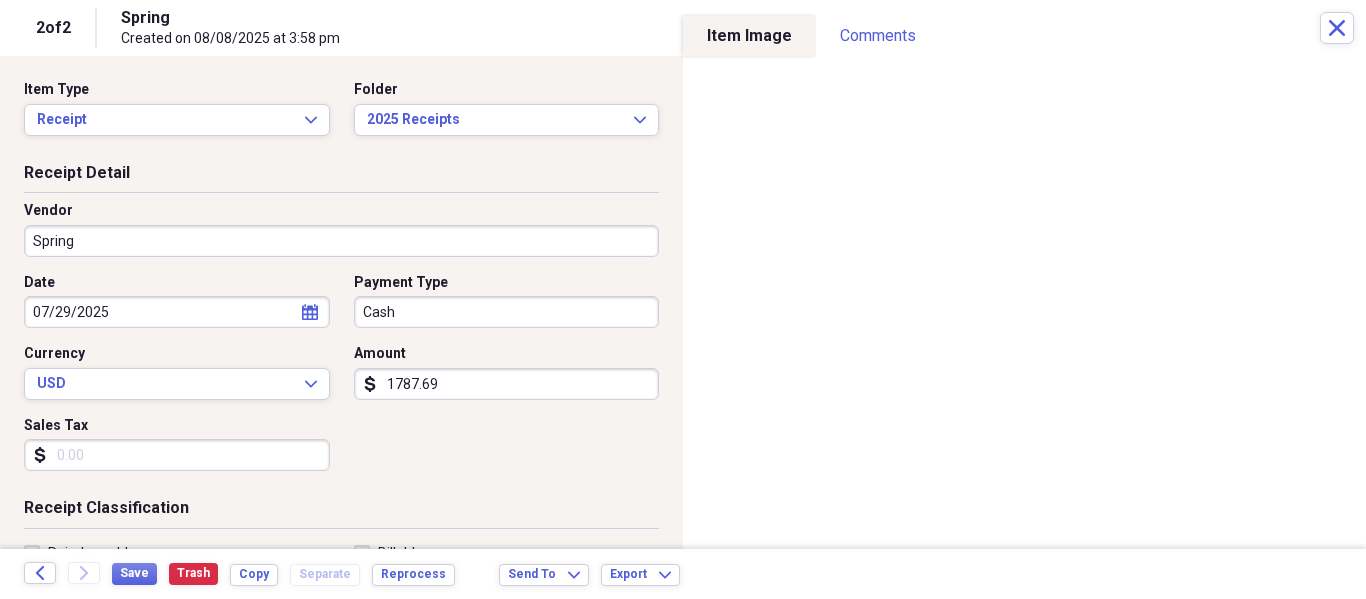 click on "Spring" at bounding box center (341, 241) 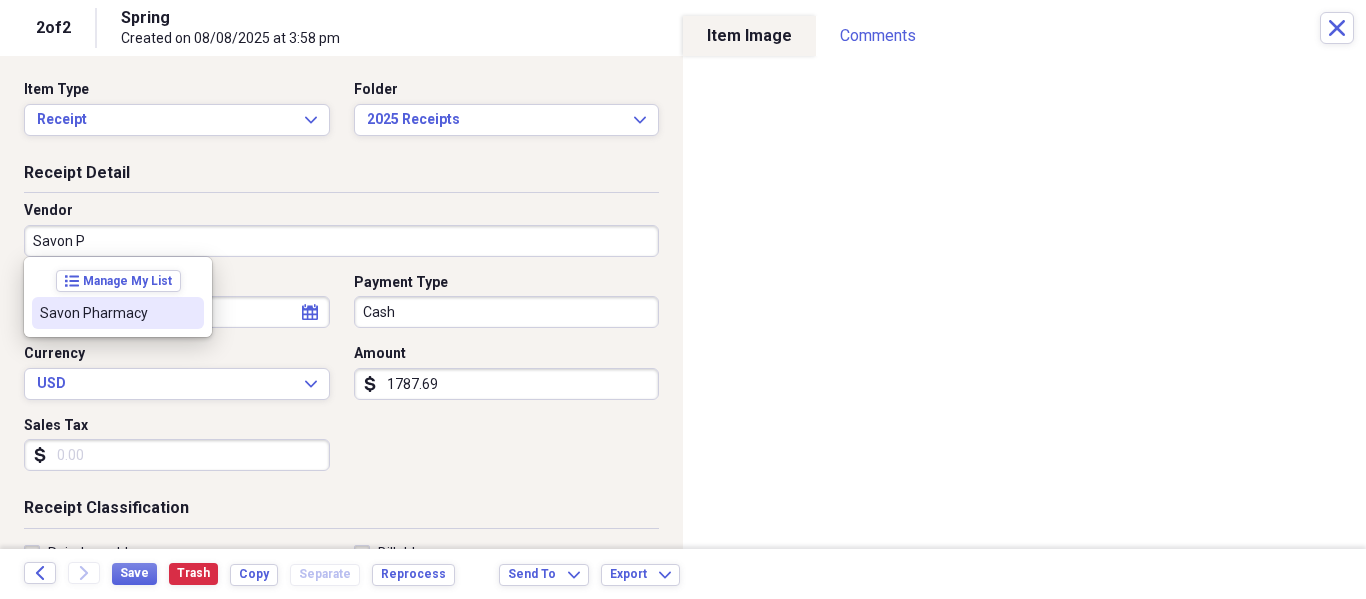 click on "Savon Pharmacy" at bounding box center (106, 313) 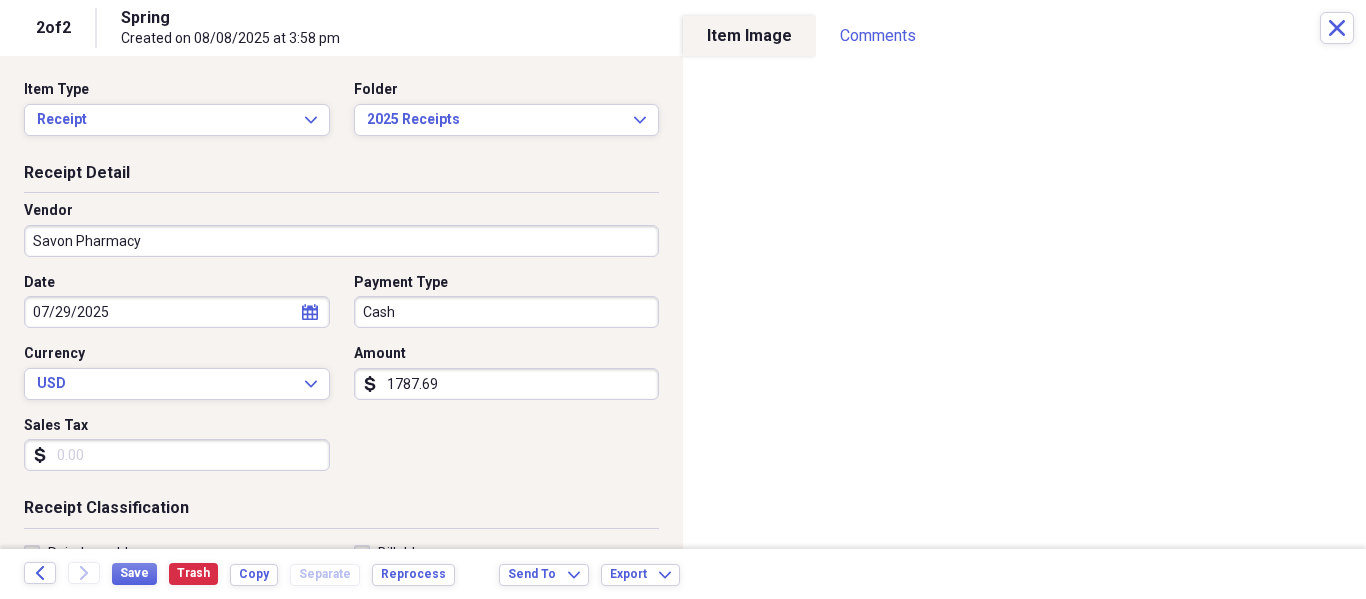 type on "Medical" 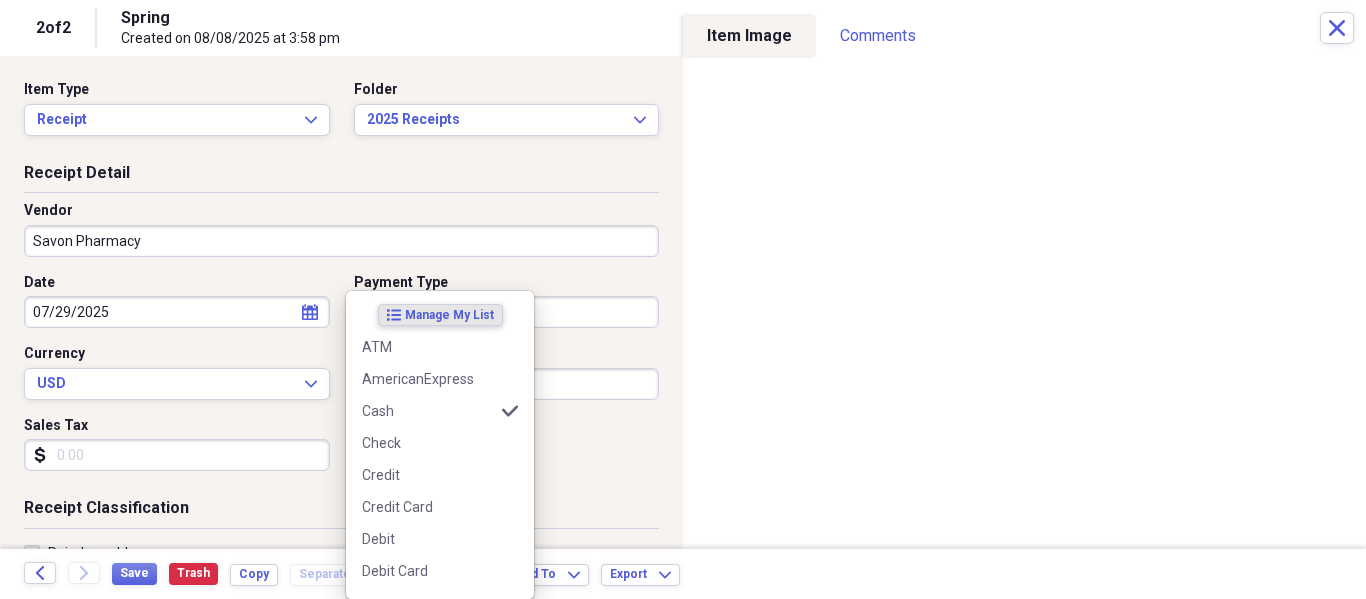 click on "Organize My Files 1 Collapse Unfiled Needs Review 1 Unfiled All Files Unfiled Unfiled Unfiled Saved Reports Collapse My Cabinet Frederick's Cabinet Add Folder Expand Folder 2013 Receipts Add Folder Expand Folder 2014 Receipts Add Folder Expand Folder 2015 Receipts Add Folder Expand Folder 2016 Receipts Add Folder Expand Folder 2017 Receipts Add Folder Expand Folder 2018 Receipts Add Folder Expand Folder 2019 Receipts Add Folder Expand Folder 2020 Receipts Add Folder Expand Folder 2021 Receipts Add Folder Expand Folder 2022 Receipts Add Folder Expand Folder 2023 Receipts Add Folder Expand Folder 2024 Receipts Add Folder Collapse Open Folder 2025 Receipts Add Folder Folder April Receipts Add Folder Folder August Receipts Add Folder Folder February Receipts Add Folder Folder January Receipts Add Folder Folder July Receipts Add Folder Folder June Receipts Add Folder Folder March Receipts Add Folder Folder May Receipts Add Folder Folder Airlines Add Folder Folder CapEd Credit Union Add Folder Folder Add Folder FCC" at bounding box center [683, 299] 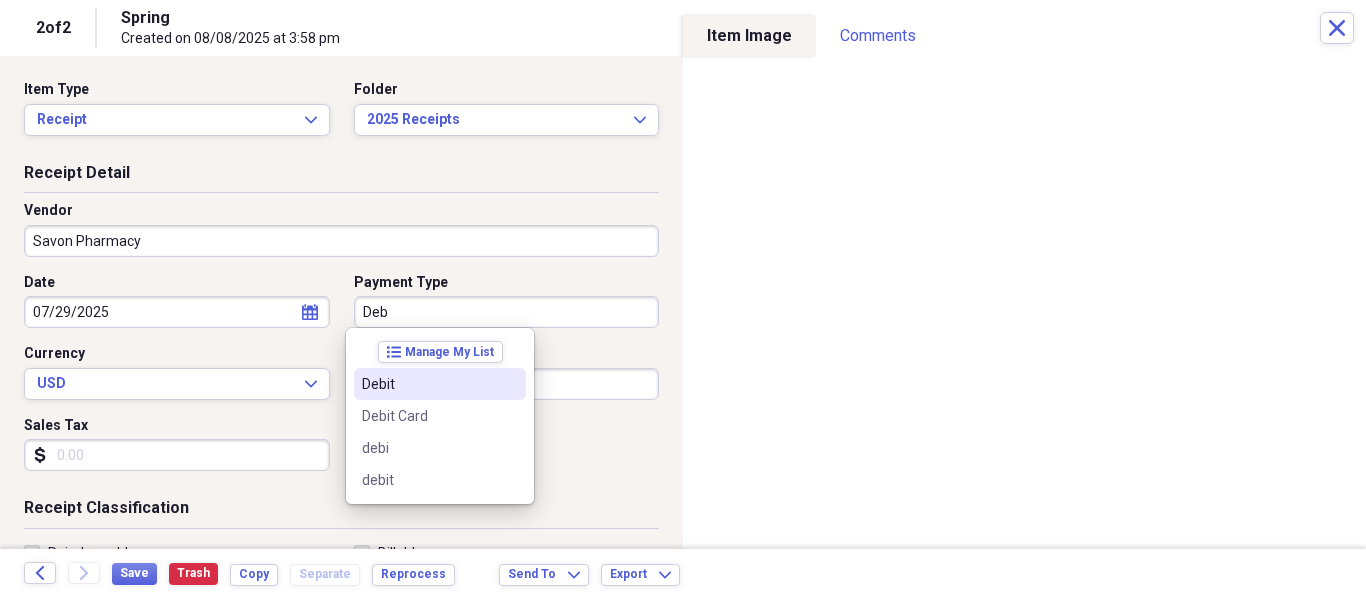 click on "Debit" at bounding box center (440, 384) 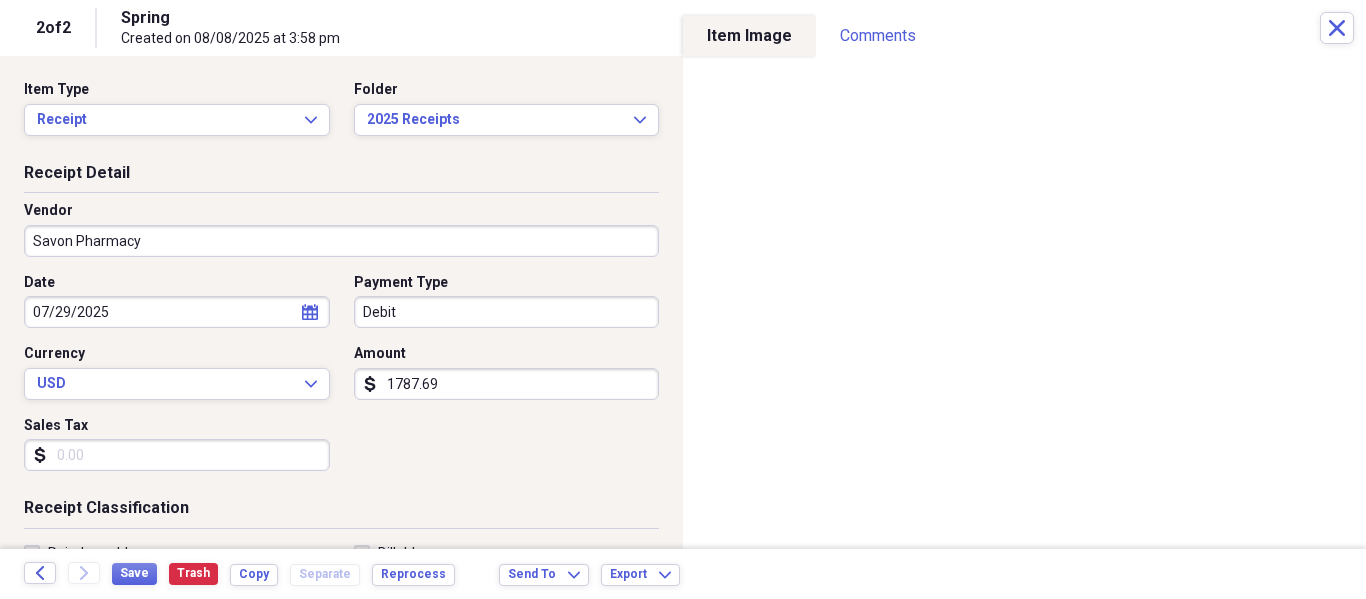click on "1787.69" at bounding box center [507, 384] 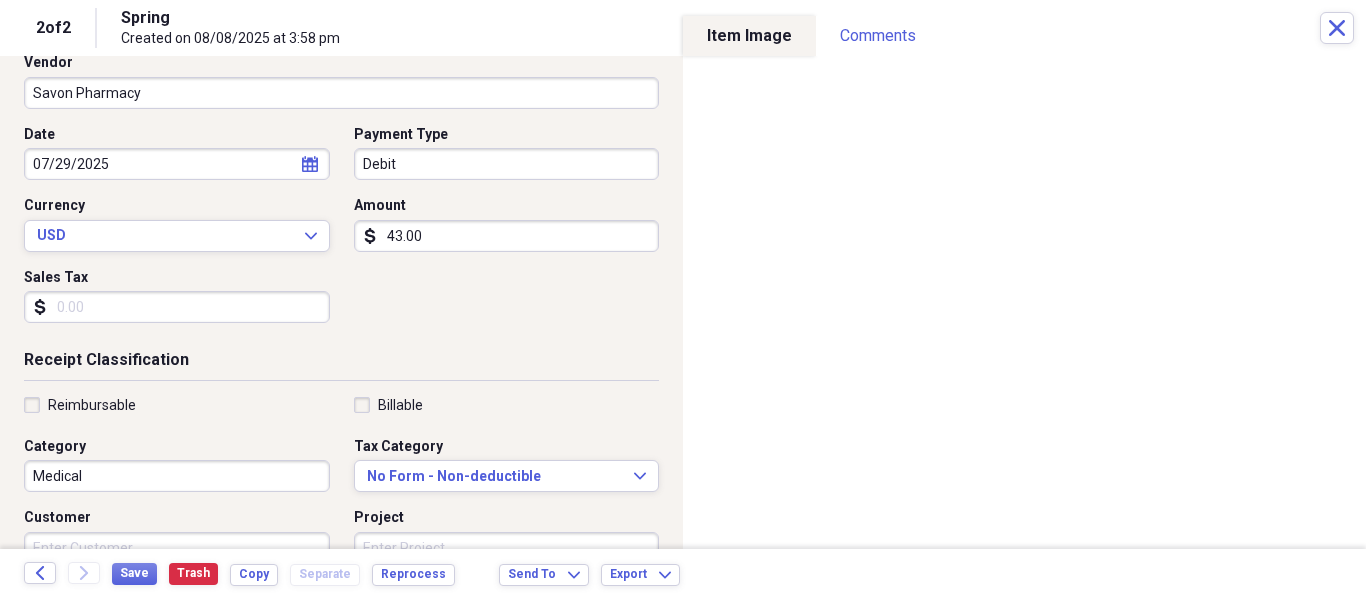 scroll, scrollTop: 200, scrollLeft: 0, axis: vertical 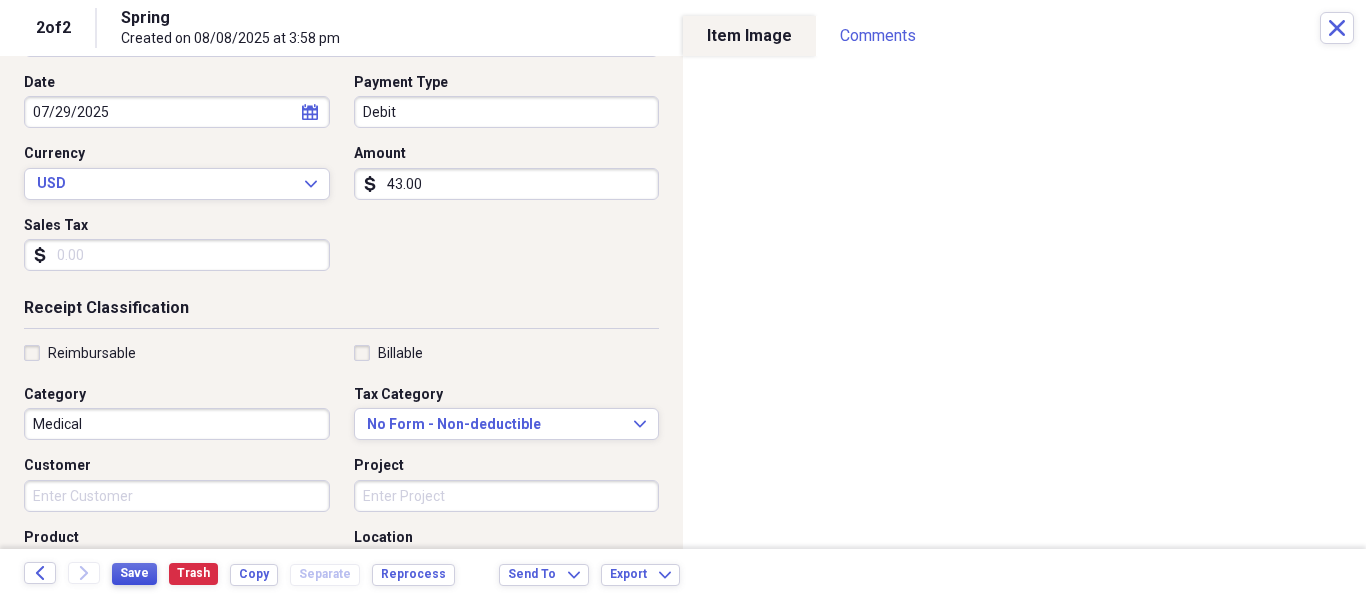 type on "43.00" 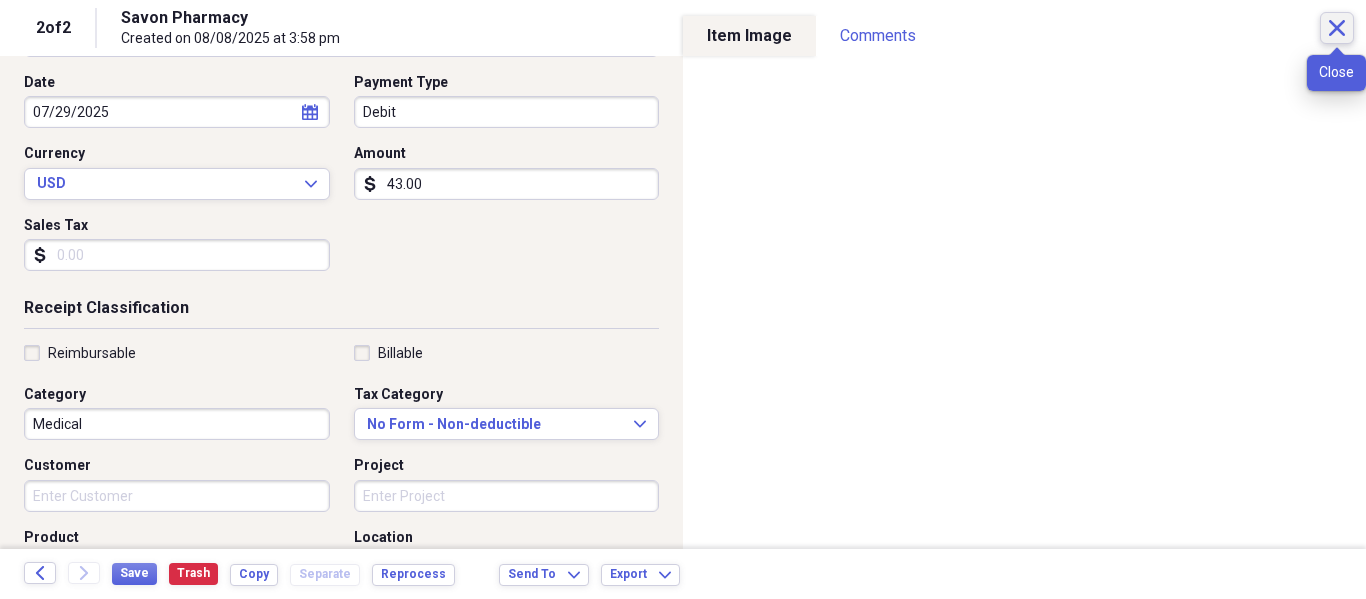 click on "Close" at bounding box center [1337, 28] 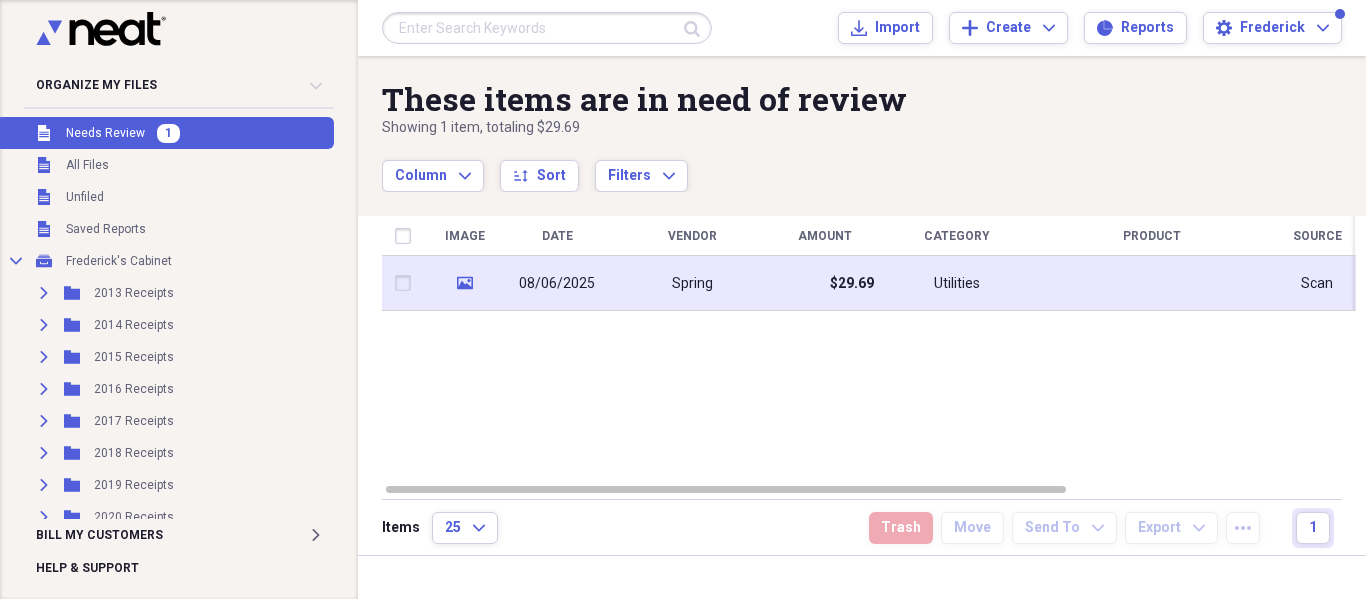 click on "Spring" at bounding box center (692, 284) 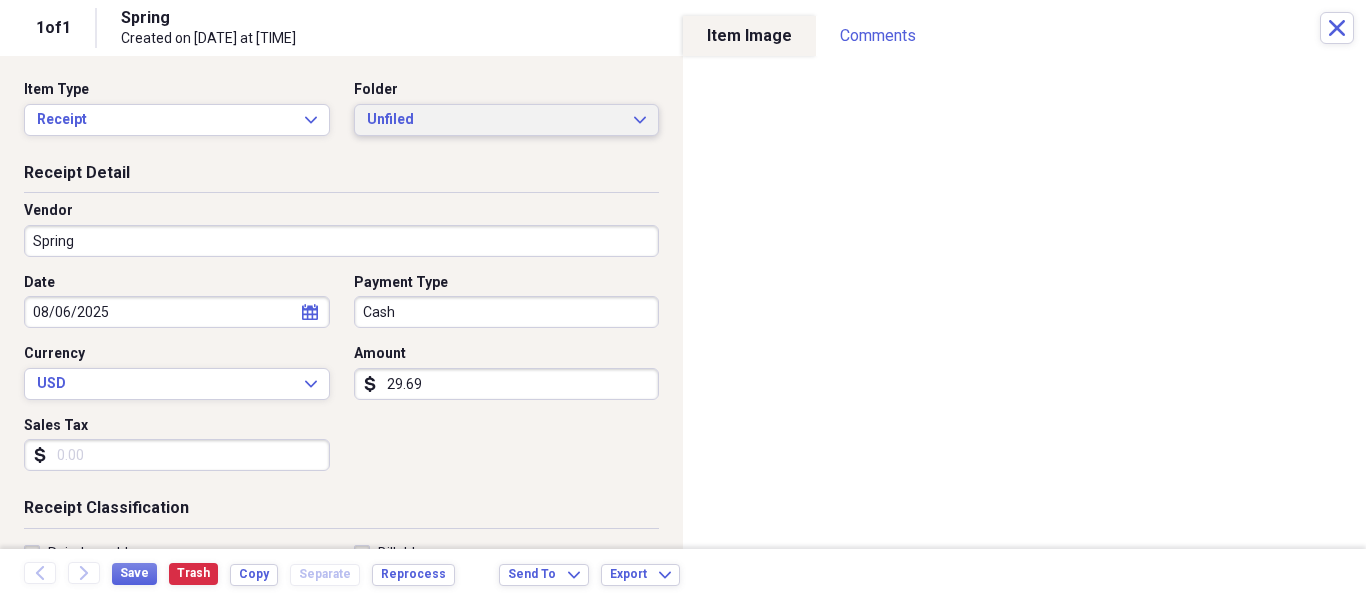 click on "Unfiled Expand" at bounding box center (507, 120) 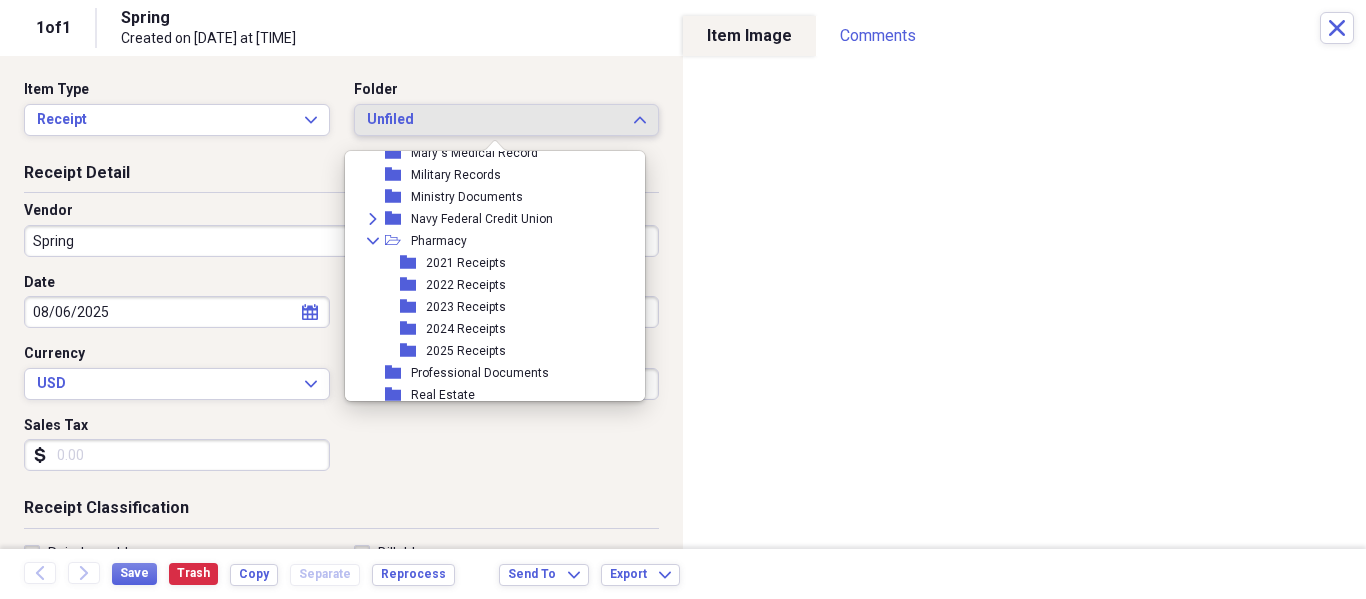 scroll, scrollTop: 1400, scrollLeft: 0, axis: vertical 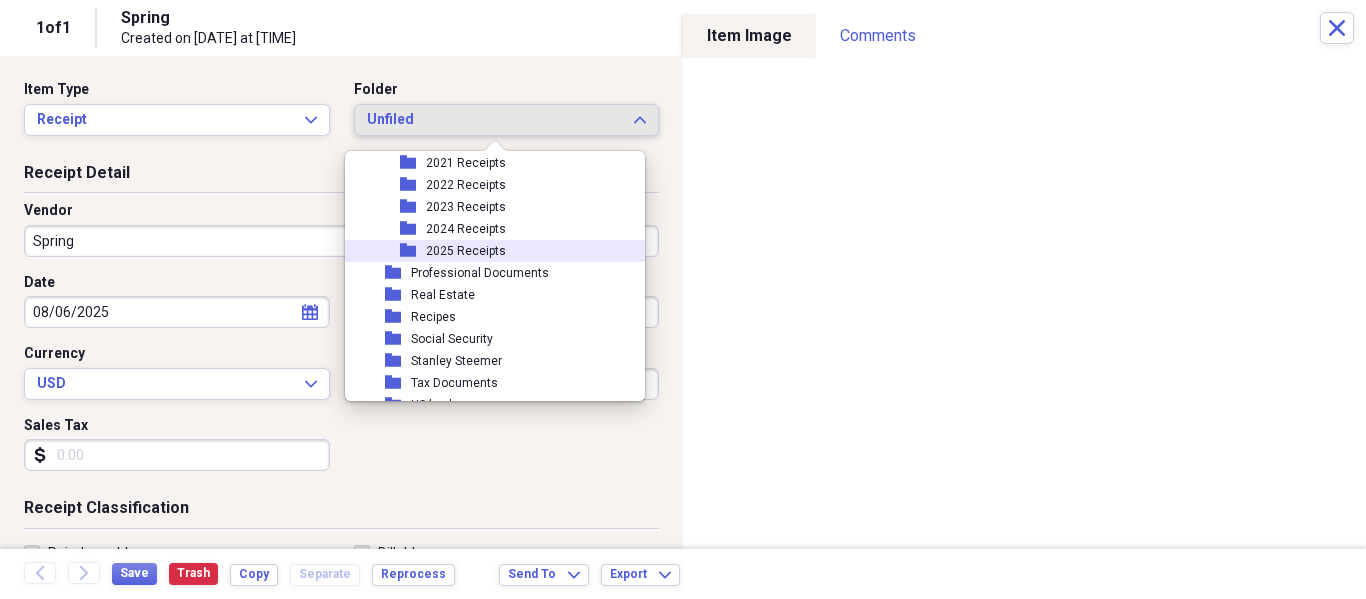 click on "folder 2025 Receipts" at bounding box center [487, 251] 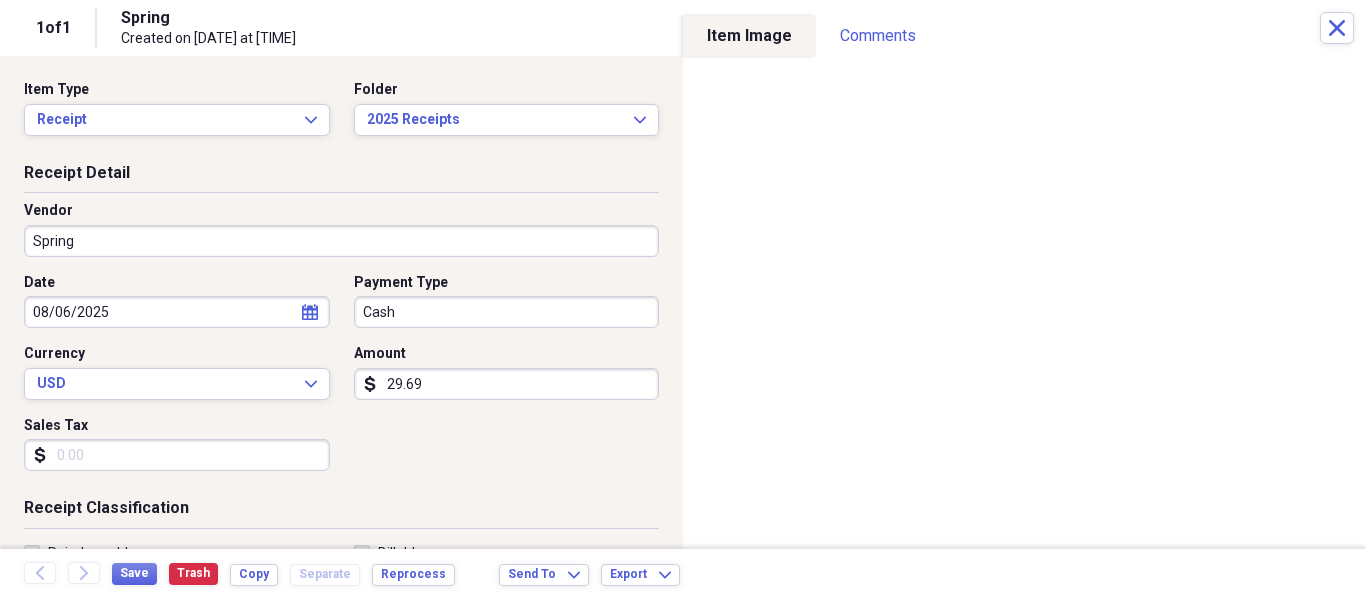 click on "Spring" at bounding box center [341, 241] 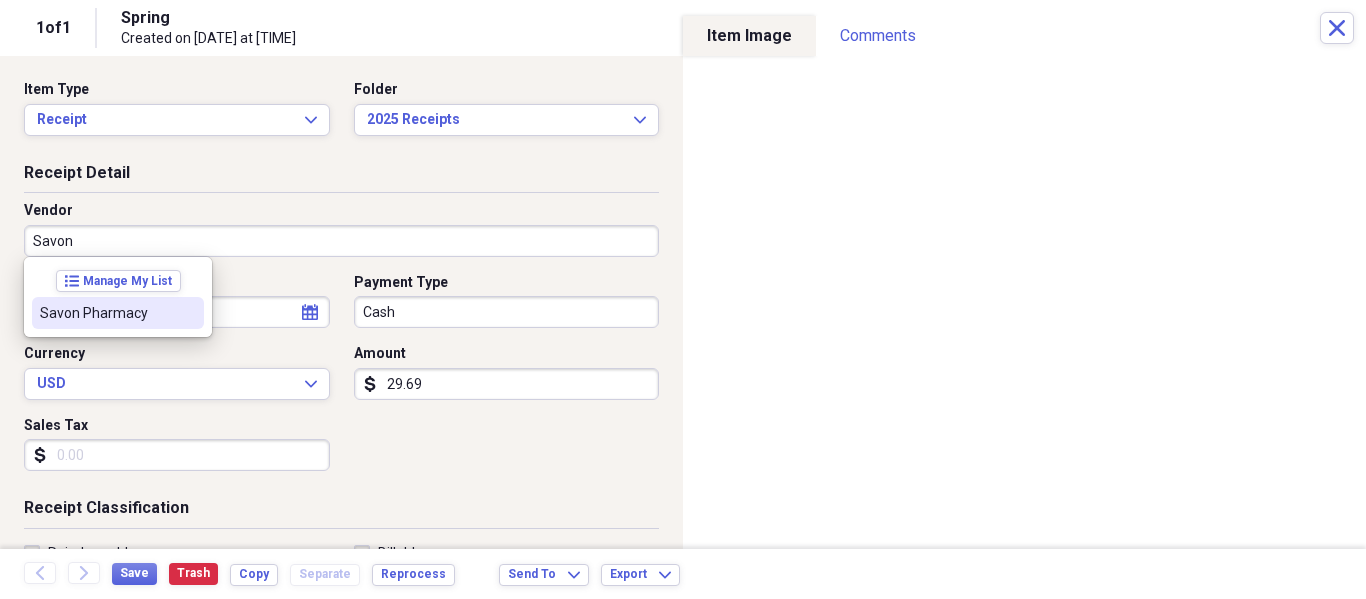 click on "Savon Pharmacy" at bounding box center (106, 313) 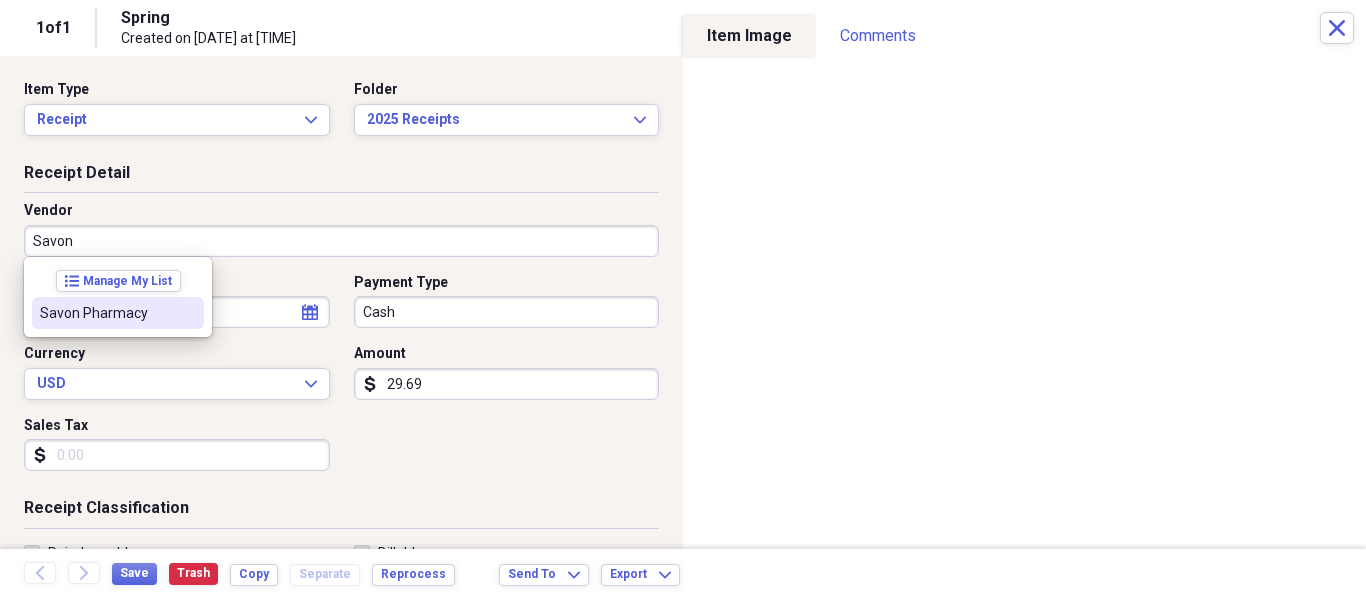 type on "Savon Pharmacy" 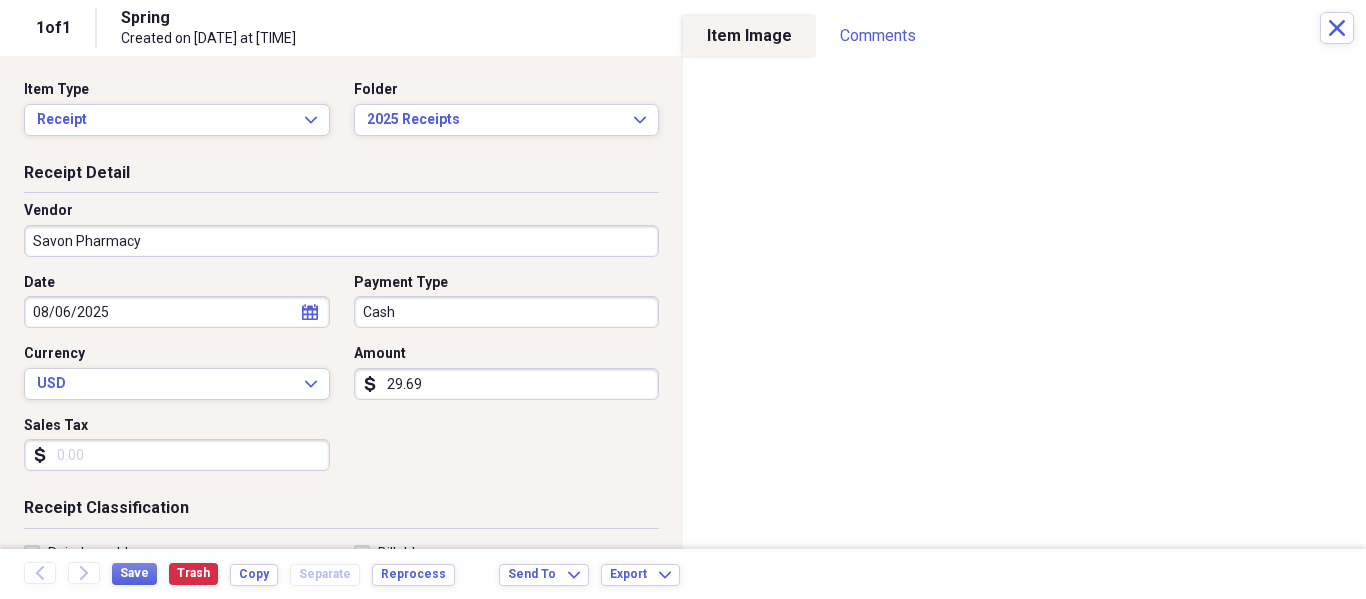 type on "Medical" 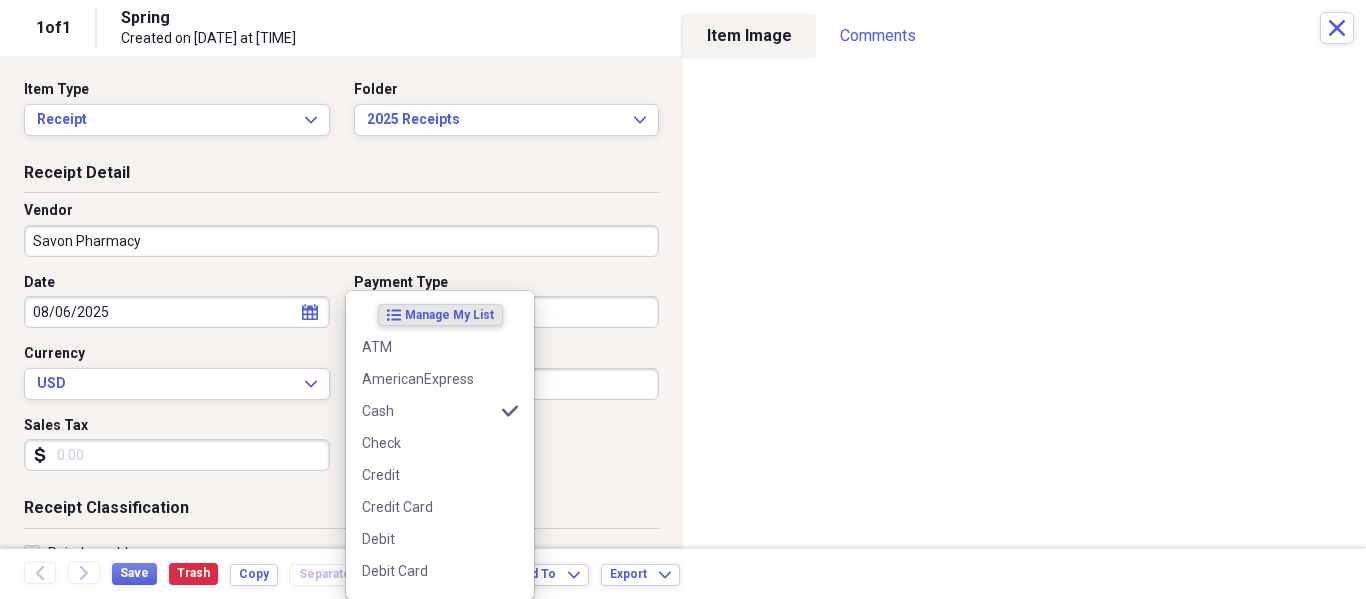click on "Organize My Files Collapse Unfiled Needs Review Unfiled All Files Unfiled Unfiled Unfiled Saved Reports Collapse My Cabinet Frederick's Cabinet Add Folder Expand Folder 2013 Receipts Add Folder Expand Folder 2014 Receipts Add Folder Expand Folder 2015 Receipts Add Folder Expand Folder 2016 Receipts Add Folder Expand Folder 2017 Receipts Add Folder Expand Folder 2018 Receipts Add Folder Expand Folder 2019 Receipts Add Folder Expand Folder 2020 Receipts Add Folder Expand Folder 2021 Receipts Add Folder Expand Folder 2022 Receipts Add Folder Expand Folder 2023 Receipts Add Folder Expand Folder 2024 Receipts Add Folder Collapse Open Folder 2025 Receipts Add Folder Folder April Receipts Add Folder Folder August Receipts Add Folder Folder February Receipts Add Folder Folder January Receipts Add Folder Folder July Receipts Add Folder Folder June Receipts Add Folder Folder March Receipts Add Folder Folder May Receipts Add Folder Folder Airlines Add Folder Folder CapEd Credit Union Add Folder Folder Add Folder Folder" at bounding box center (683, 299) 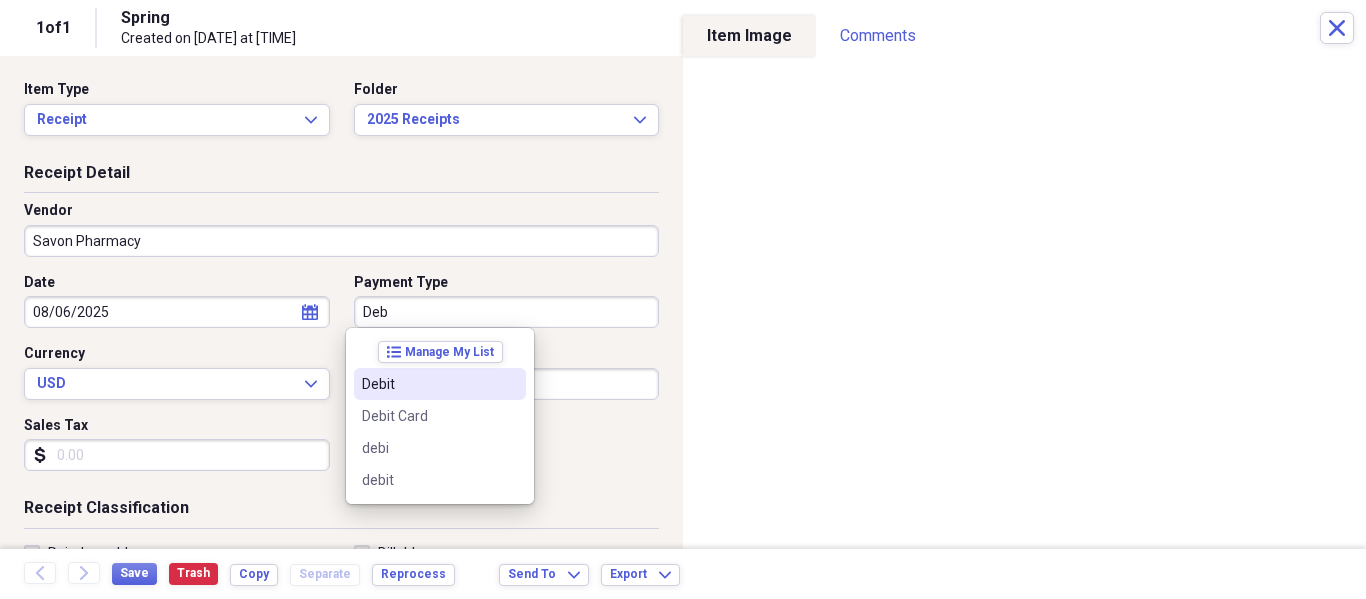 click on "Debit" at bounding box center [428, 384] 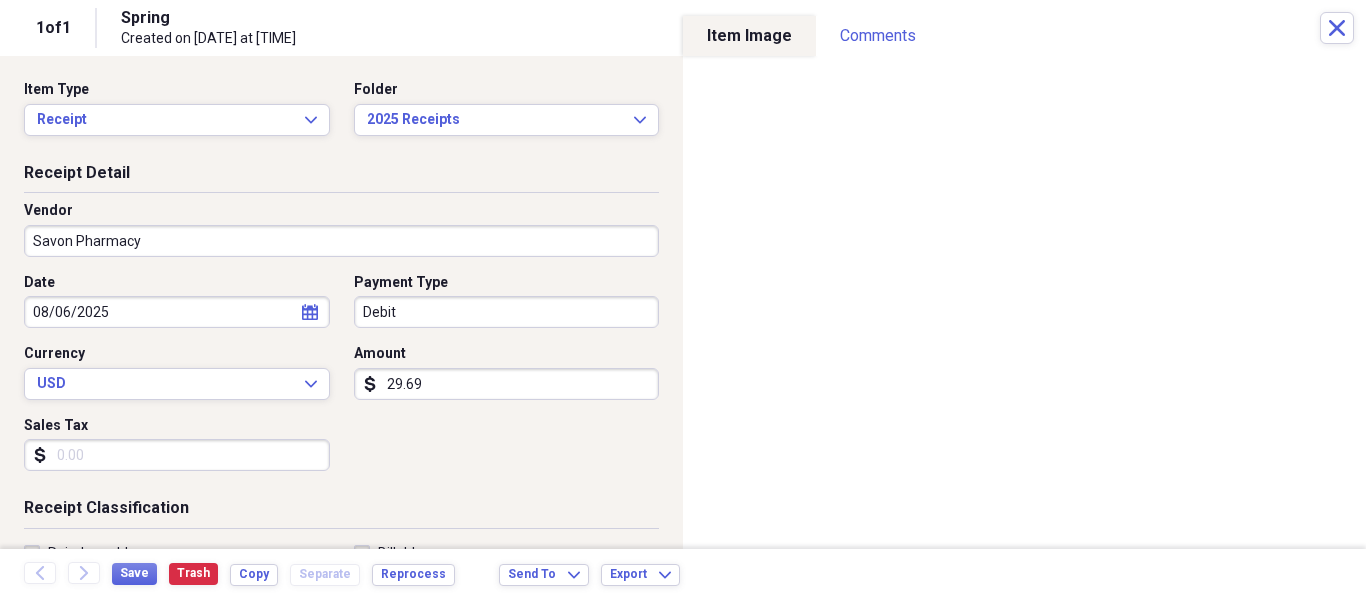 click on "29.69" at bounding box center [507, 384] 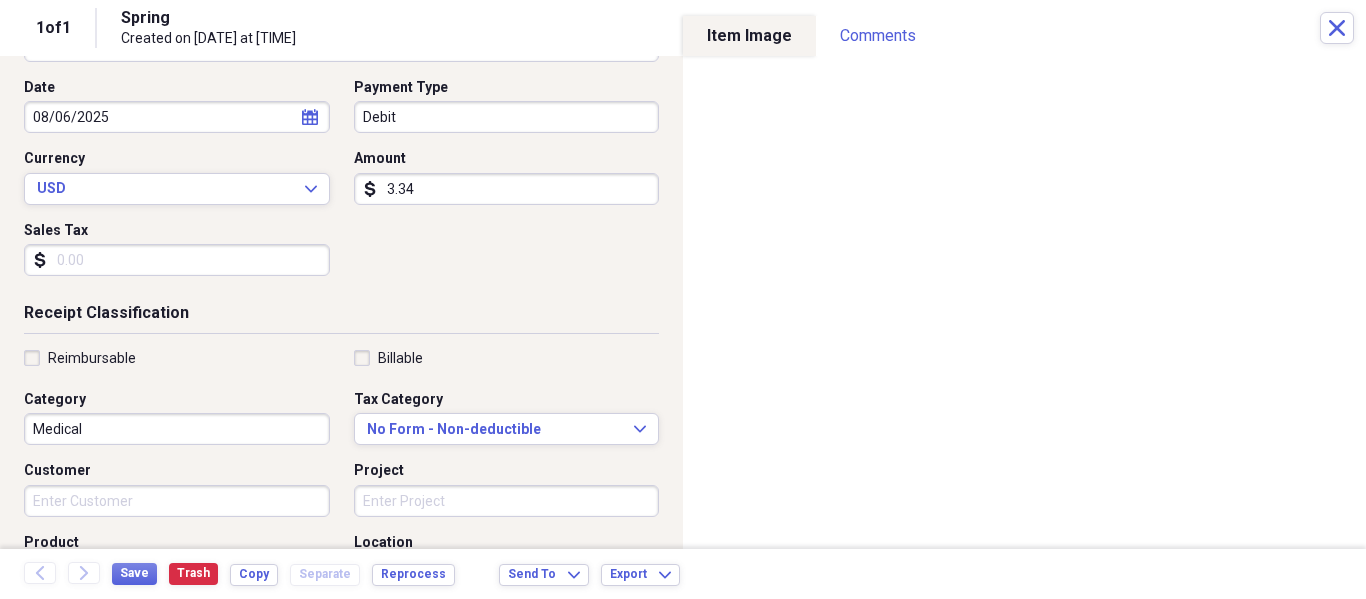 scroll, scrollTop: 200, scrollLeft: 0, axis: vertical 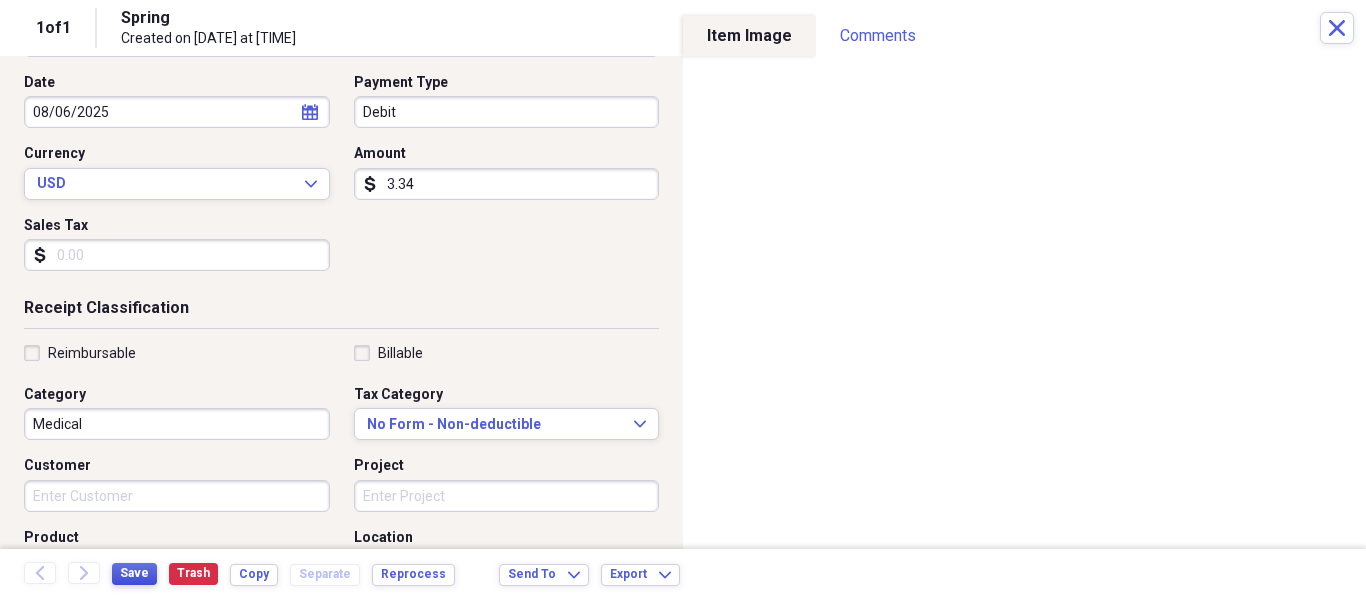 type on "3.34" 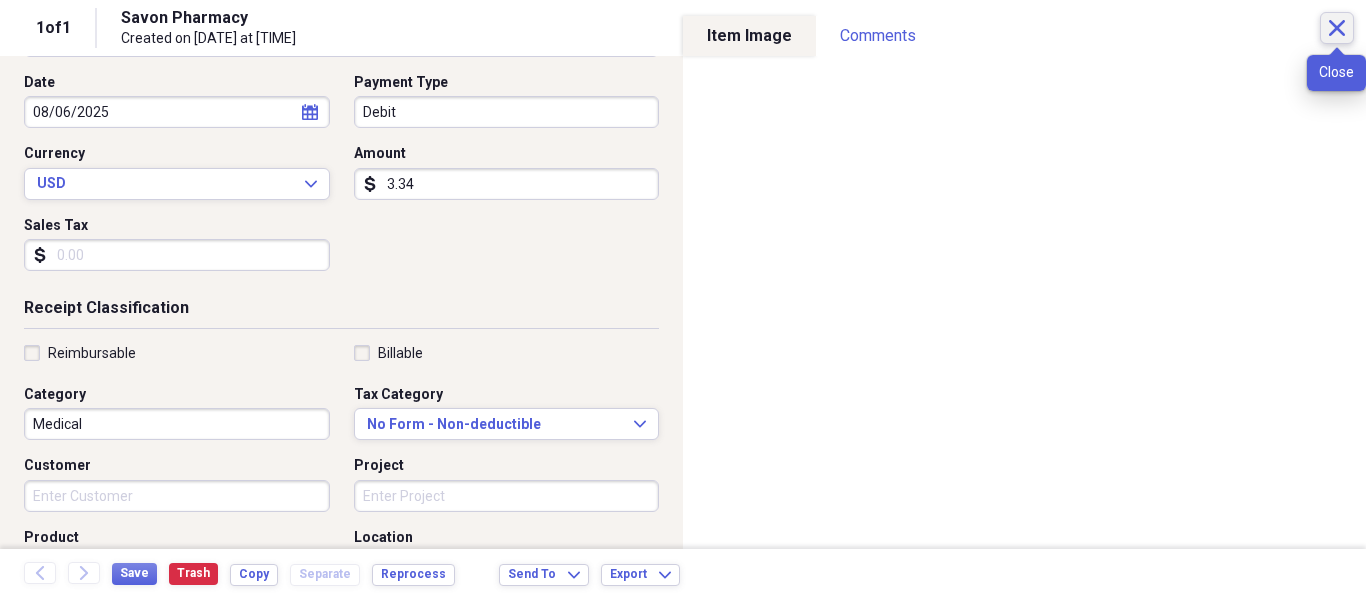 click on "Close" 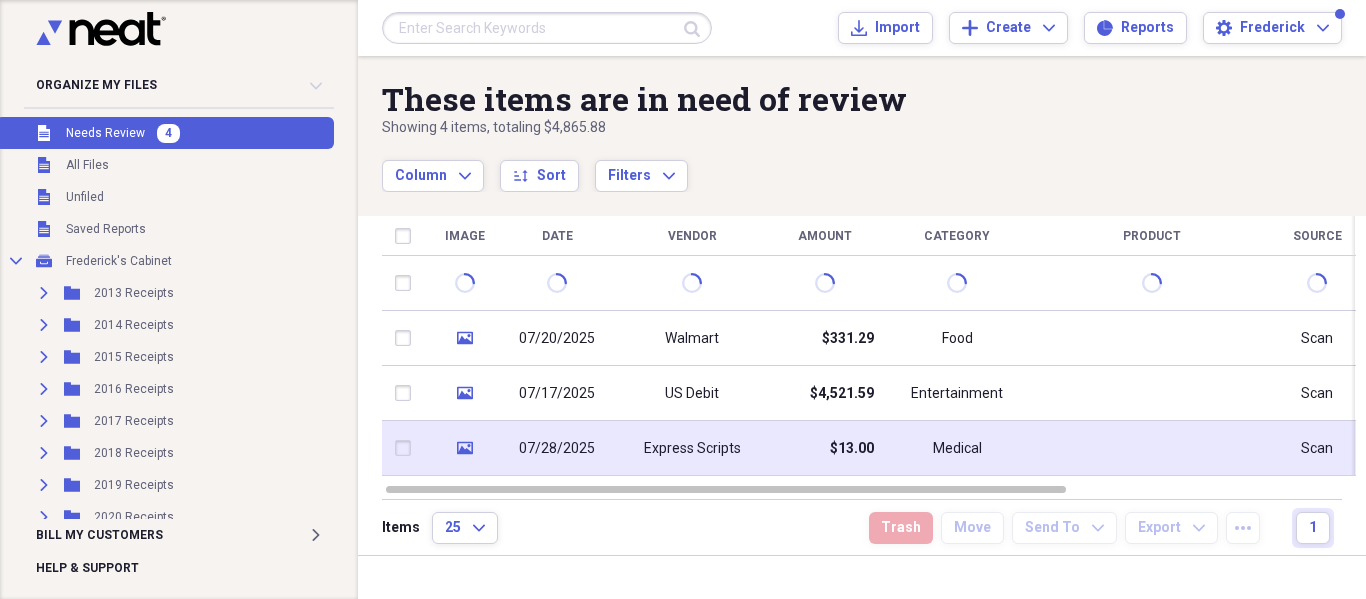 click on "$13.00" at bounding box center [852, 449] 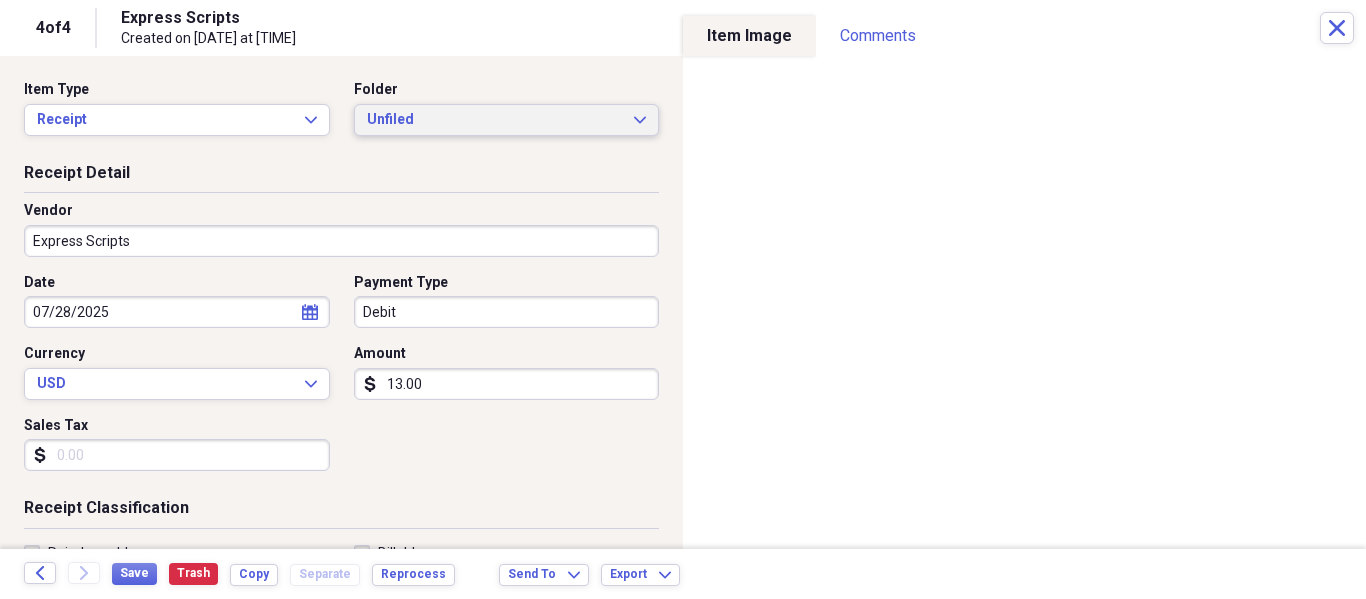 click on "Expand" 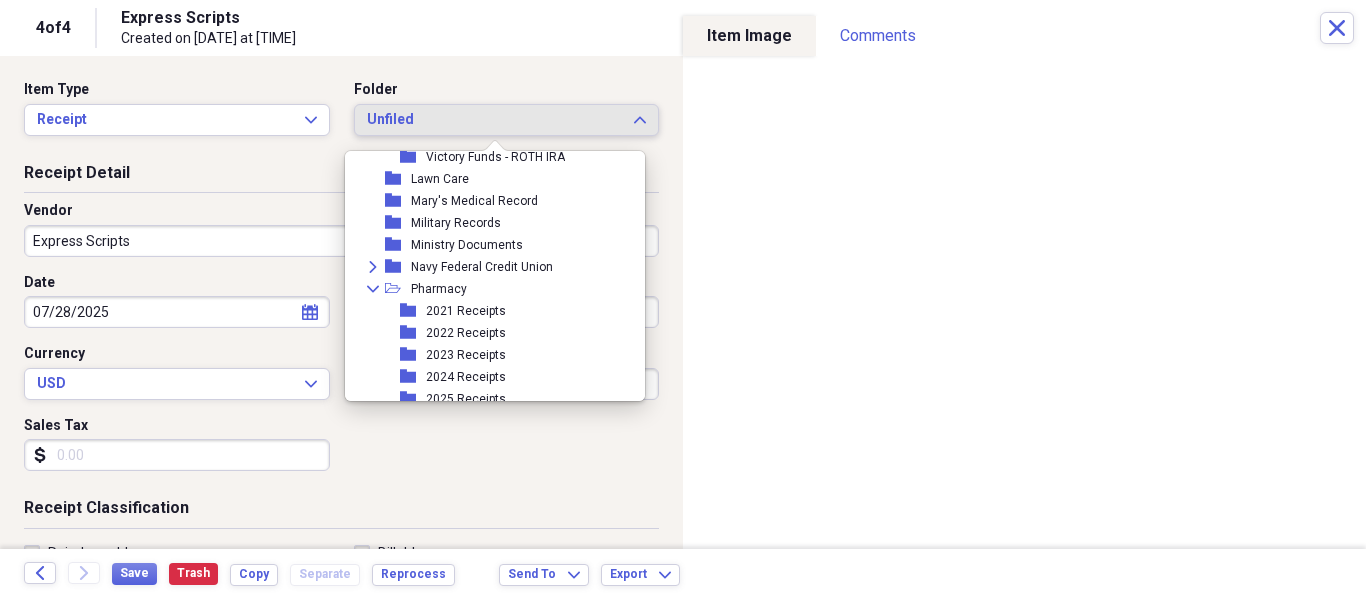 scroll, scrollTop: 1300, scrollLeft: 0, axis: vertical 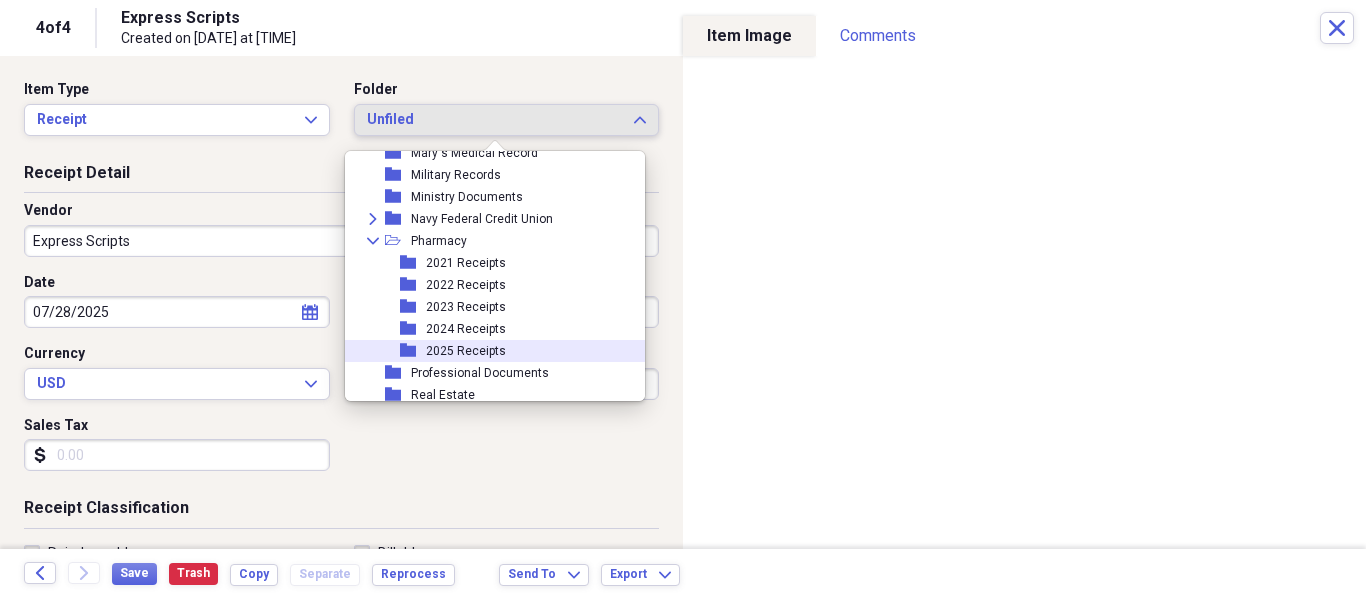 click on "2025 Receipts" at bounding box center (466, 351) 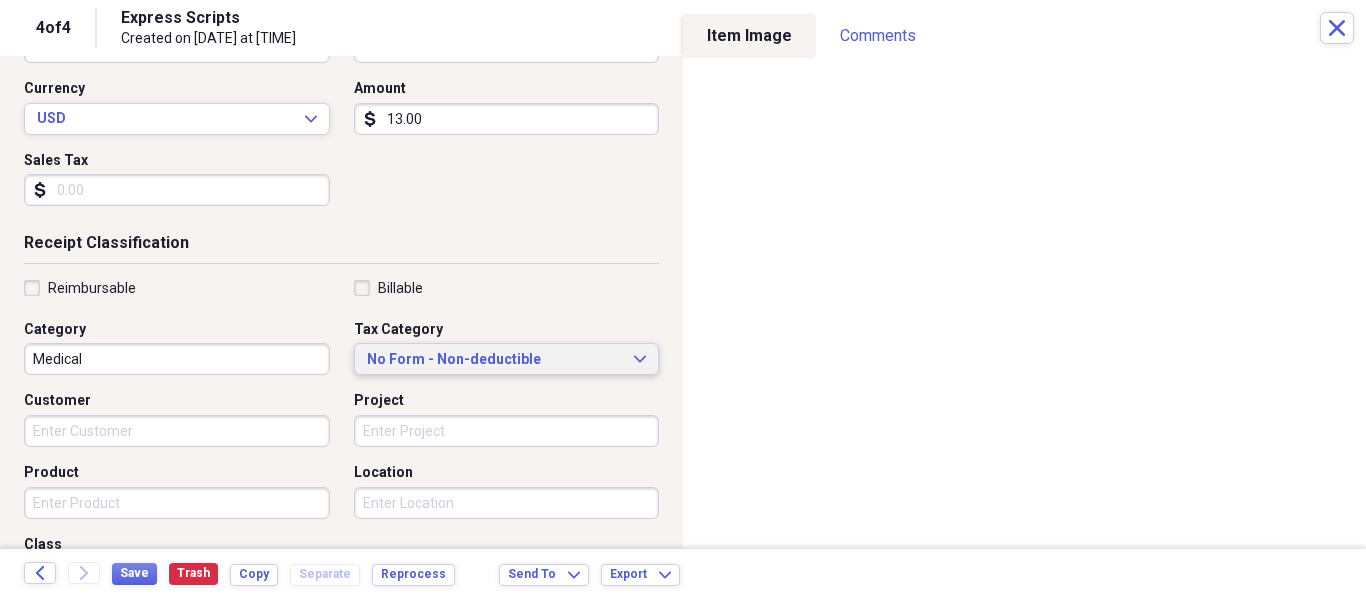 scroll, scrollTop: 300, scrollLeft: 0, axis: vertical 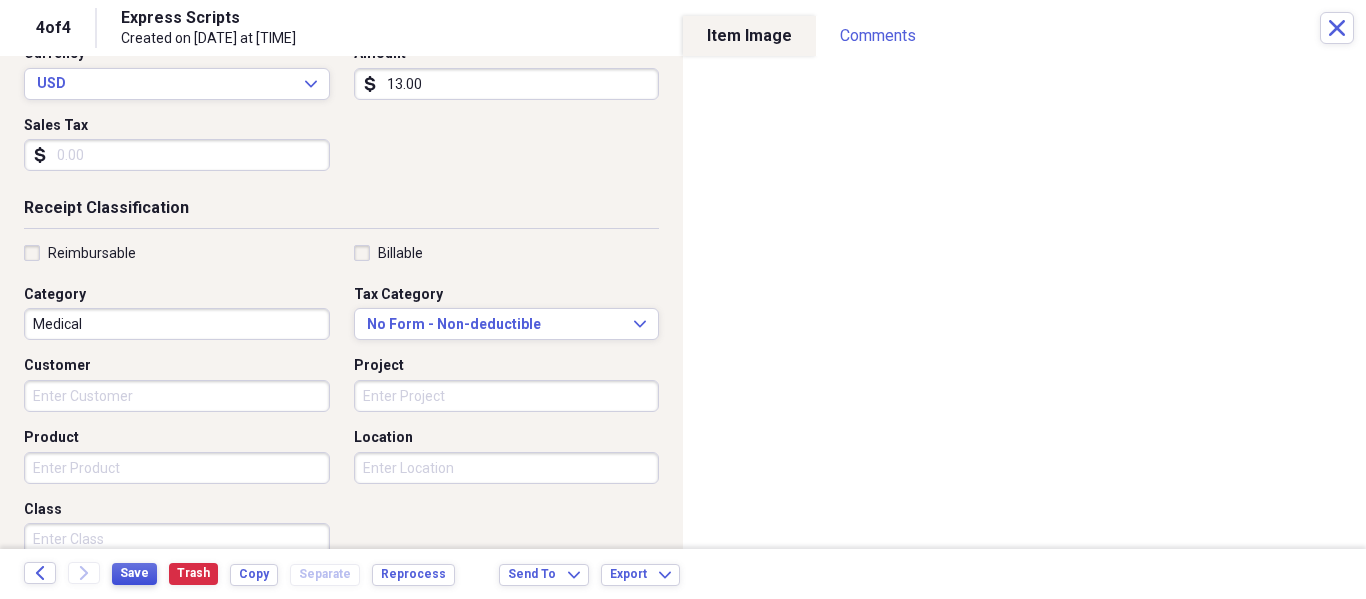click on "Save" at bounding box center [134, 573] 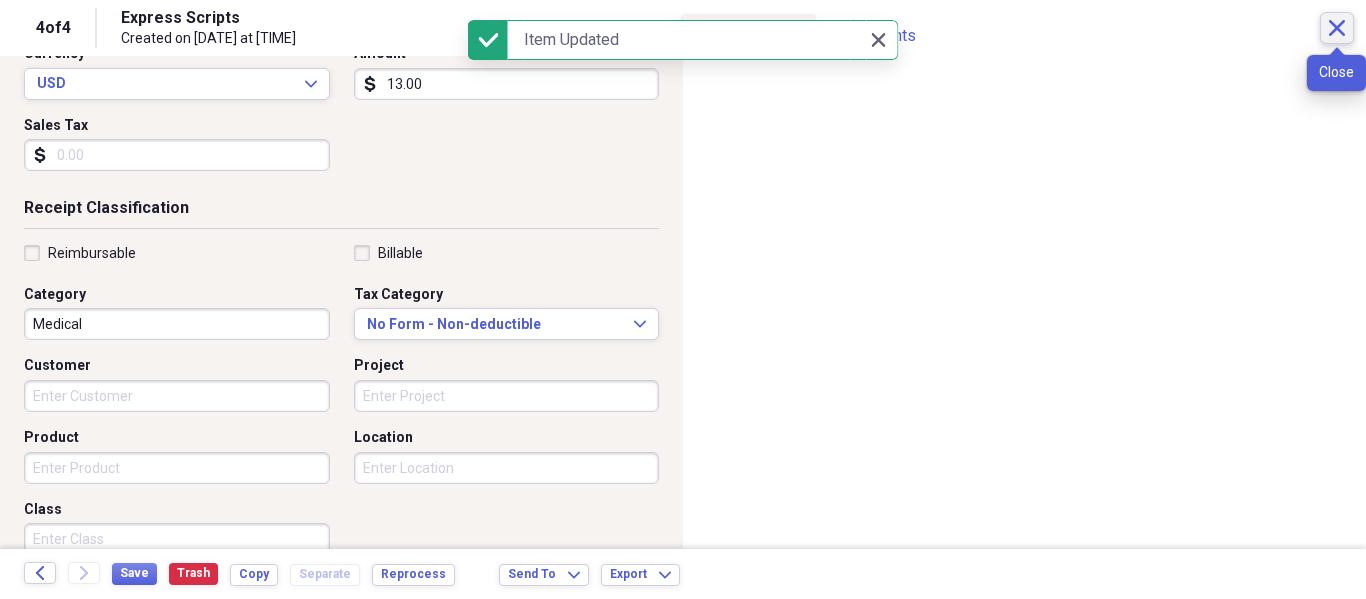 click on "Close" at bounding box center [1337, 28] 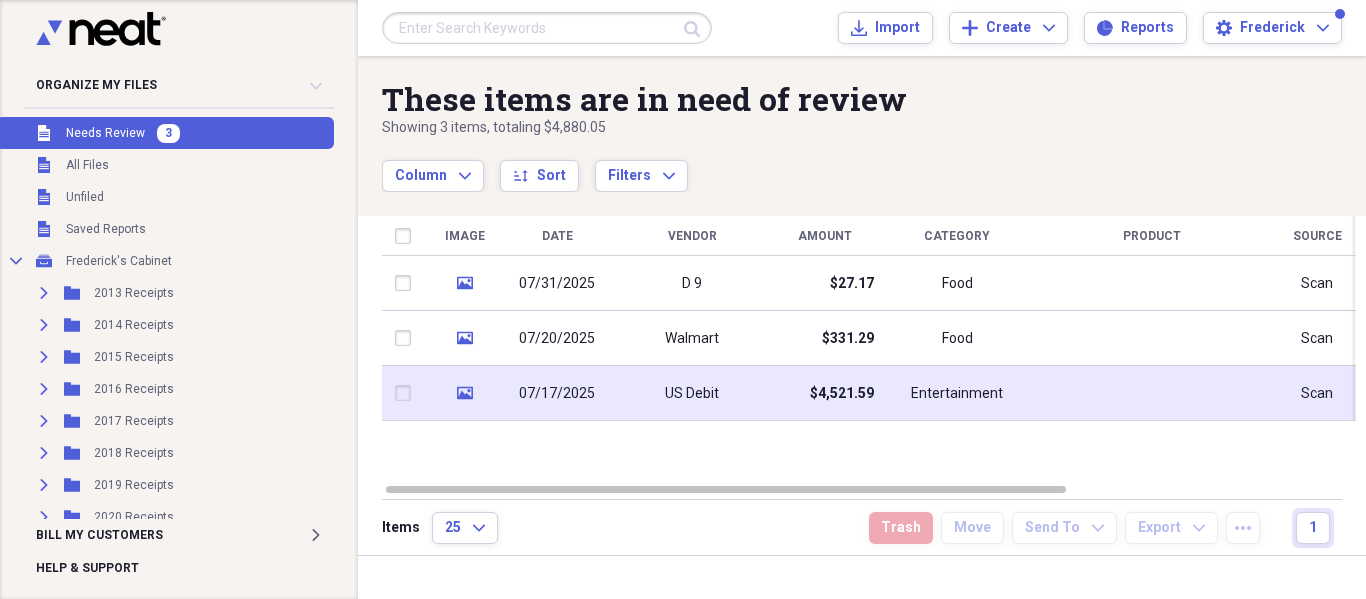 click on "US Debit" at bounding box center (692, 393) 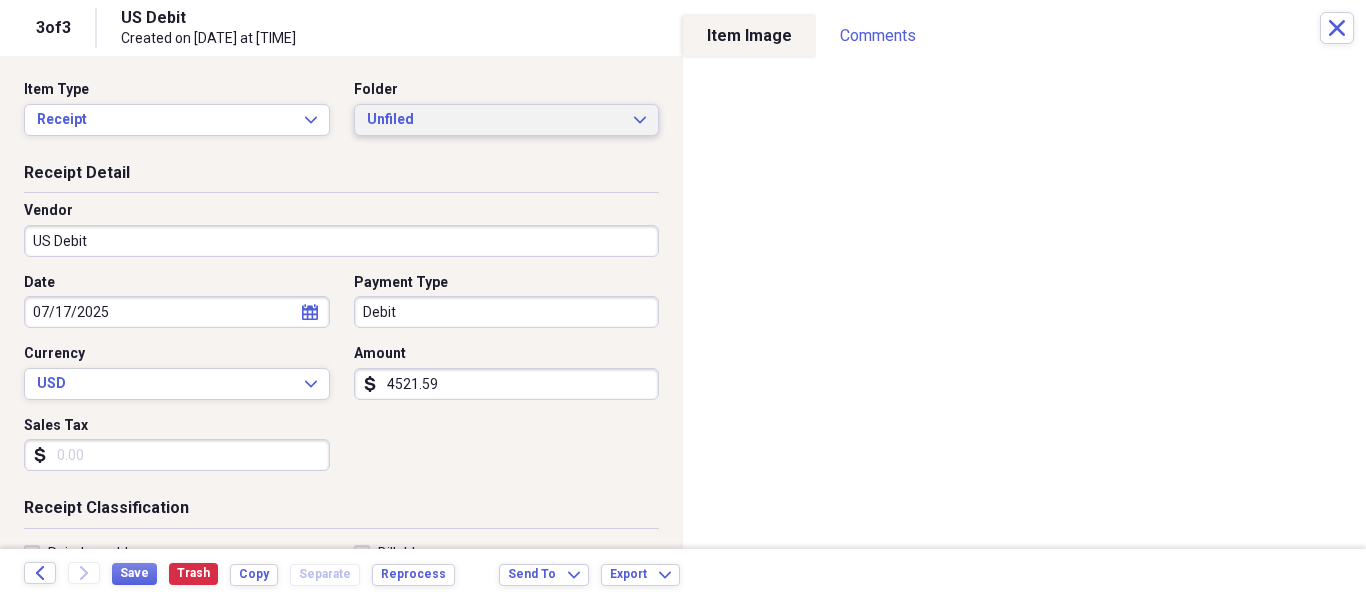 click on "Expand" 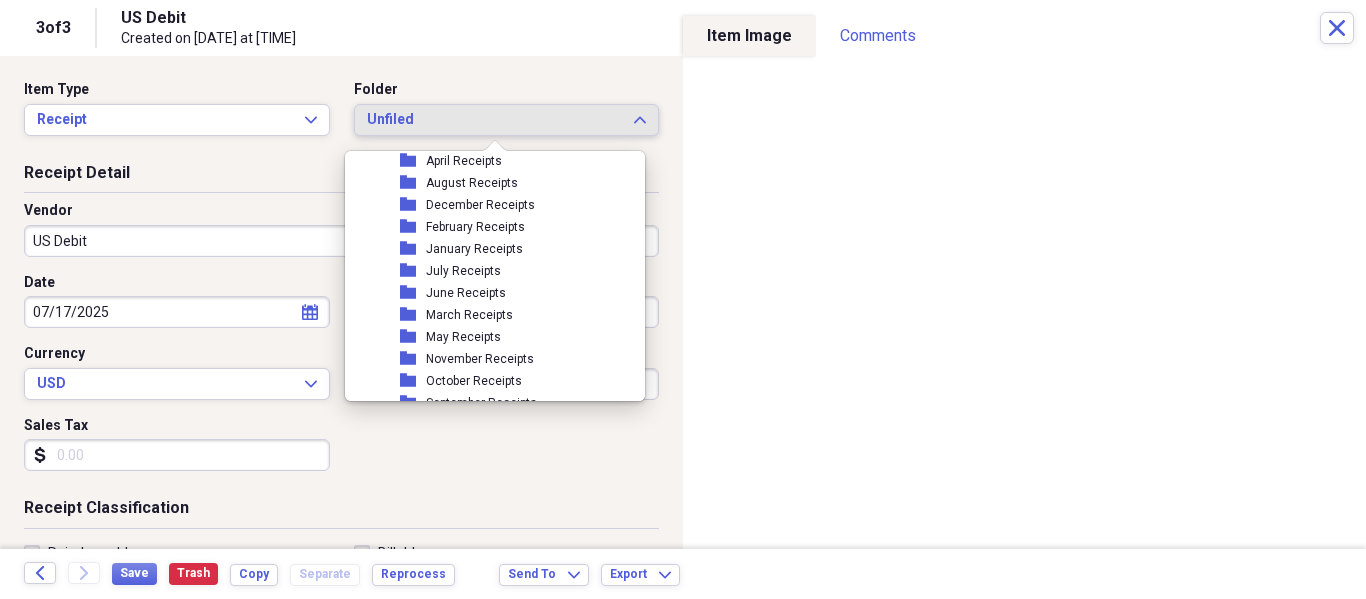 scroll, scrollTop: 300, scrollLeft: 0, axis: vertical 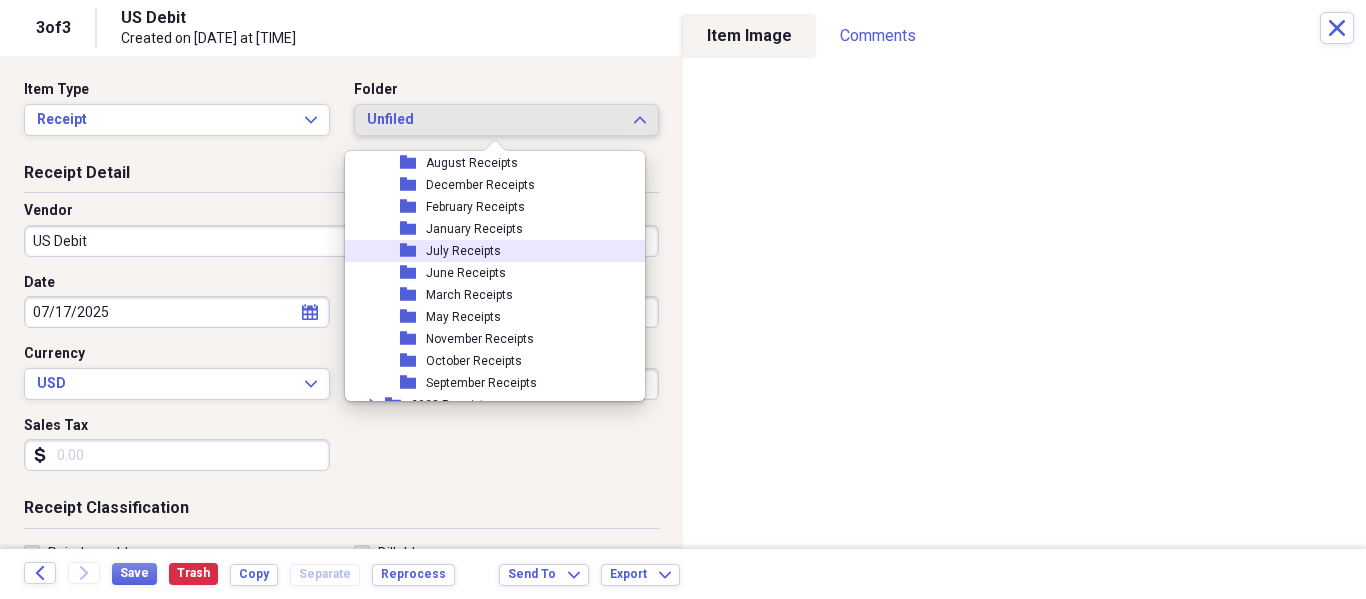 click on "folder July Receipts" at bounding box center [487, 251] 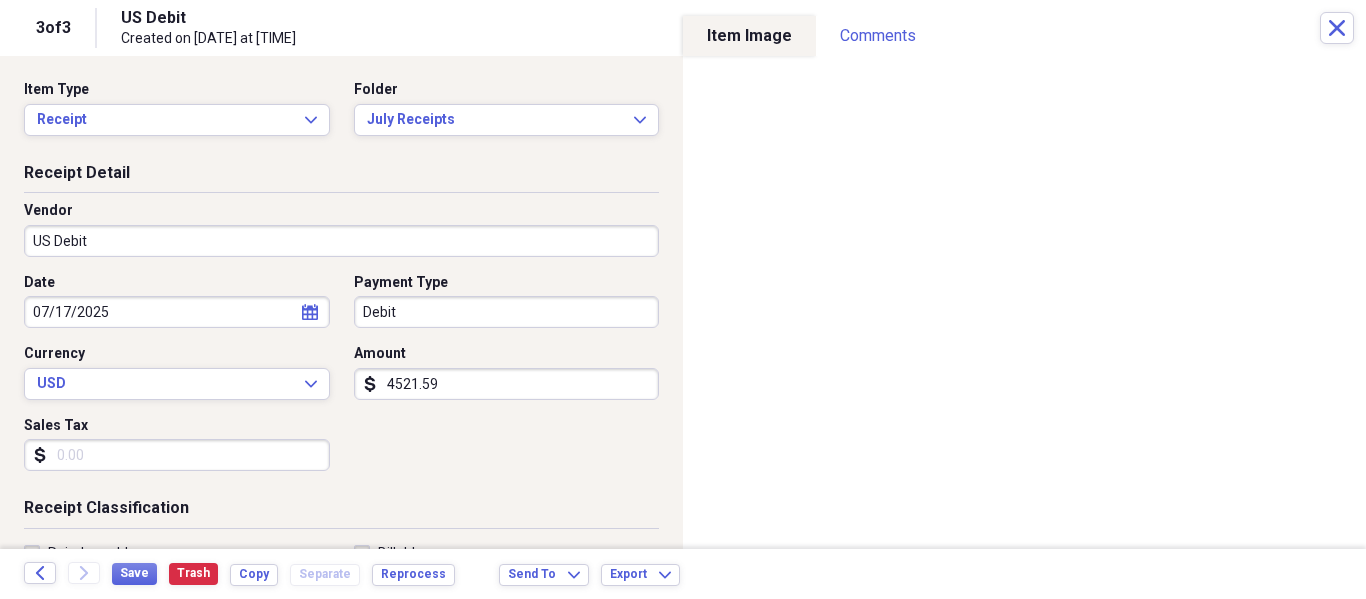 click on "Organize My Files 2 Collapse Unfiled Needs Review 2 Unfiled All Files Unfiled Unfiled Unfiled Saved Reports Collapse My Cabinet Frederick's Cabinet Add Folder Expand Folder 2013 Receipts Add Folder Expand Folder 2014 Receipts Add Folder Expand Folder 2015 Receipts Add Folder Expand Folder 2016 Receipts Add Folder Expand Folder 2017 Receipts Add Folder Expand Folder 2018 Receipts Add Folder Expand Folder 2019 Receipts Add Folder Expand Folder 2020 Receipts Add Folder Expand Folder 2021 Receipts Add Folder Expand Folder 2022 Receipts Add Folder Expand Folder 2023 Receipts Add Folder Expand Folder 2024 Receipts Add Folder Collapse Open Folder 2025 Receipts Add Folder Folder April Receipts Add Folder Folder August Receipts Add Folder Folder February Receipts Add Folder Folder January Receipts Add Folder Folder July Receipts Add Folder Folder June Receipts Add Folder Folder March Receipts Add Folder Folder May Receipts Add Folder Folder Airlines Add Folder Folder CapEd Credit Union Add Folder Folder Add Folder FCC" at bounding box center [683, 299] 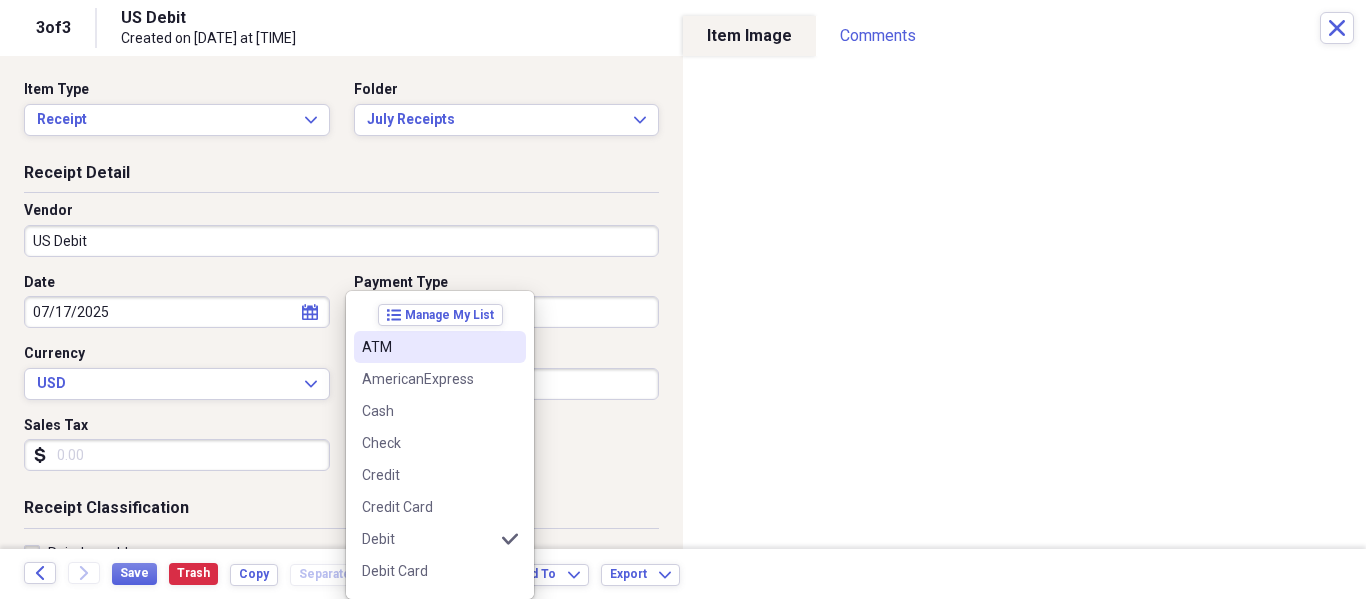 click on "ATM" at bounding box center (428, 347) 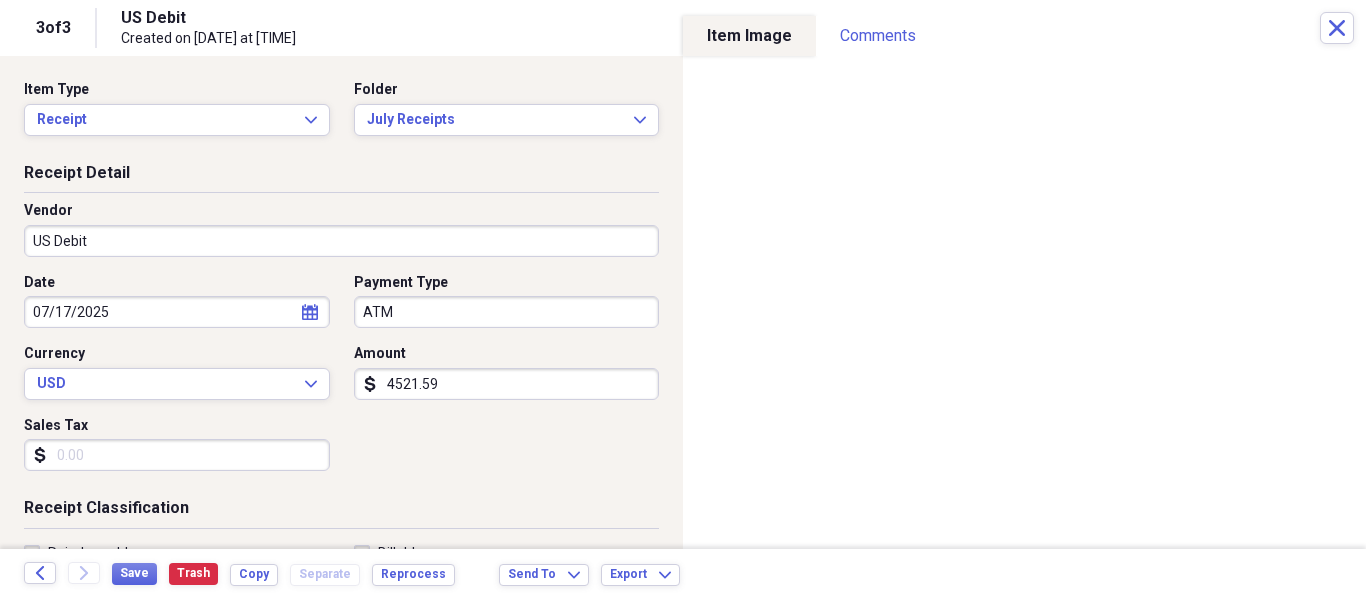 click on "4521.59" at bounding box center [507, 384] 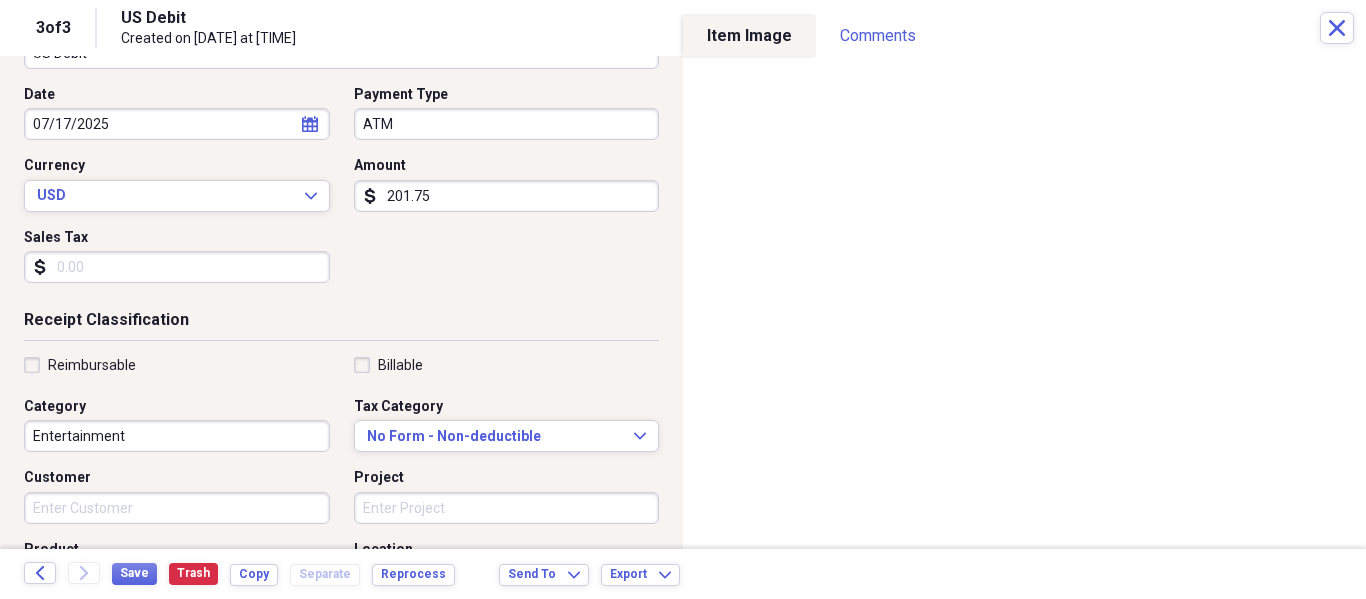 scroll, scrollTop: 200, scrollLeft: 0, axis: vertical 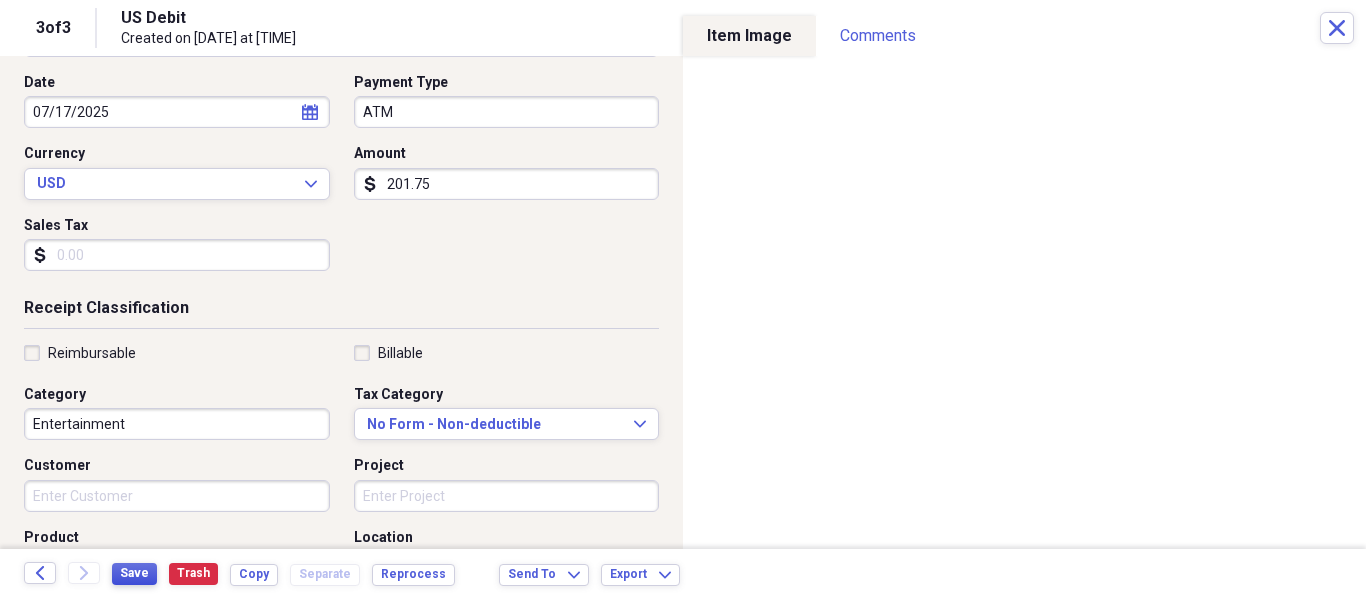type on "201.75" 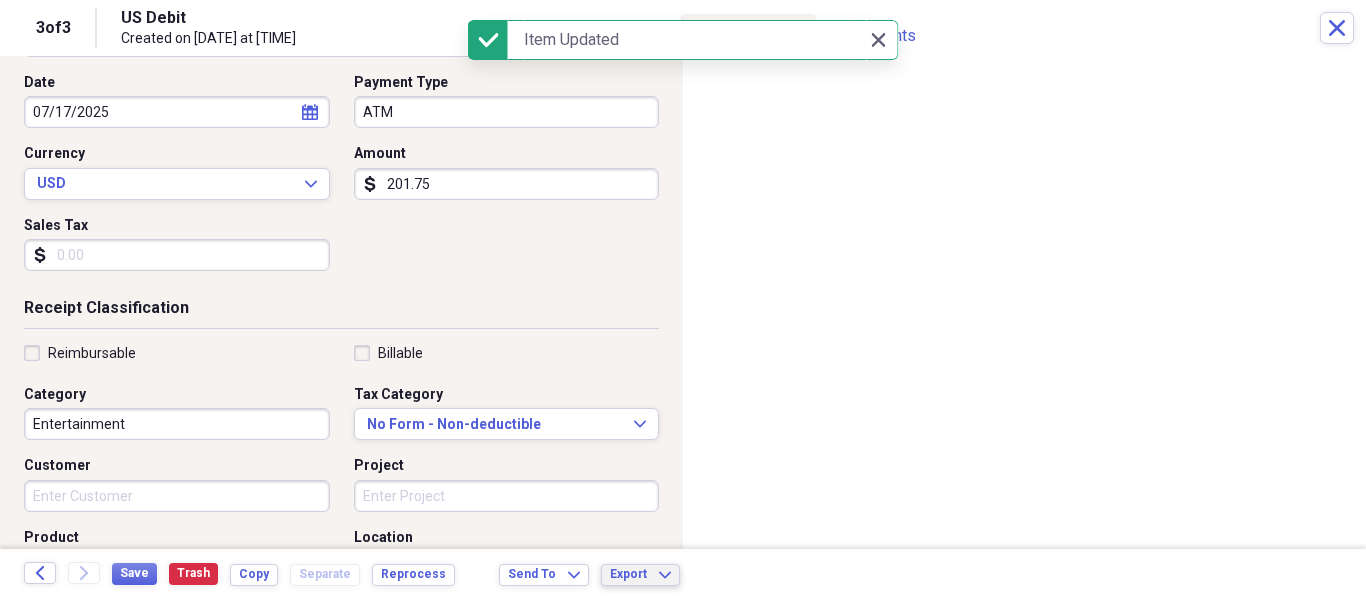 click on "Expand" 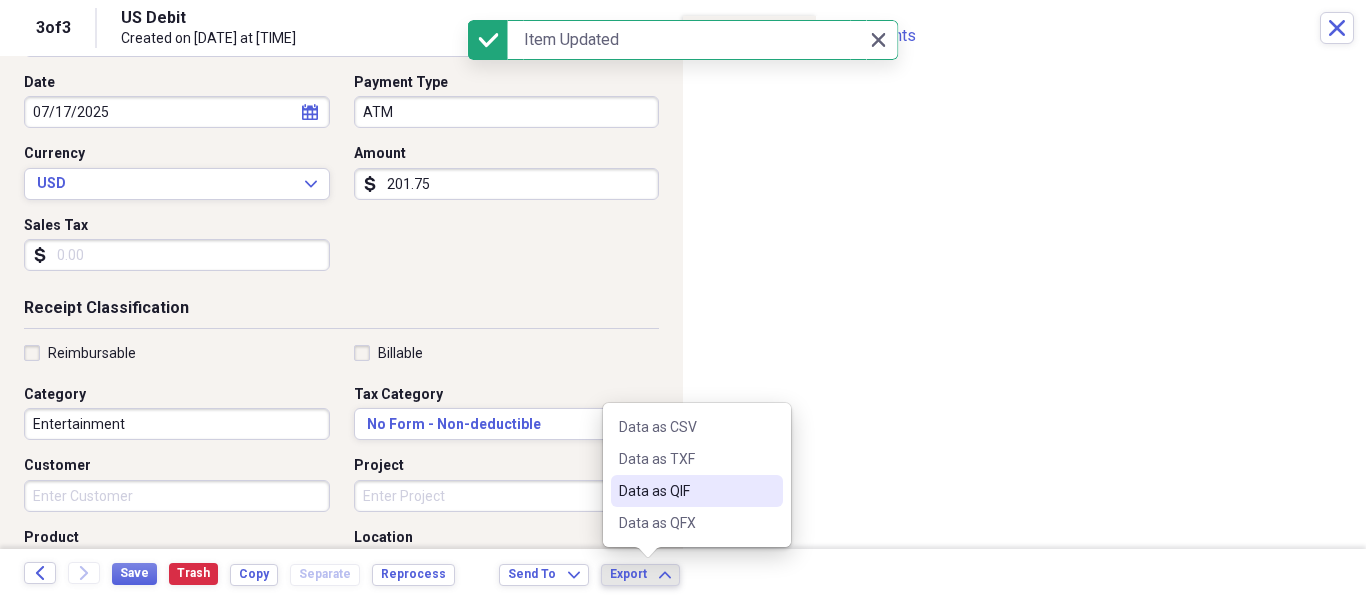 click on "Data as QIF" at bounding box center [697, 491] 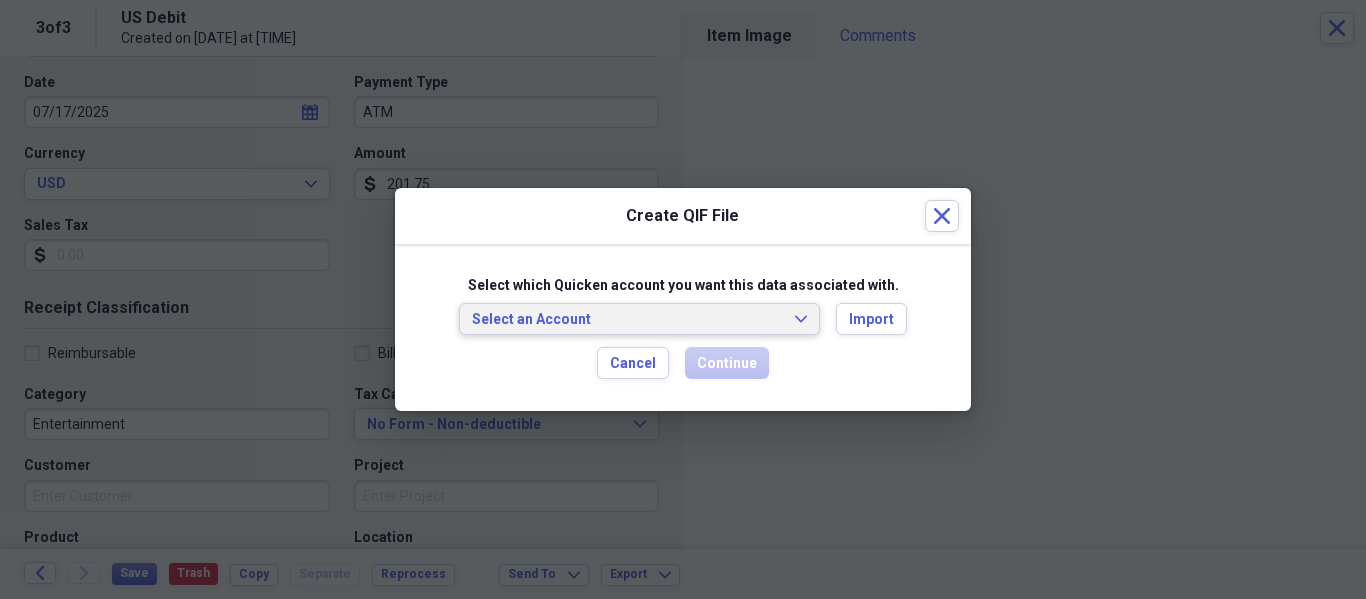 click on "Expand" 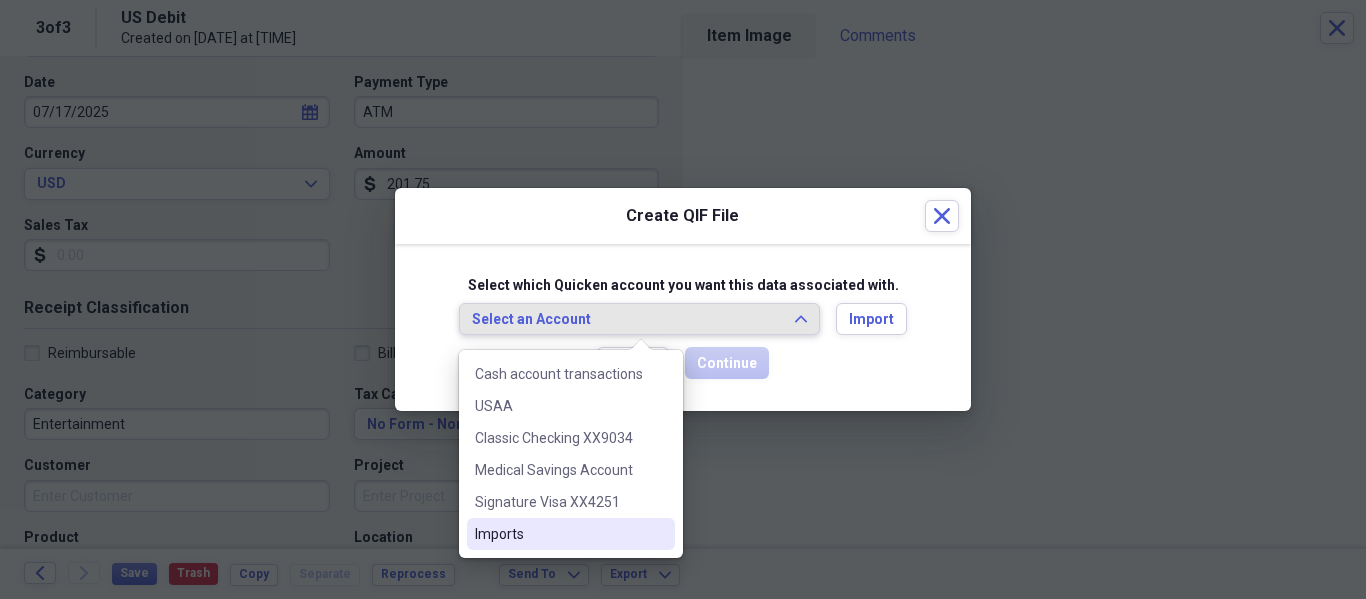 click on "Imports" at bounding box center (559, 534) 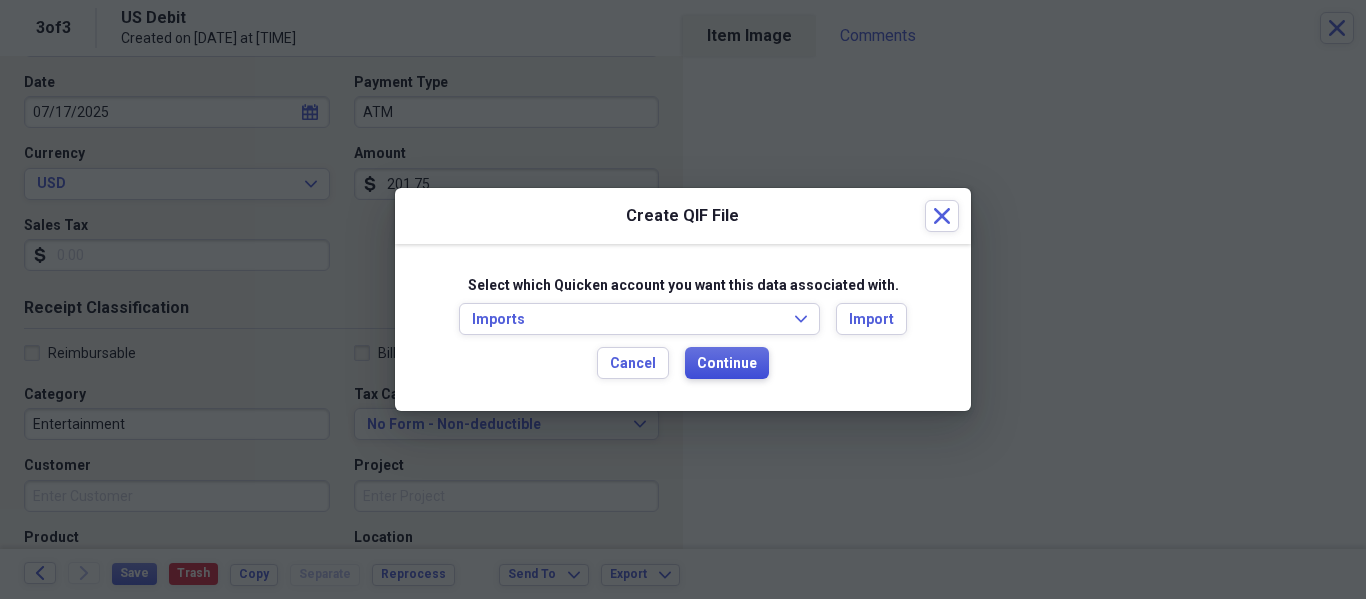 click on "Continue" at bounding box center [727, 364] 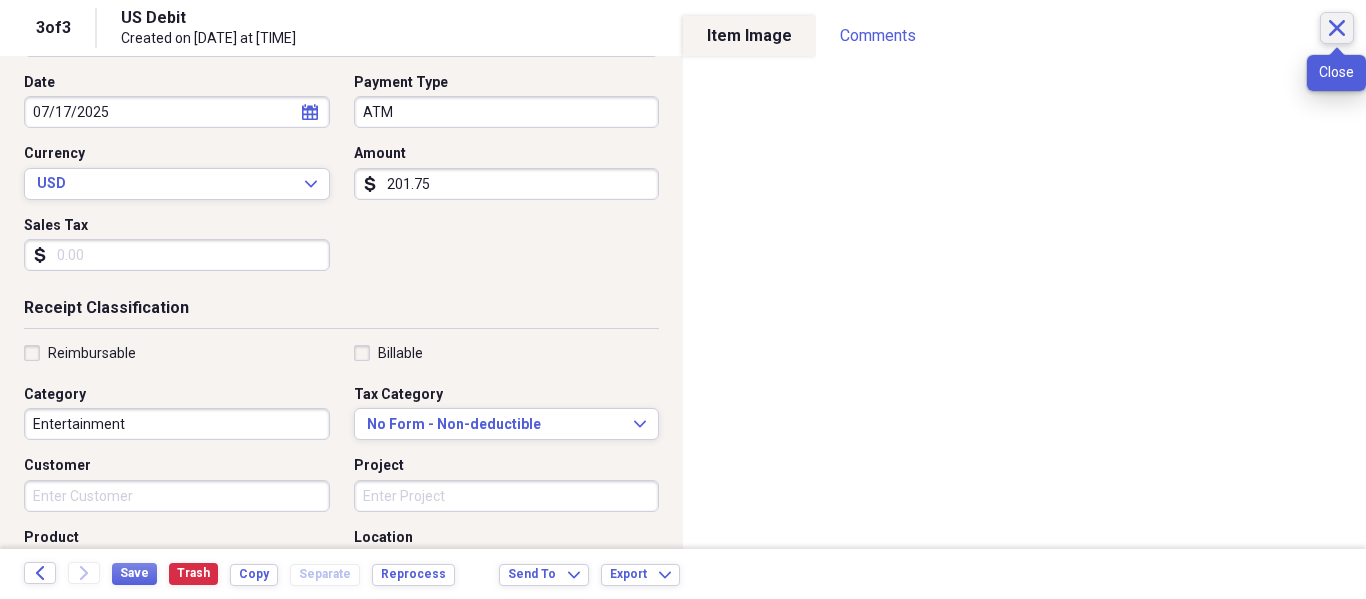 click on "Close" 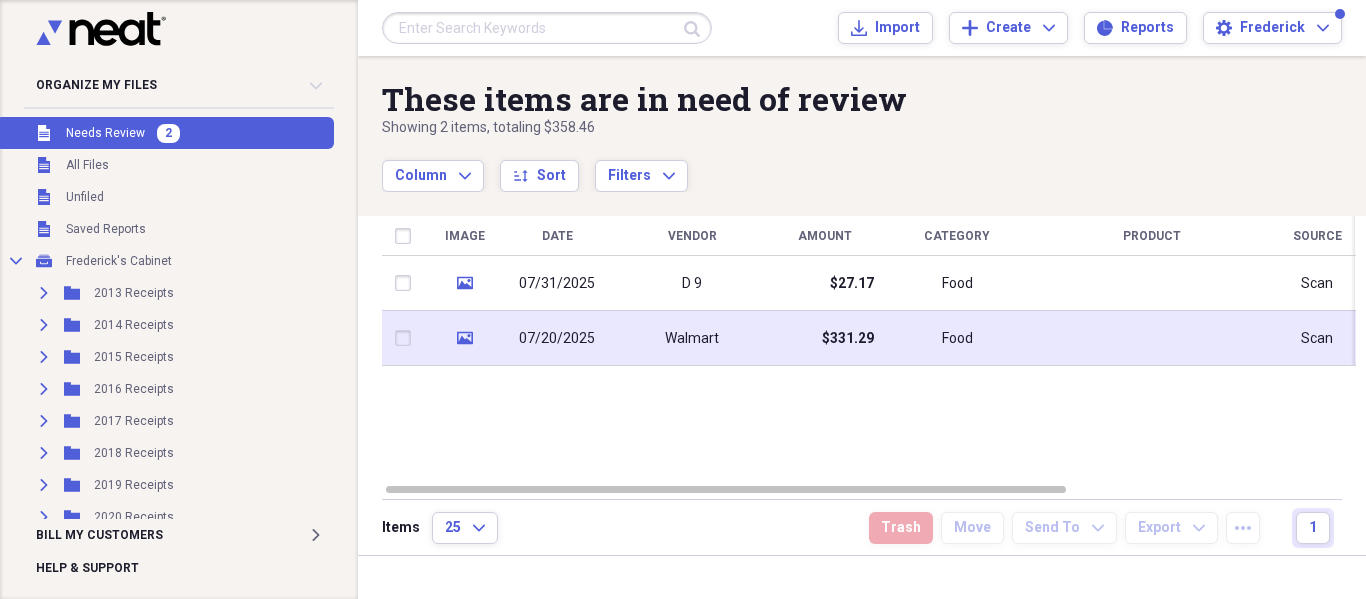click on "Food" at bounding box center (957, 338) 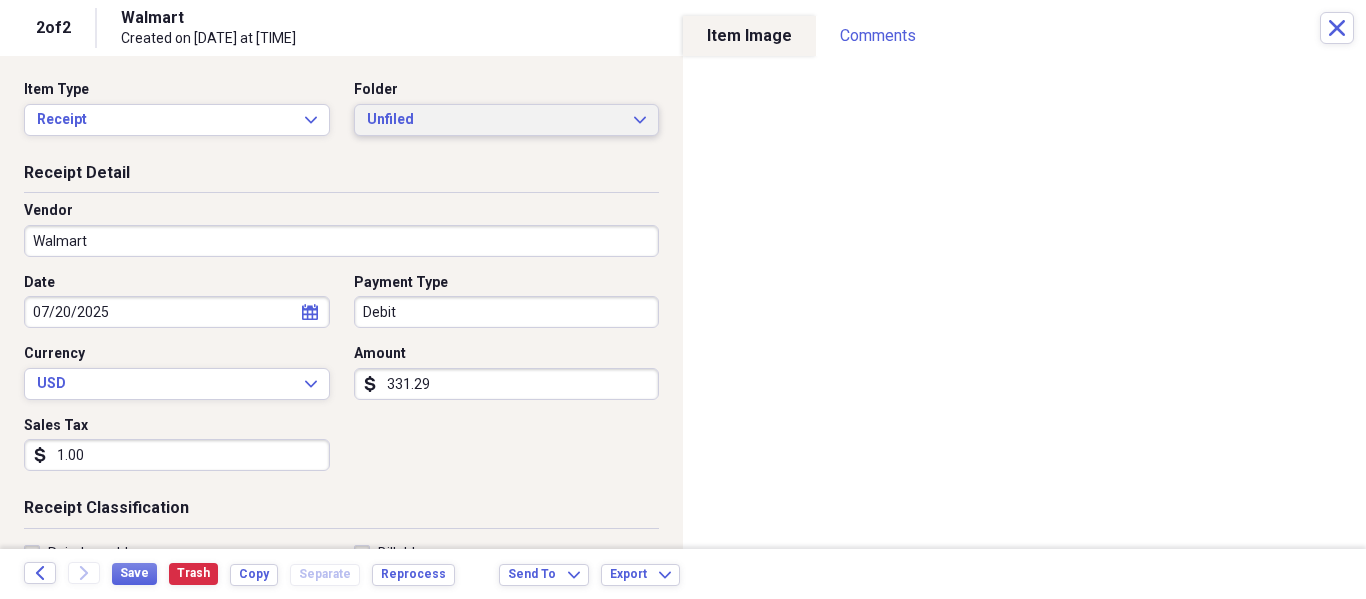 click on "Expand" 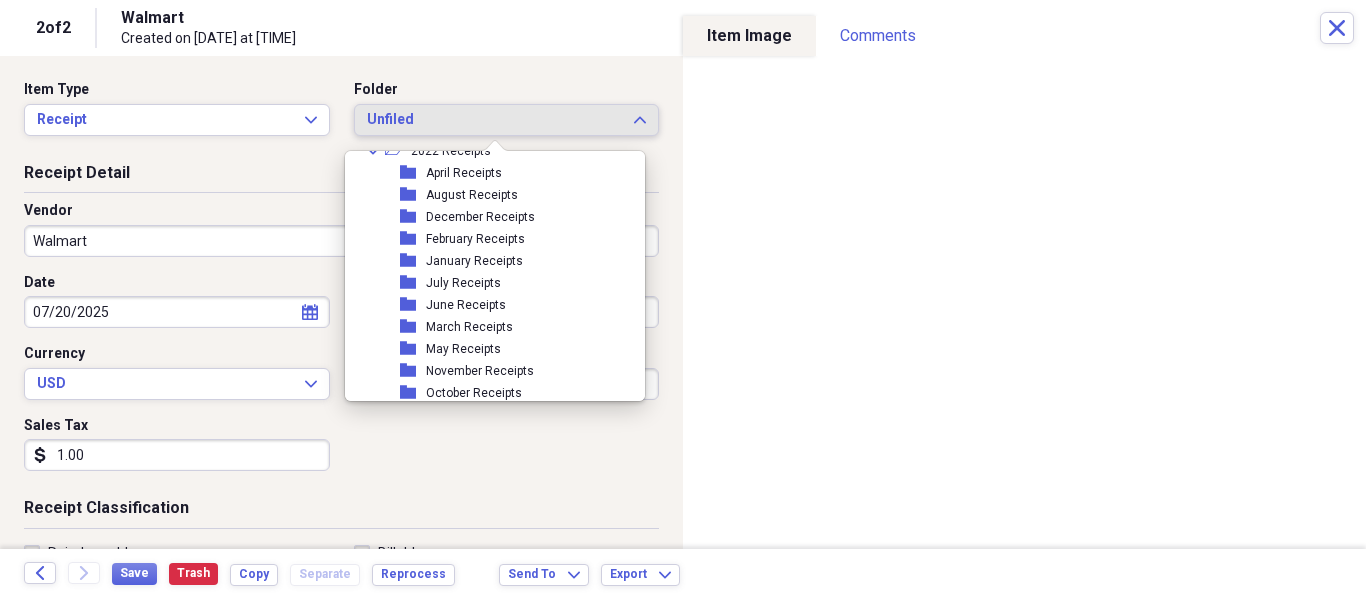 scroll, scrollTop: 300, scrollLeft: 0, axis: vertical 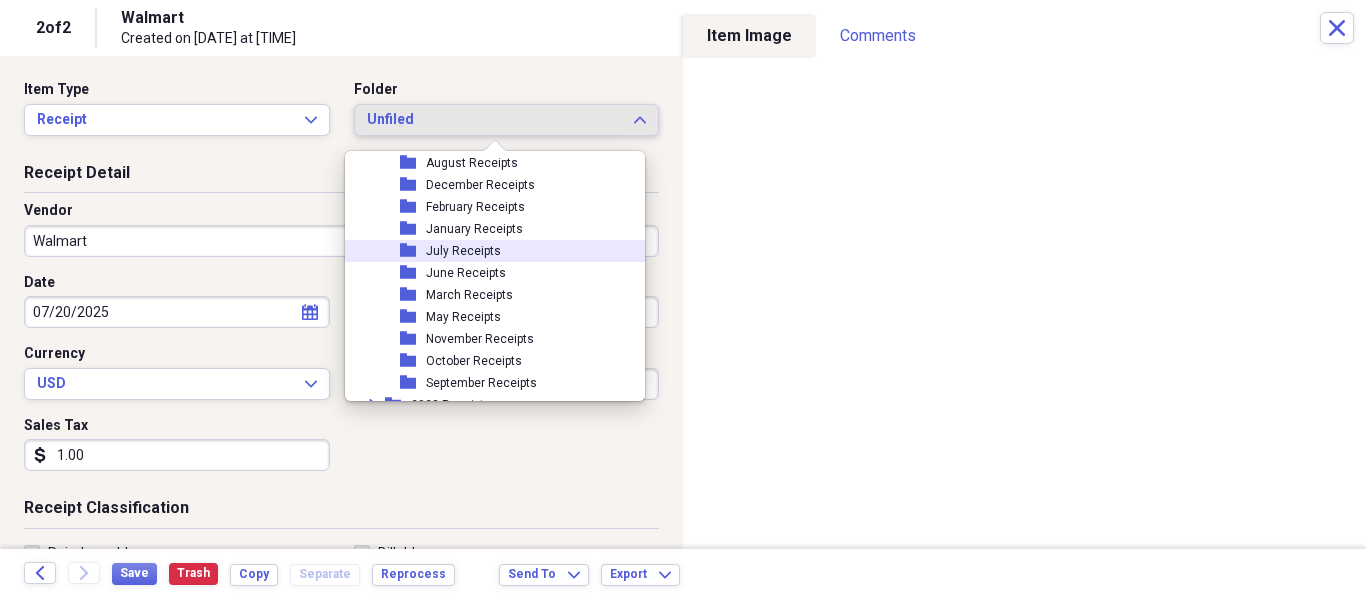 click on "folder July Receipts" at bounding box center [487, 251] 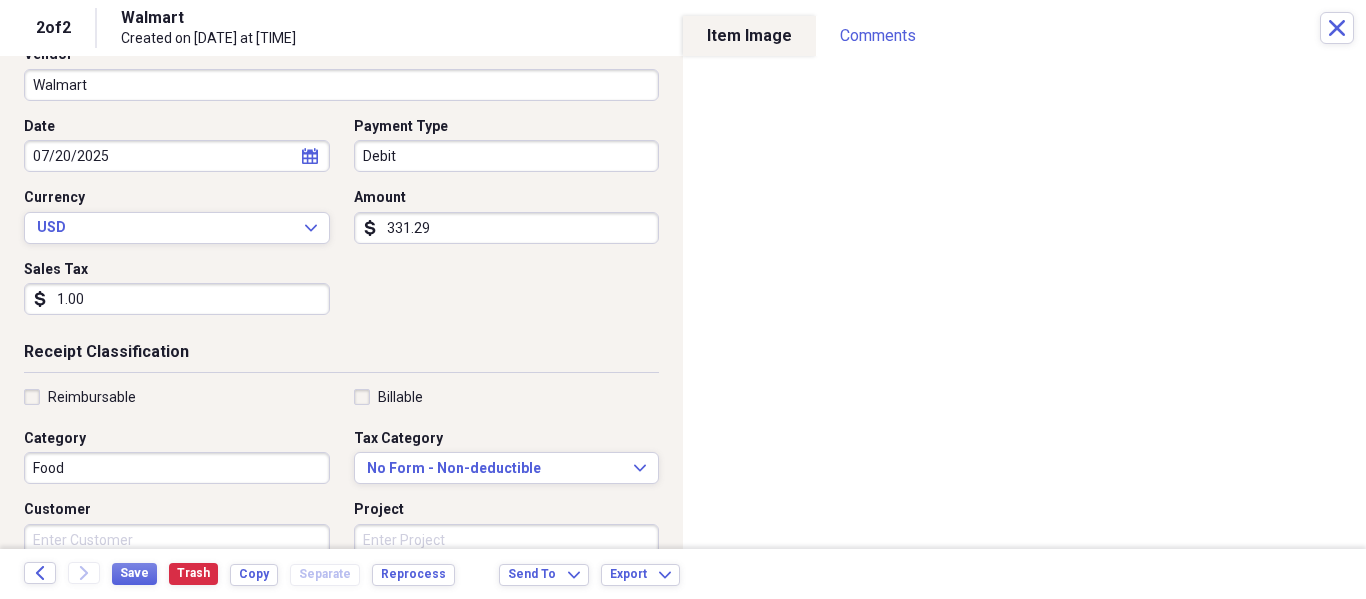 scroll, scrollTop: 200, scrollLeft: 0, axis: vertical 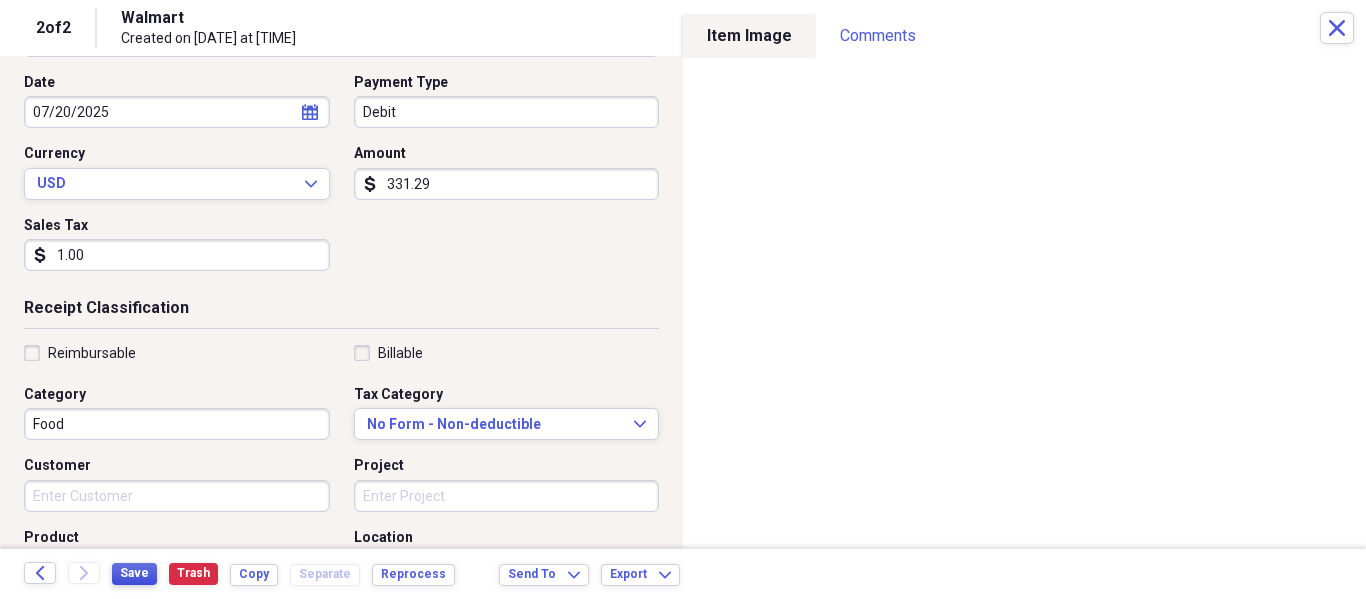 click on "Save" at bounding box center [134, 573] 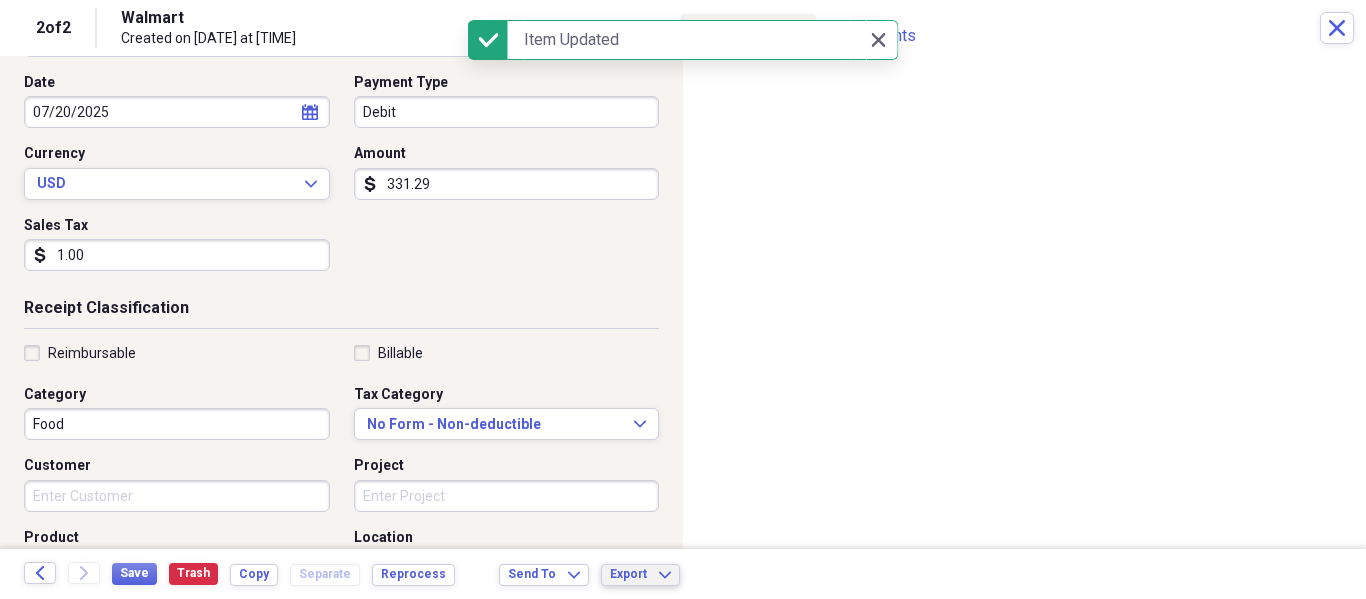 click on "Expand" 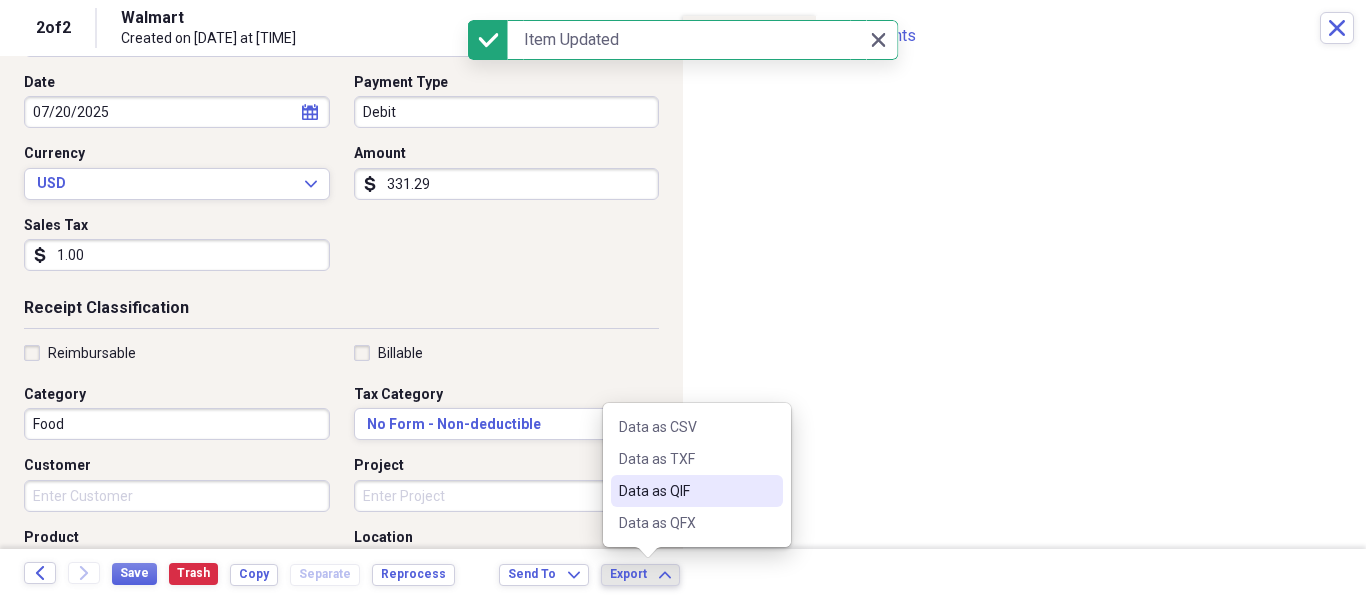 click on "Data as QIF" at bounding box center [697, 491] 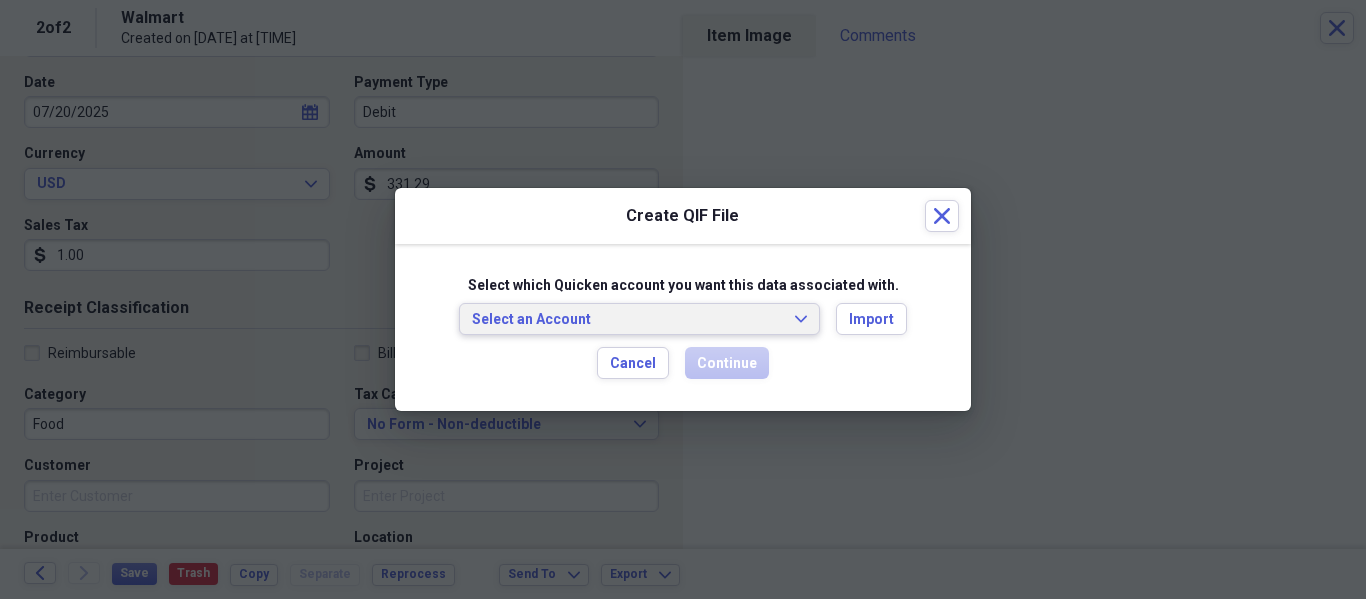 click on "Expand" 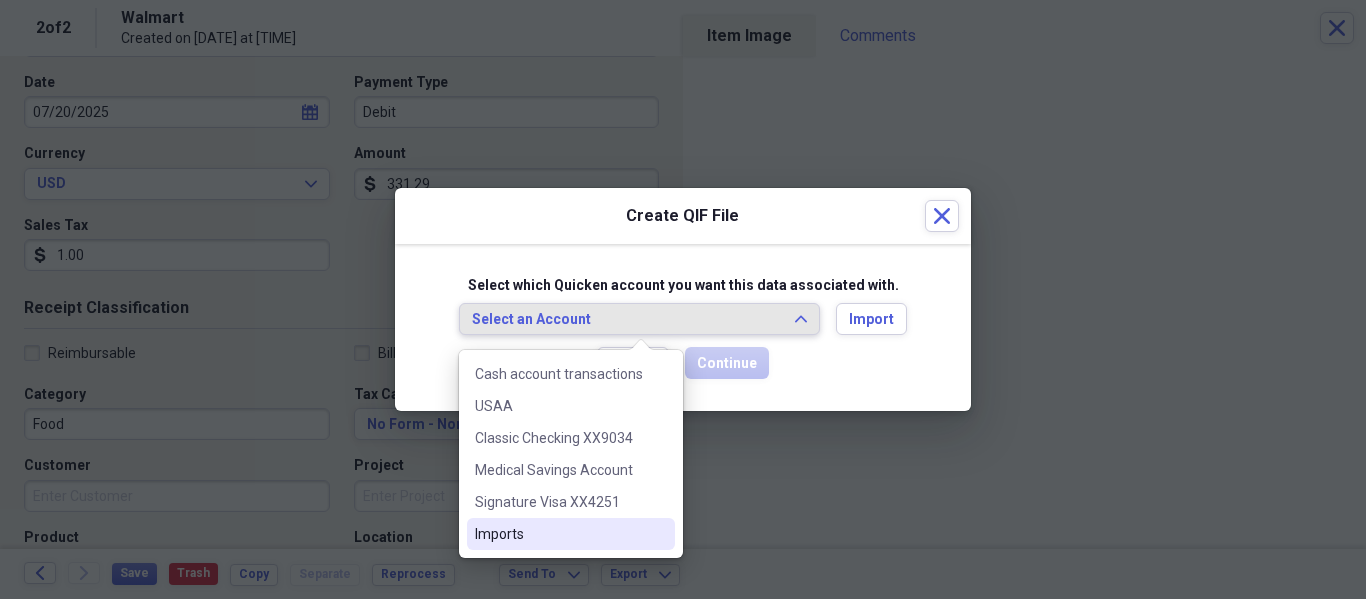 click on "Imports" at bounding box center [559, 534] 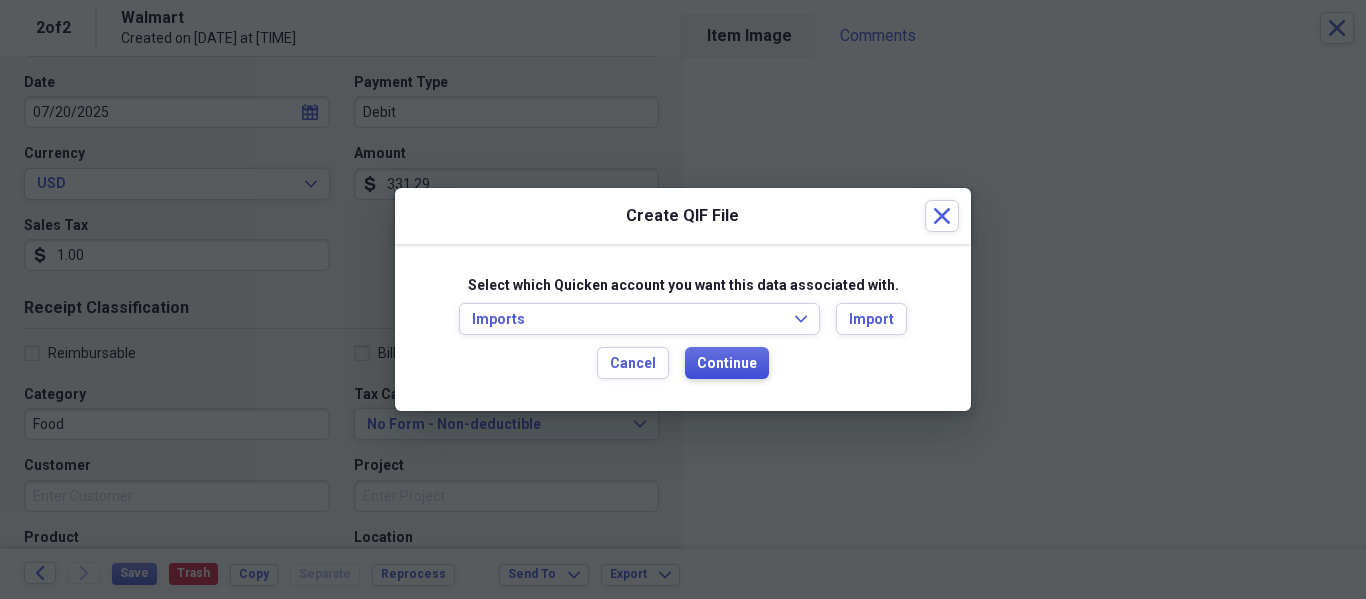 click on "Continue" at bounding box center (727, 364) 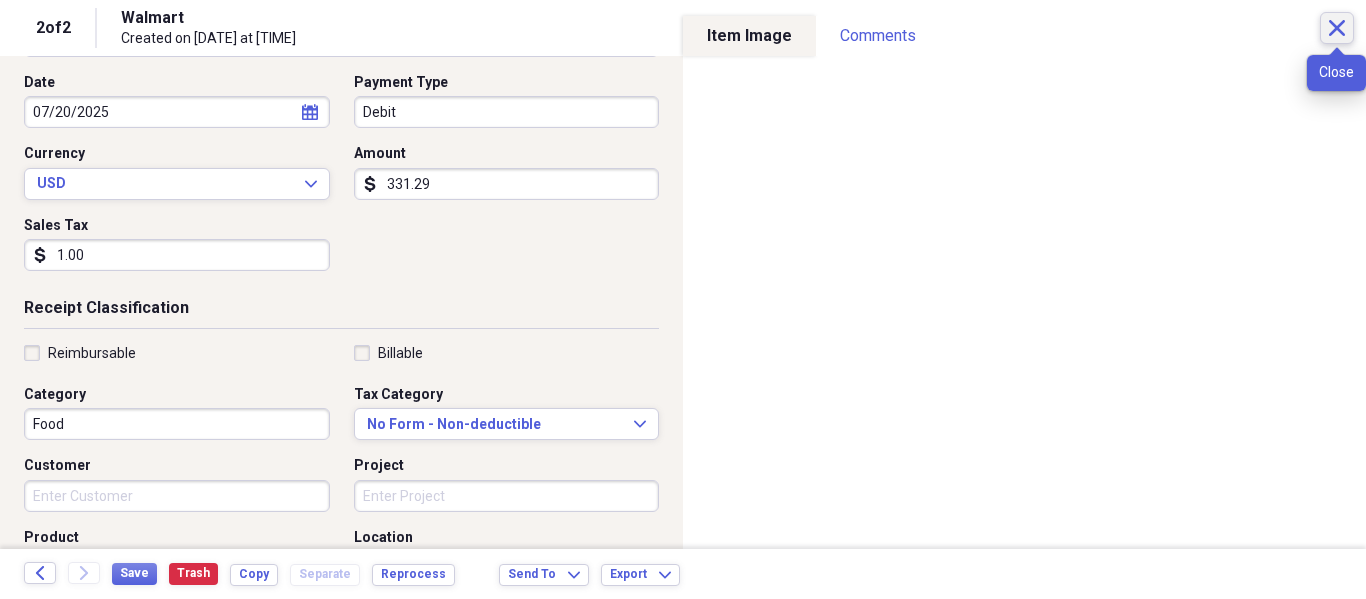 click on "Close" 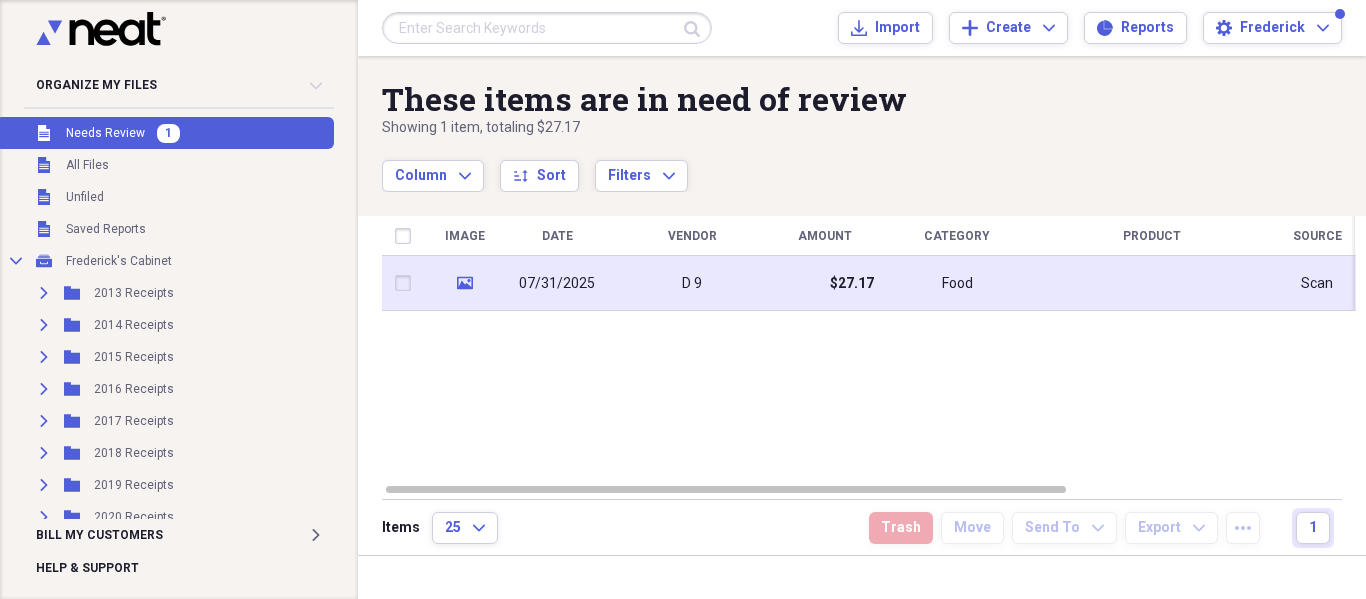 click on "07/31/2025" at bounding box center [557, 284] 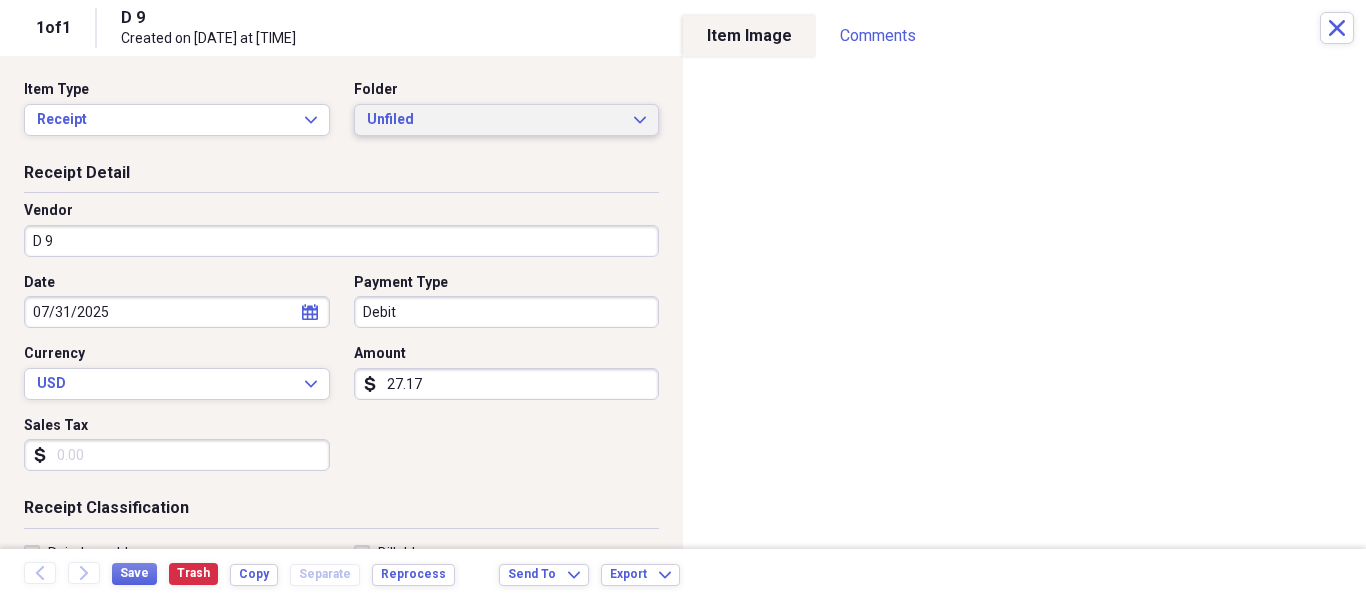 click on "Expand" 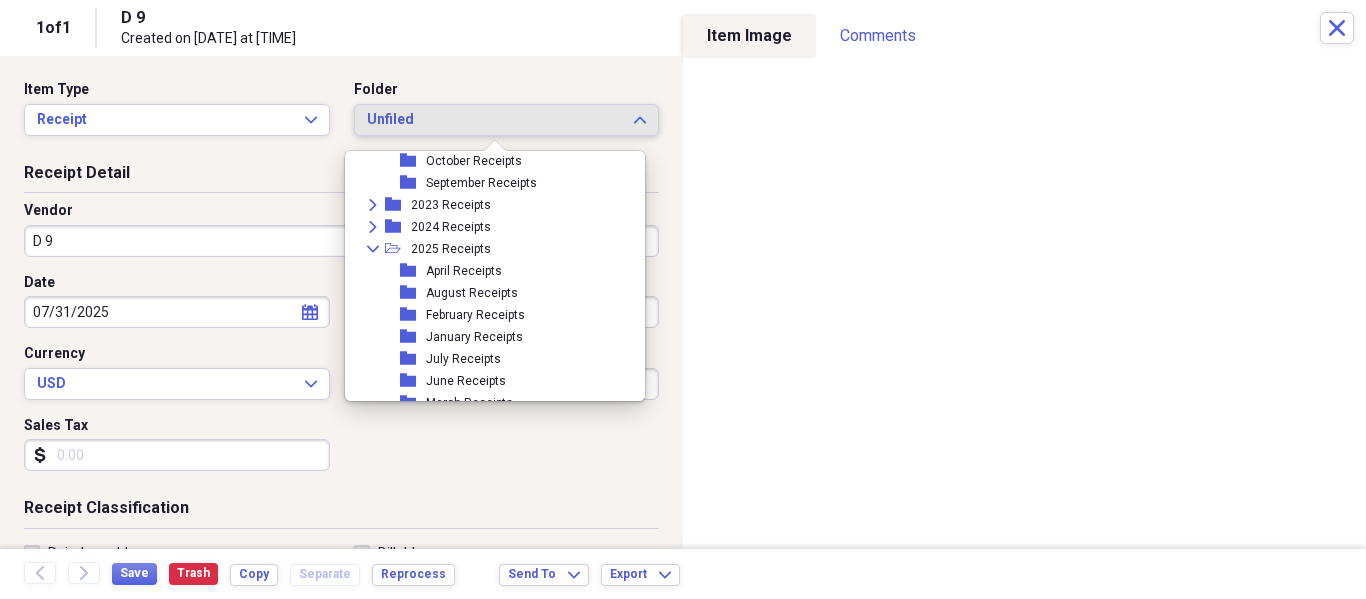 scroll, scrollTop: 600, scrollLeft: 0, axis: vertical 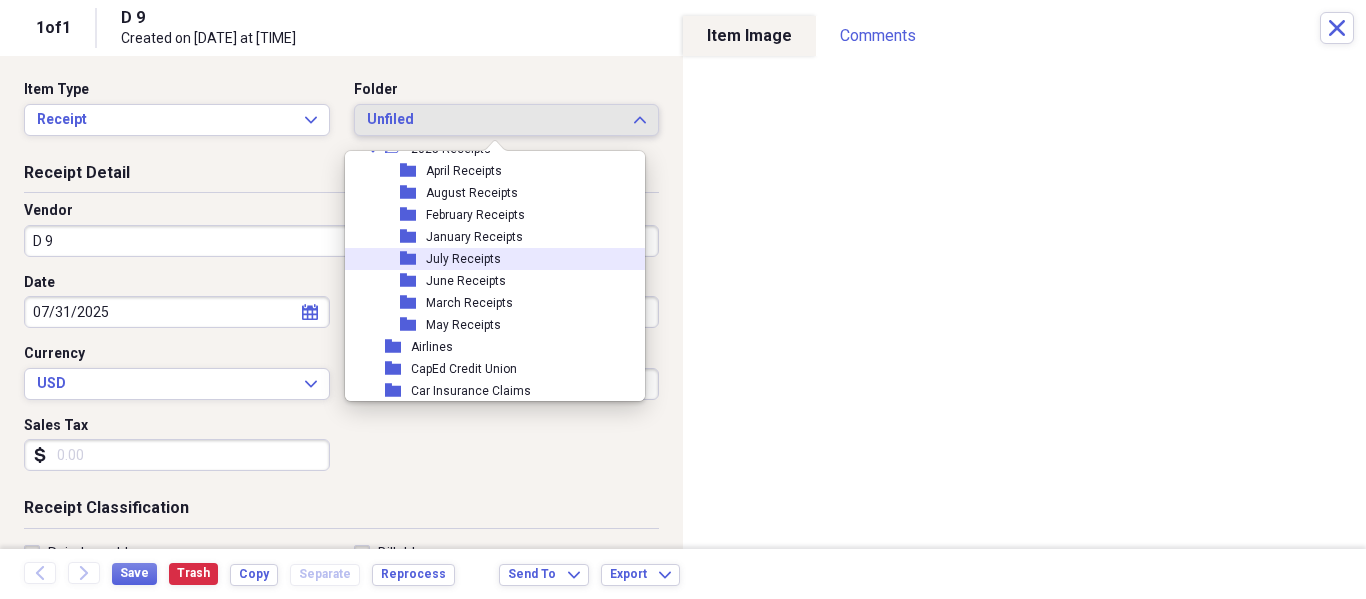 click on "July Receipts" at bounding box center (463, 259) 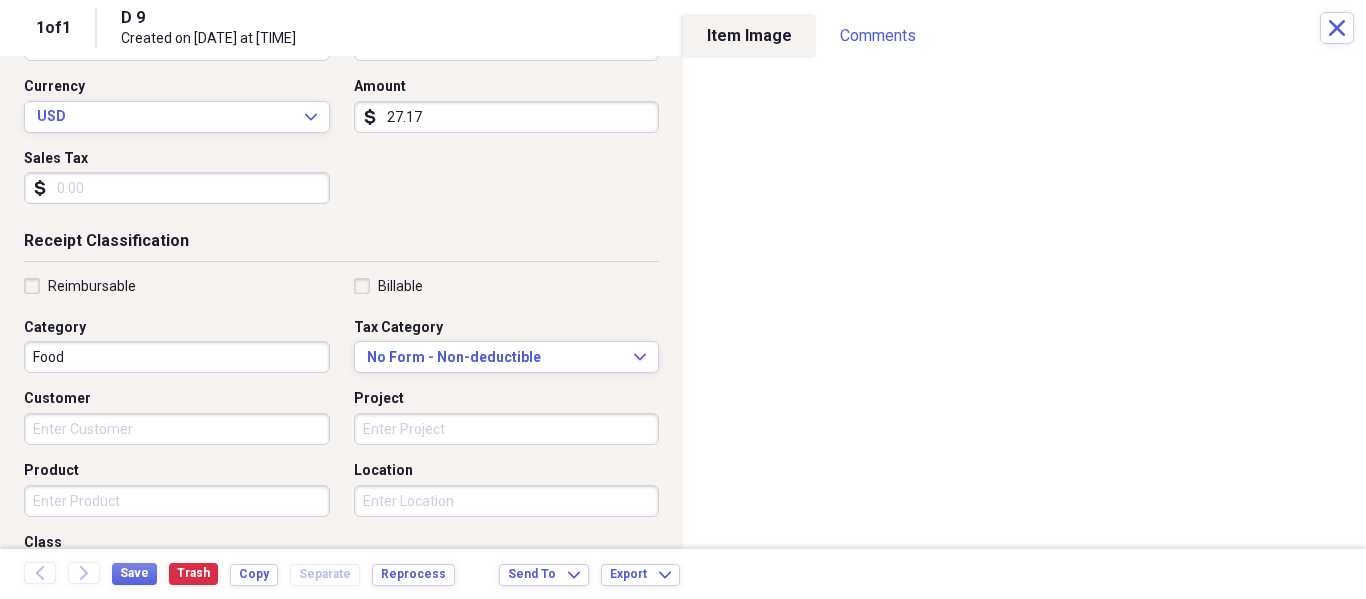scroll, scrollTop: 300, scrollLeft: 0, axis: vertical 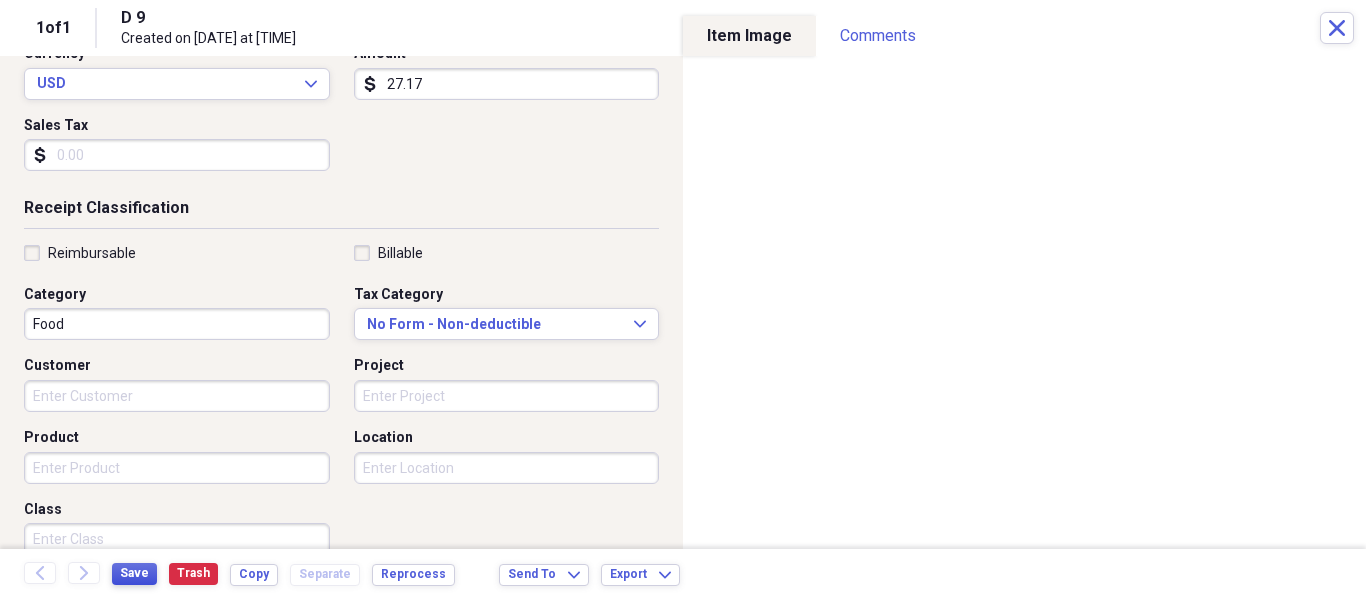 click on "Save" at bounding box center [134, 573] 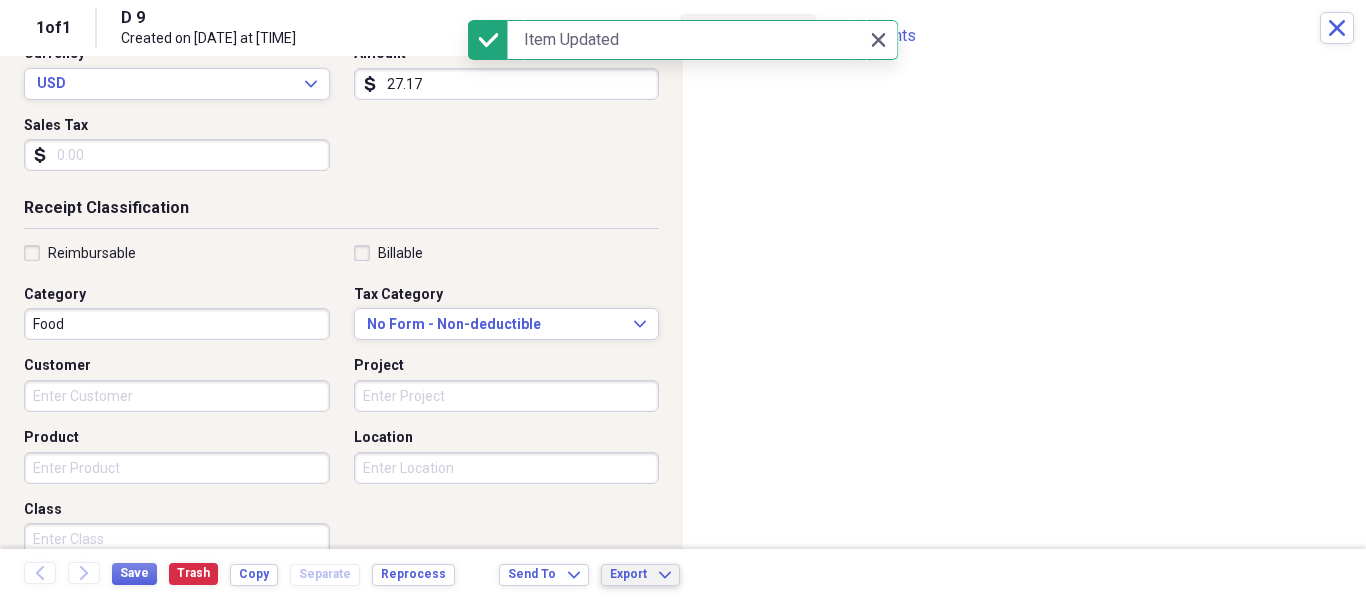 click on "Expand" 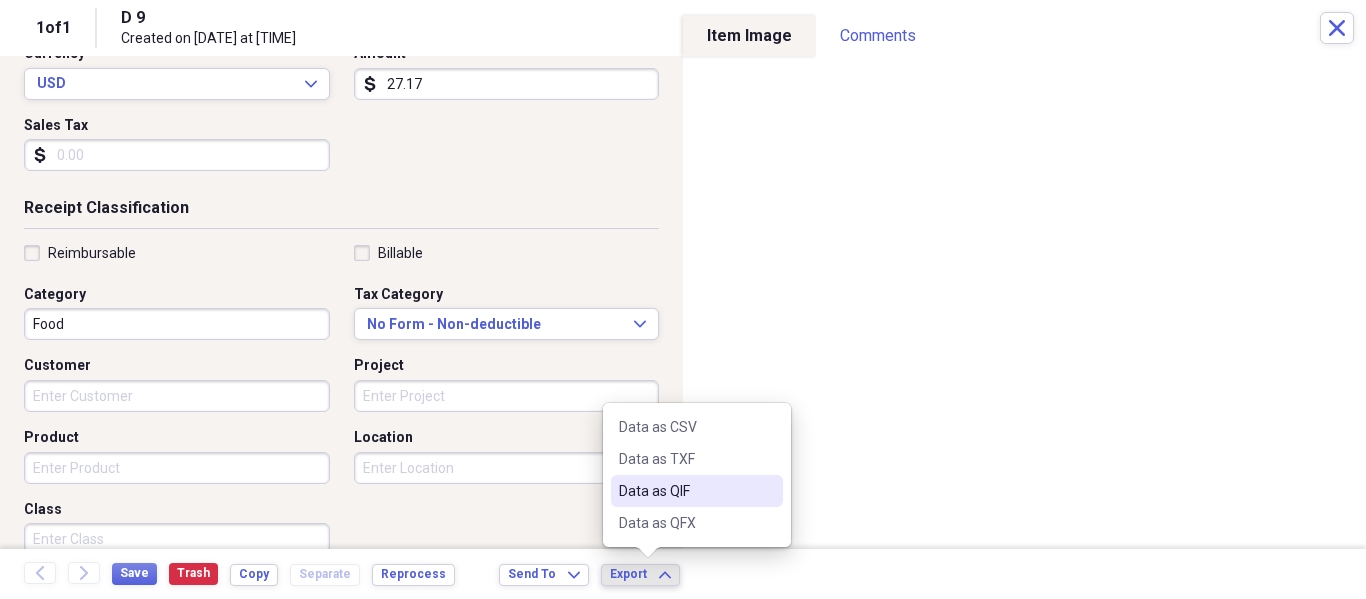 click on "Data as QIF" at bounding box center [685, 491] 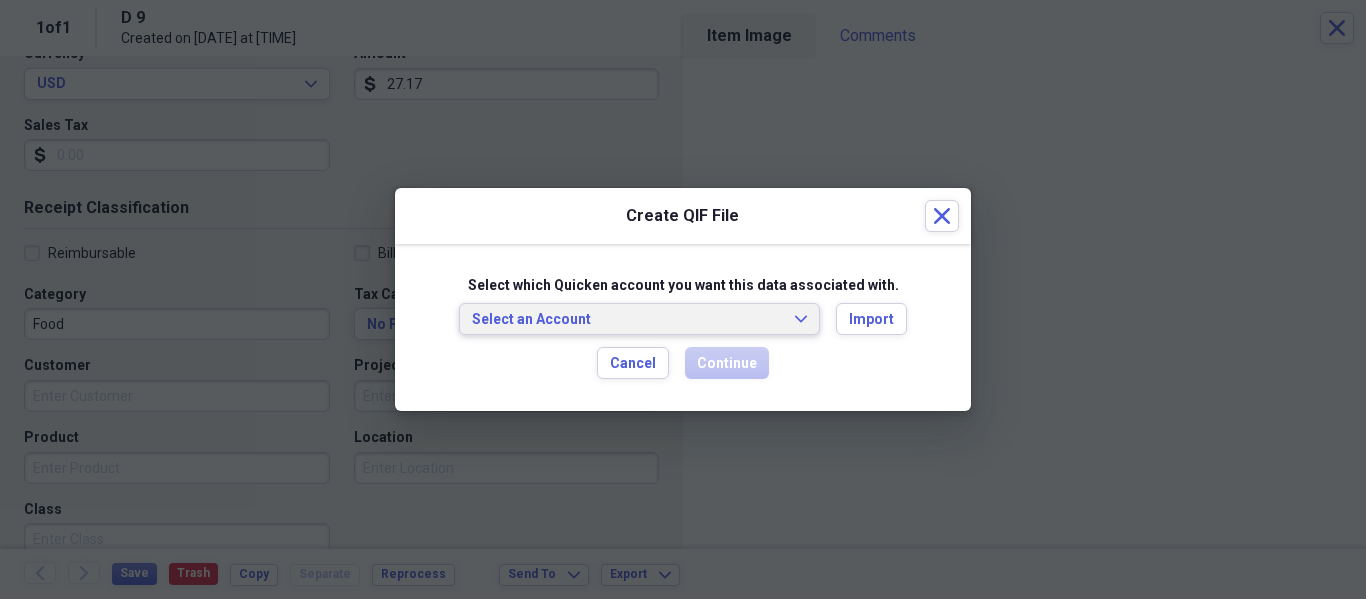 click on "Expand" 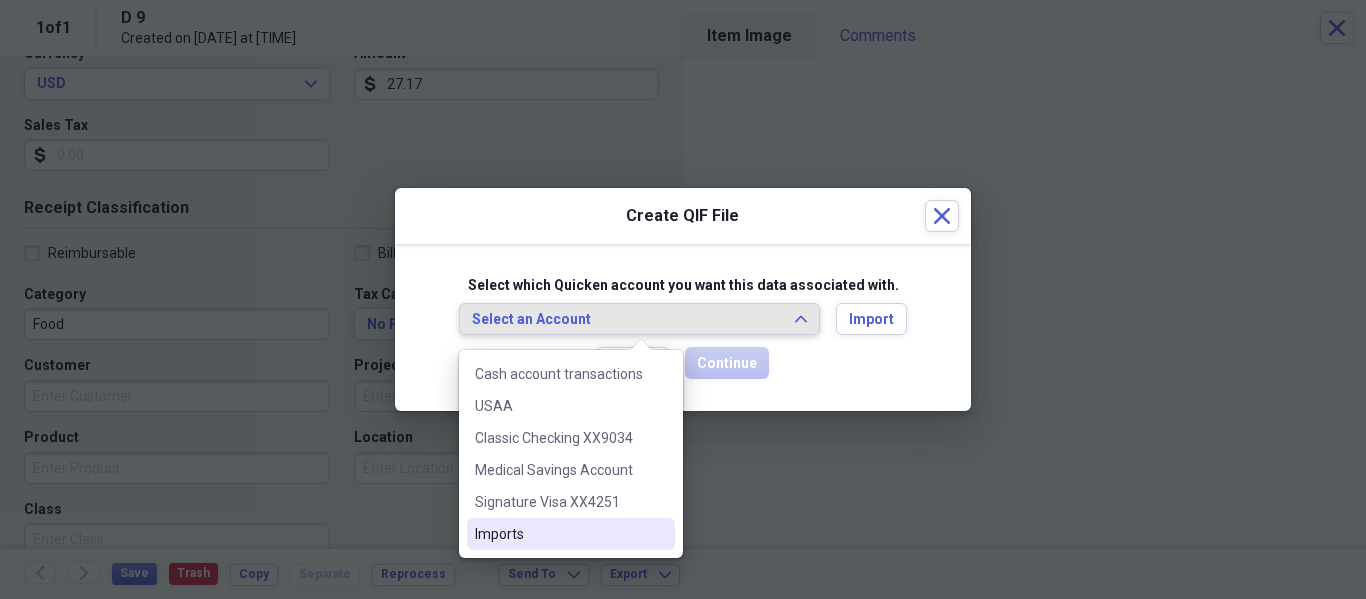 click on "Imports" at bounding box center [571, 534] 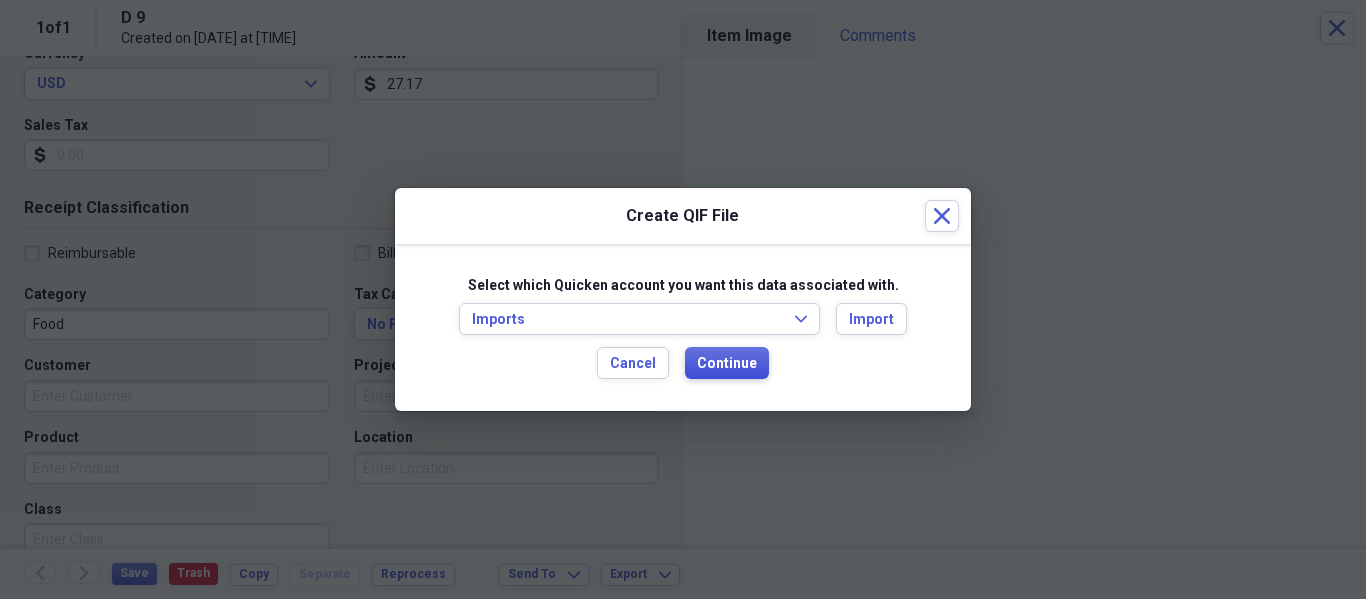 click on "Continue" at bounding box center [727, 364] 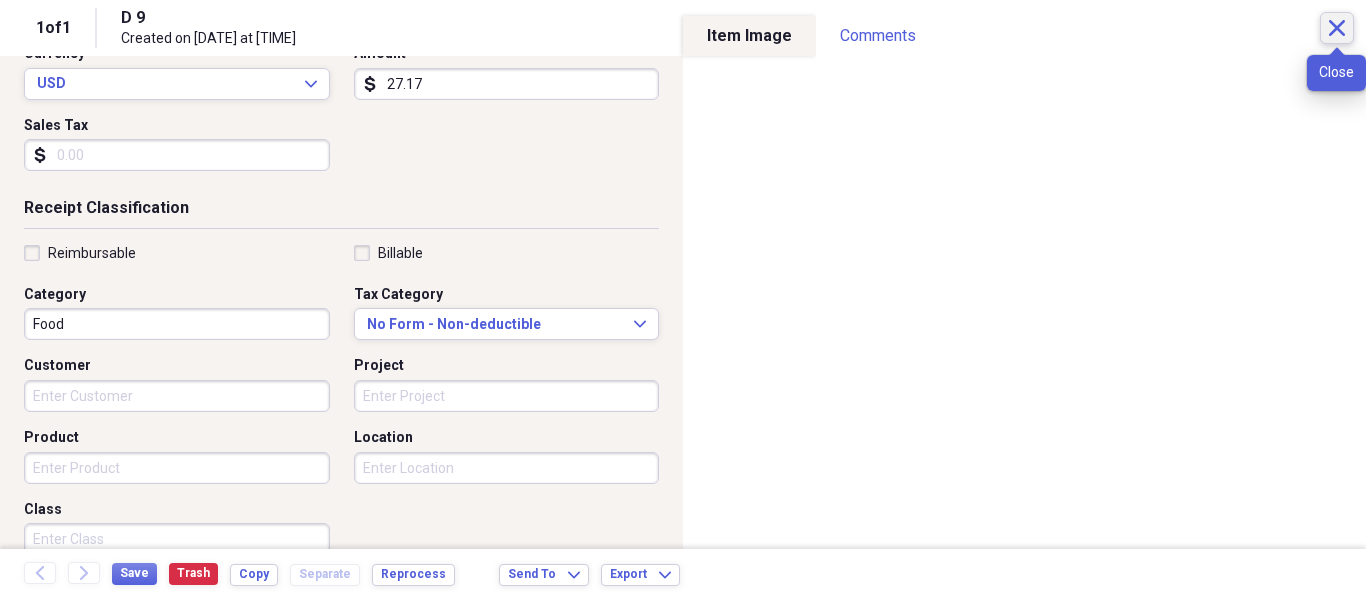 click on "Close" at bounding box center (1337, 28) 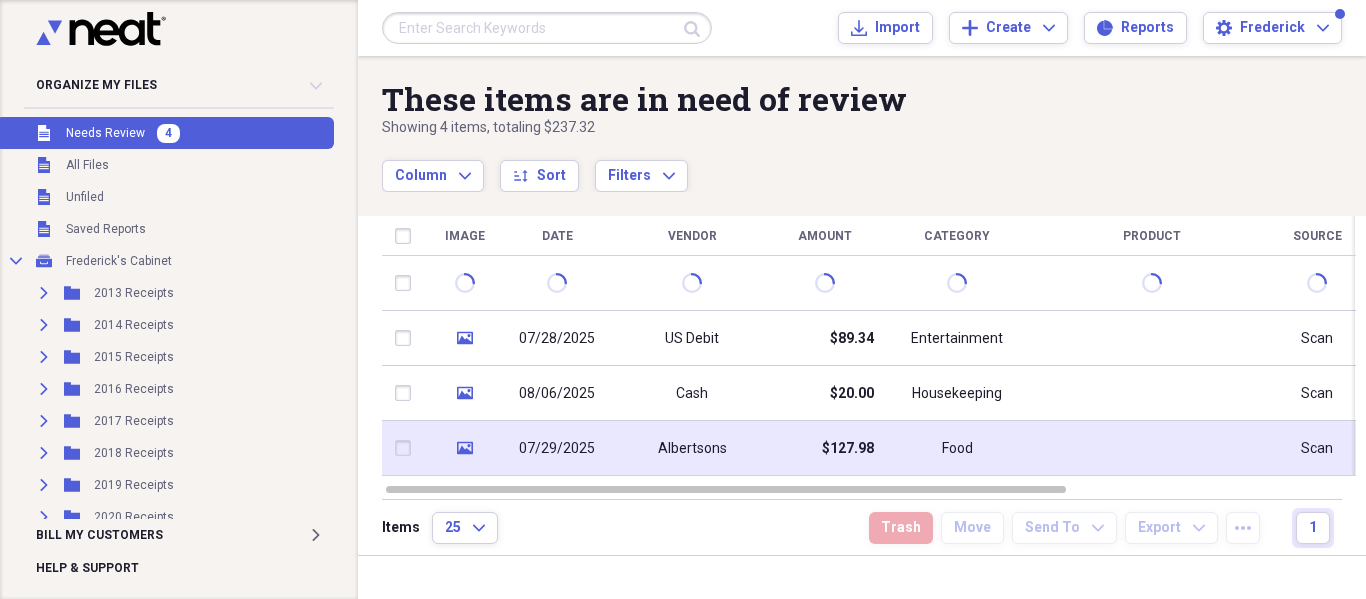click on "Albertsons" at bounding box center (692, 449) 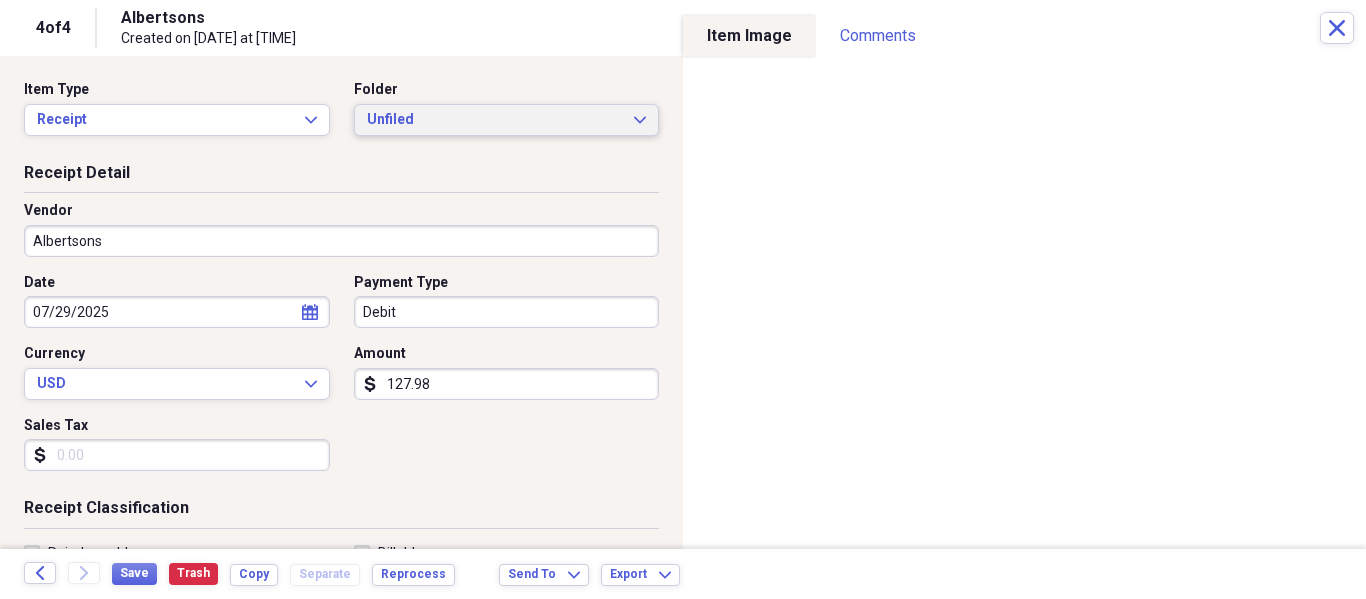 click on "Expand" 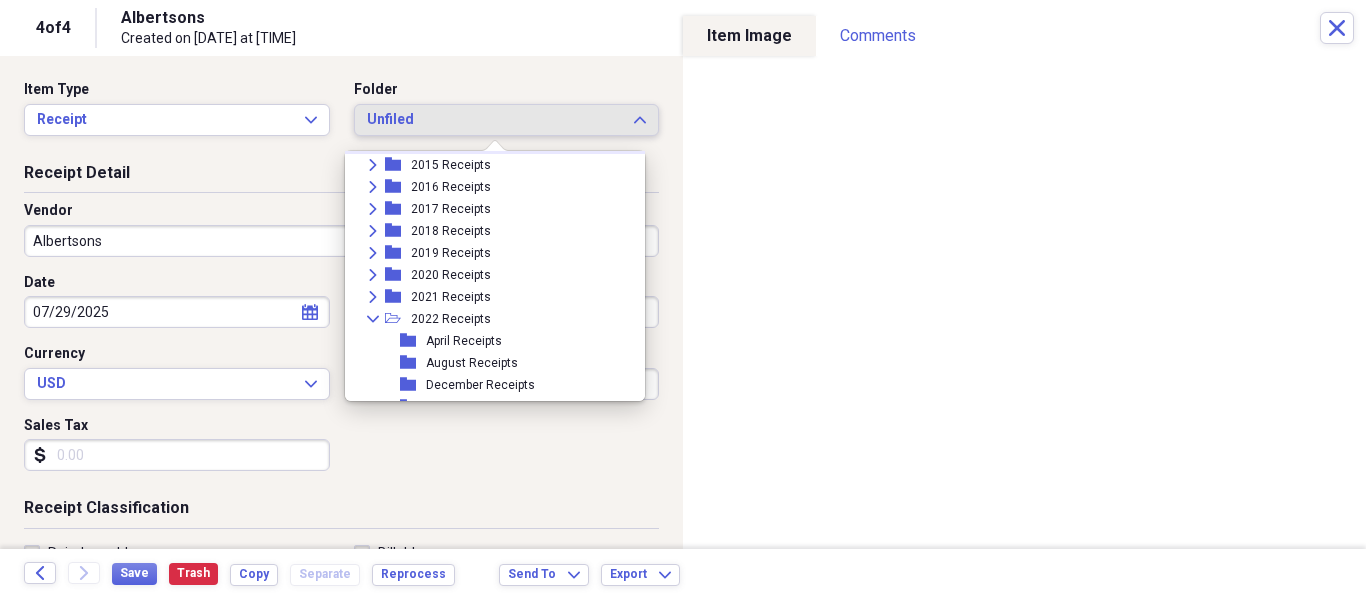 scroll, scrollTop: 200, scrollLeft: 0, axis: vertical 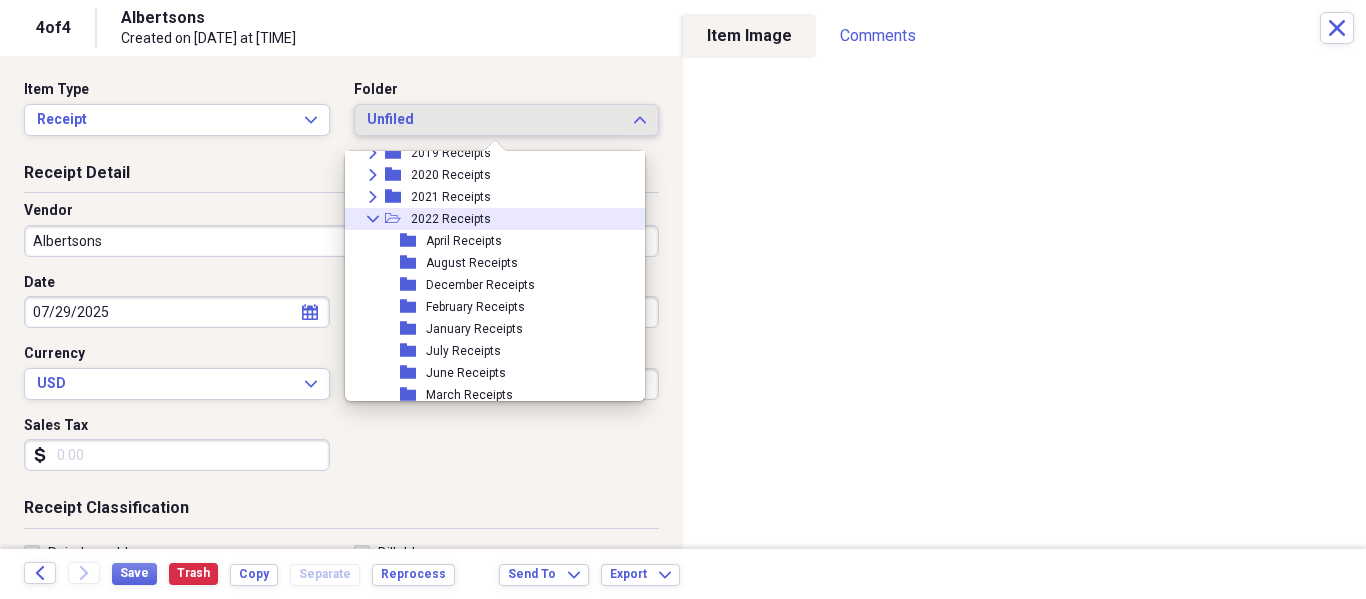 click on "Collapse" 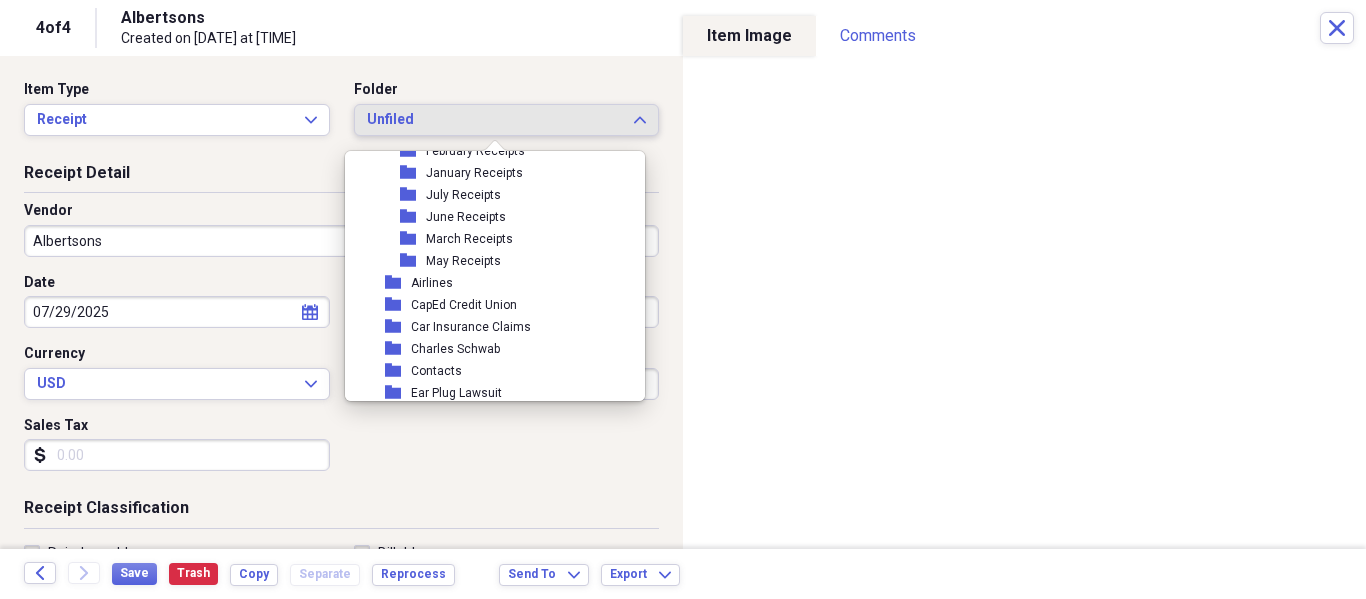 scroll, scrollTop: 300, scrollLeft: 0, axis: vertical 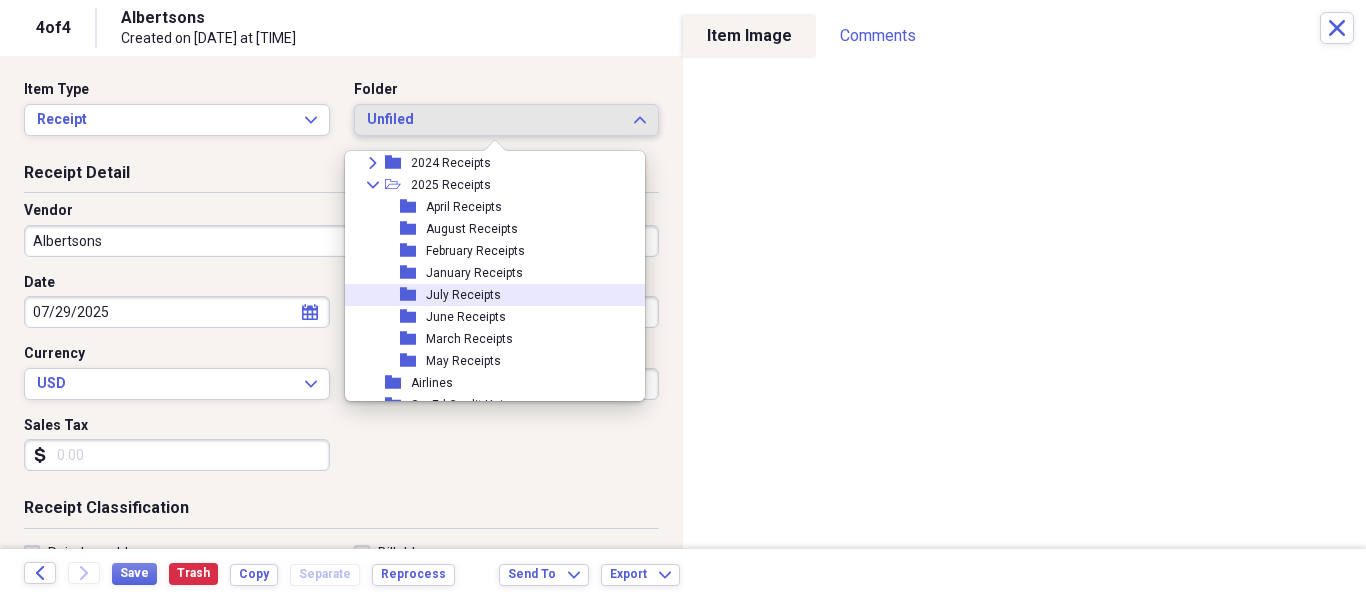 click on "July Receipts" at bounding box center [463, 295] 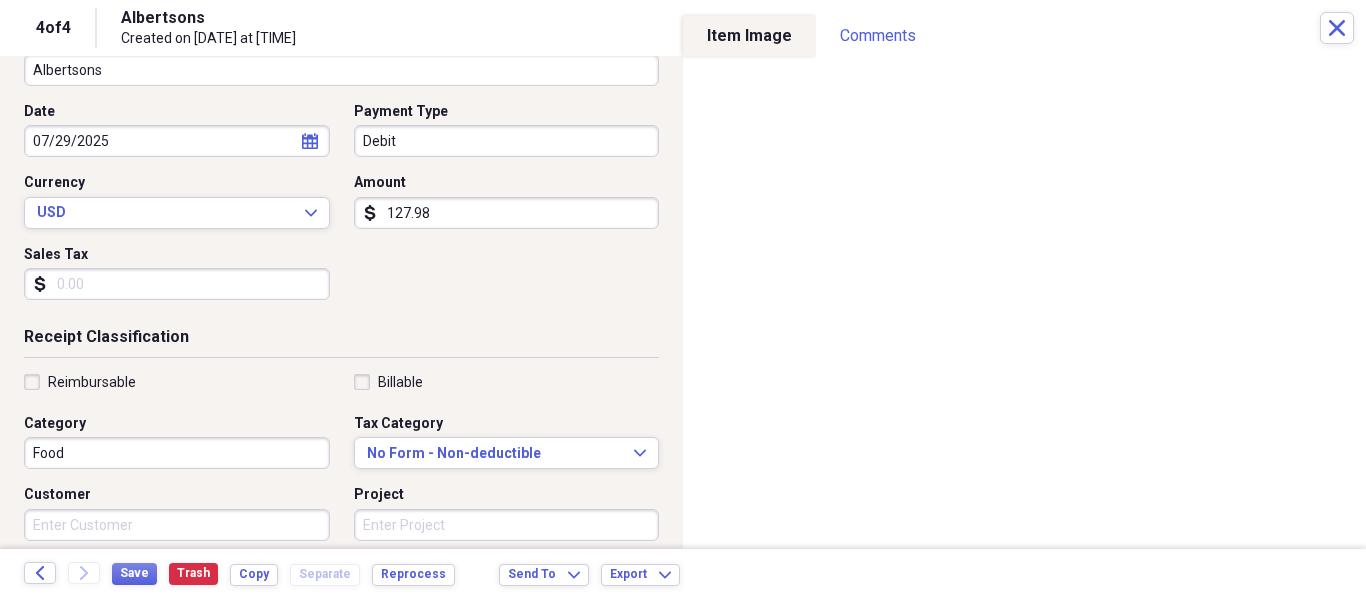 scroll, scrollTop: 200, scrollLeft: 0, axis: vertical 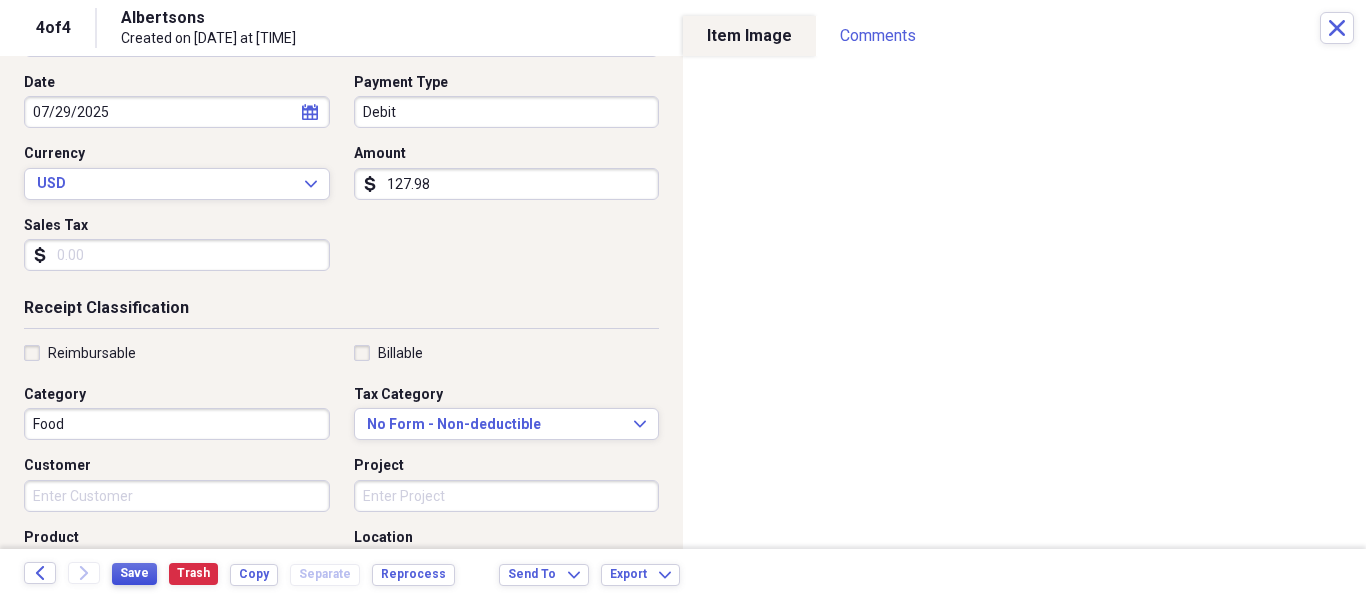 click on "Save" at bounding box center [134, 573] 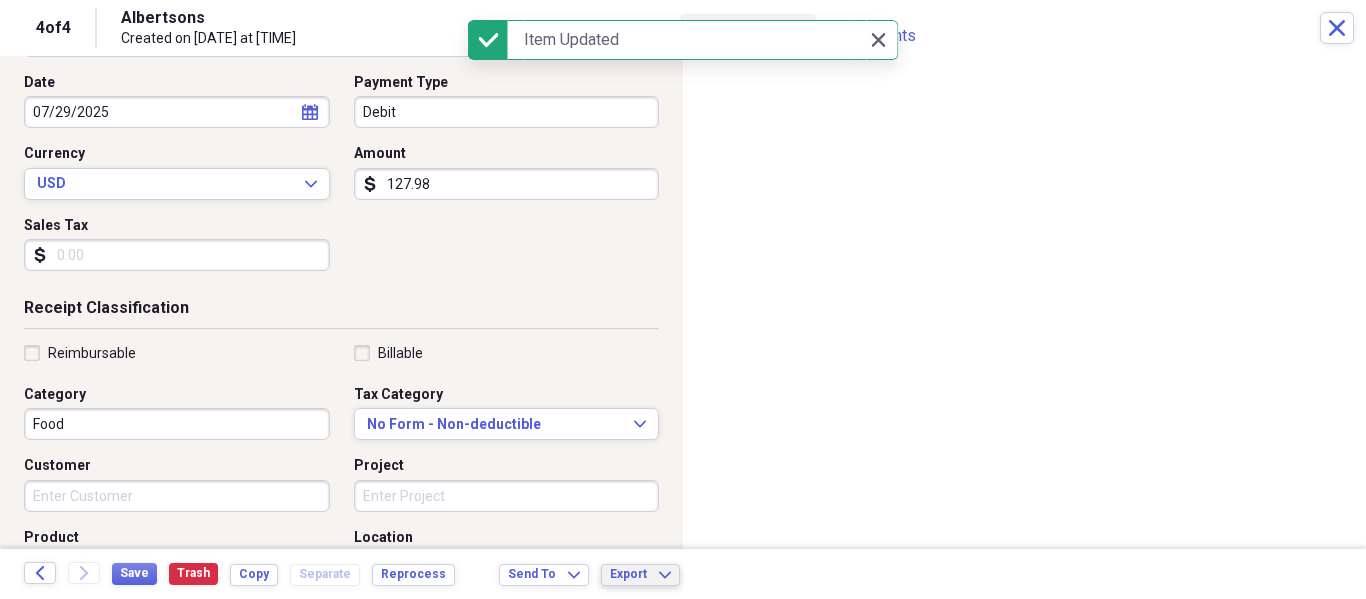 click on "Expand" 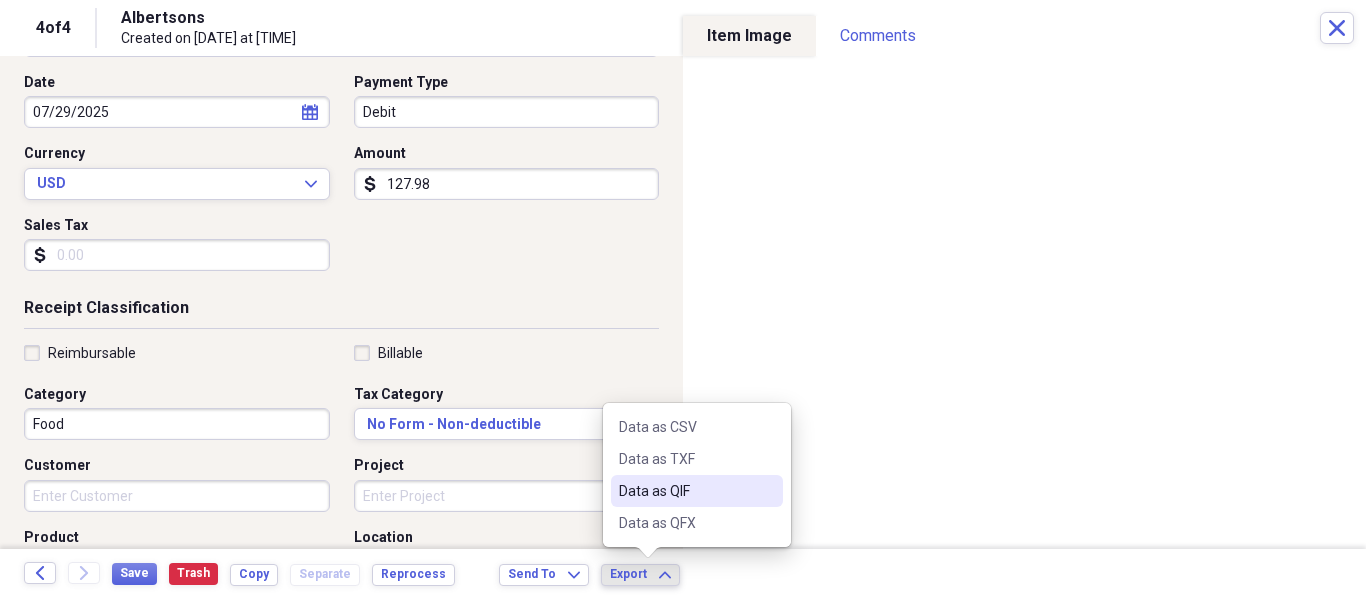 click on "Data as QIF" at bounding box center (685, 491) 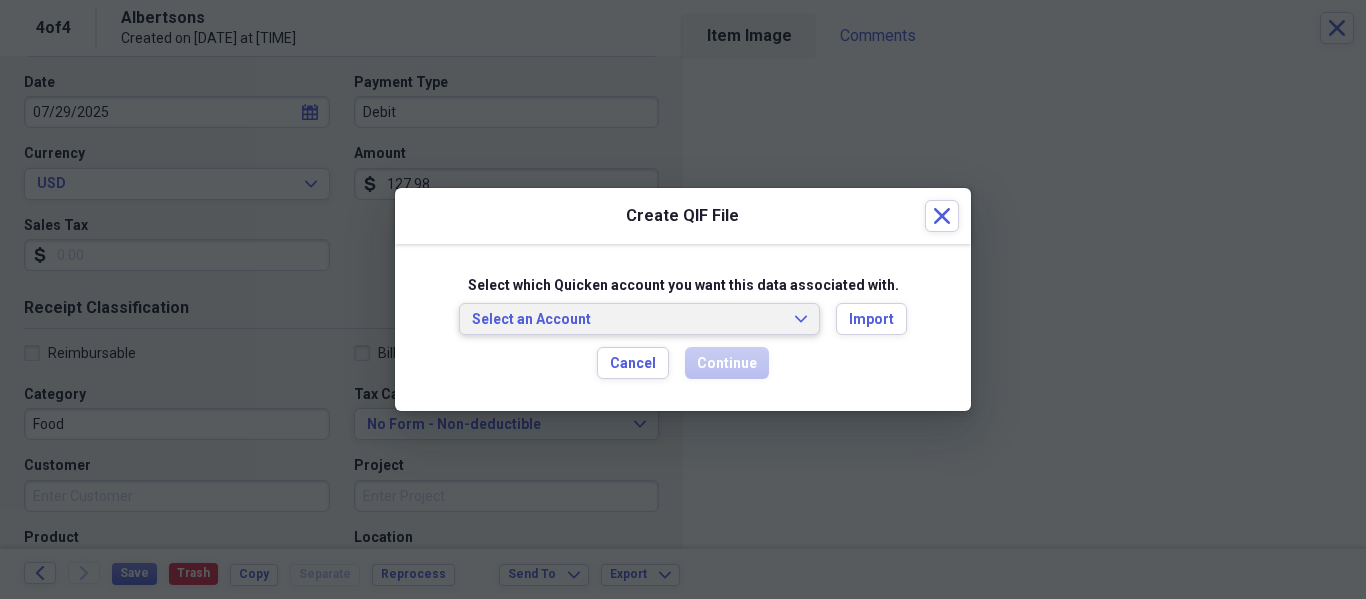 click on "Select an Account Expand" at bounding box center [639, 319] 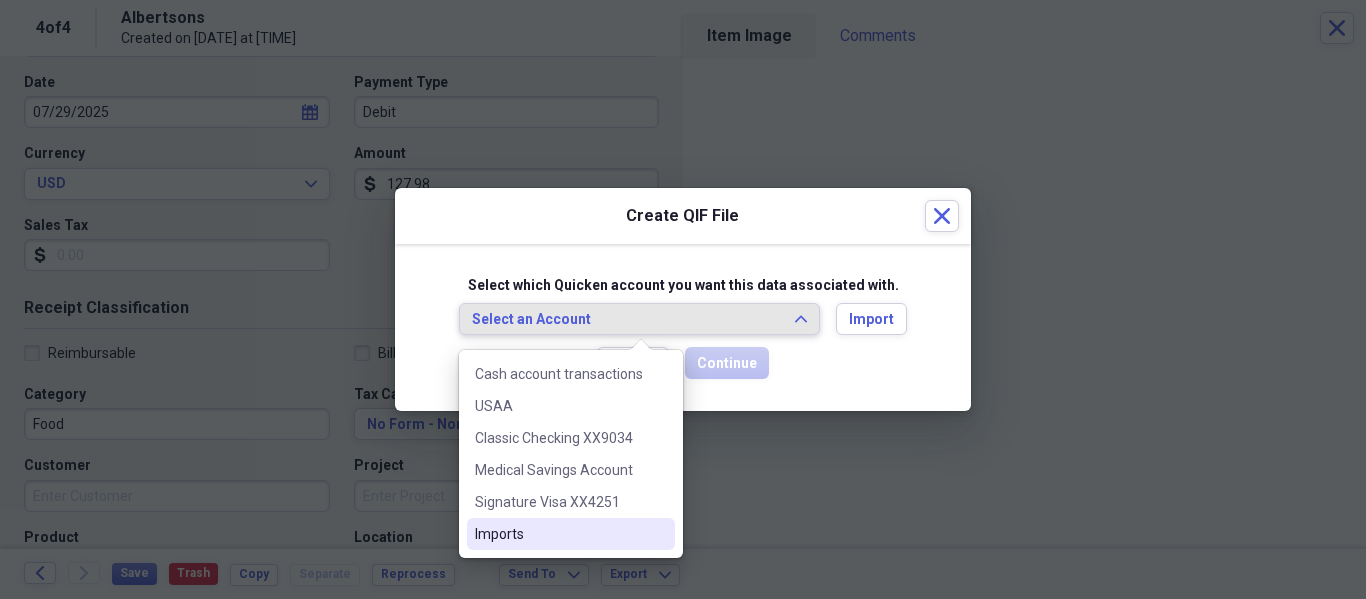 click on "Imports" at bounding box center [559, 534] 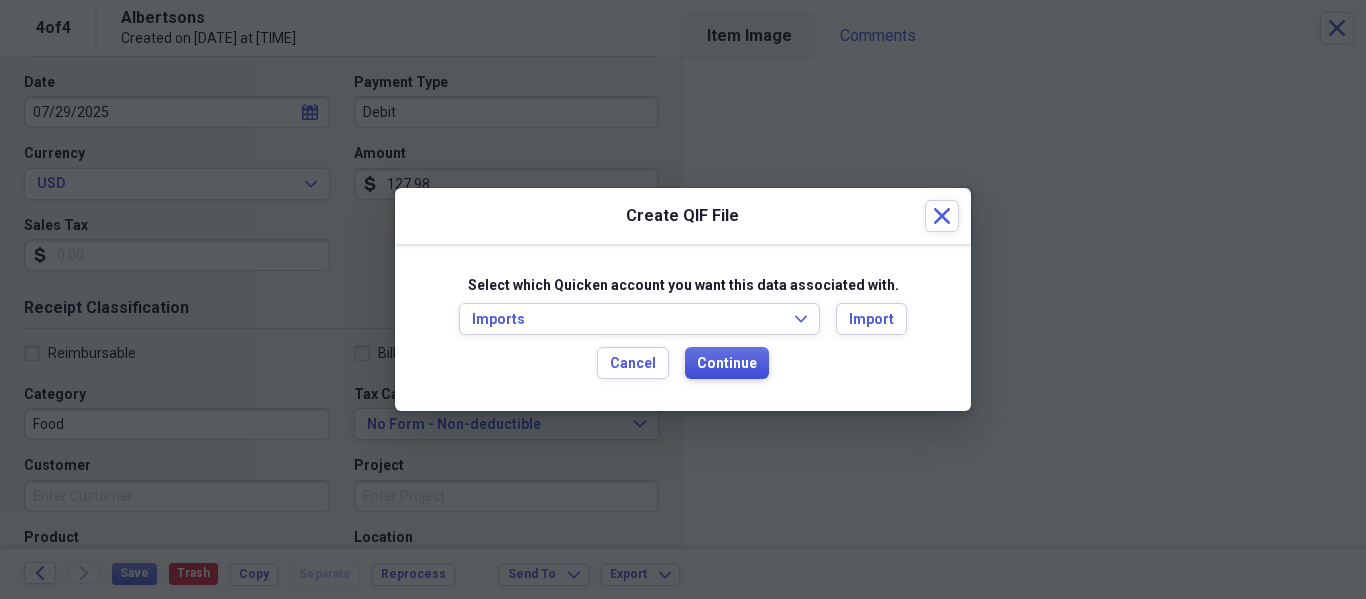 click on "Continue" at bounding box center [727, 364] 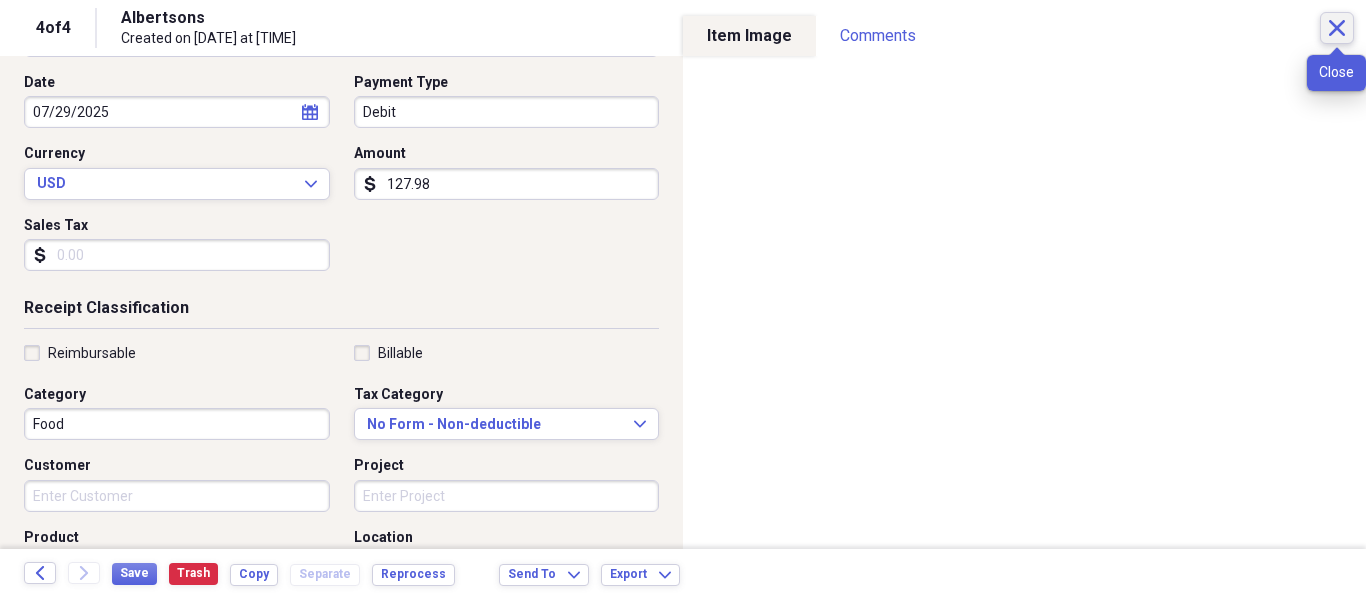 click on "Close" 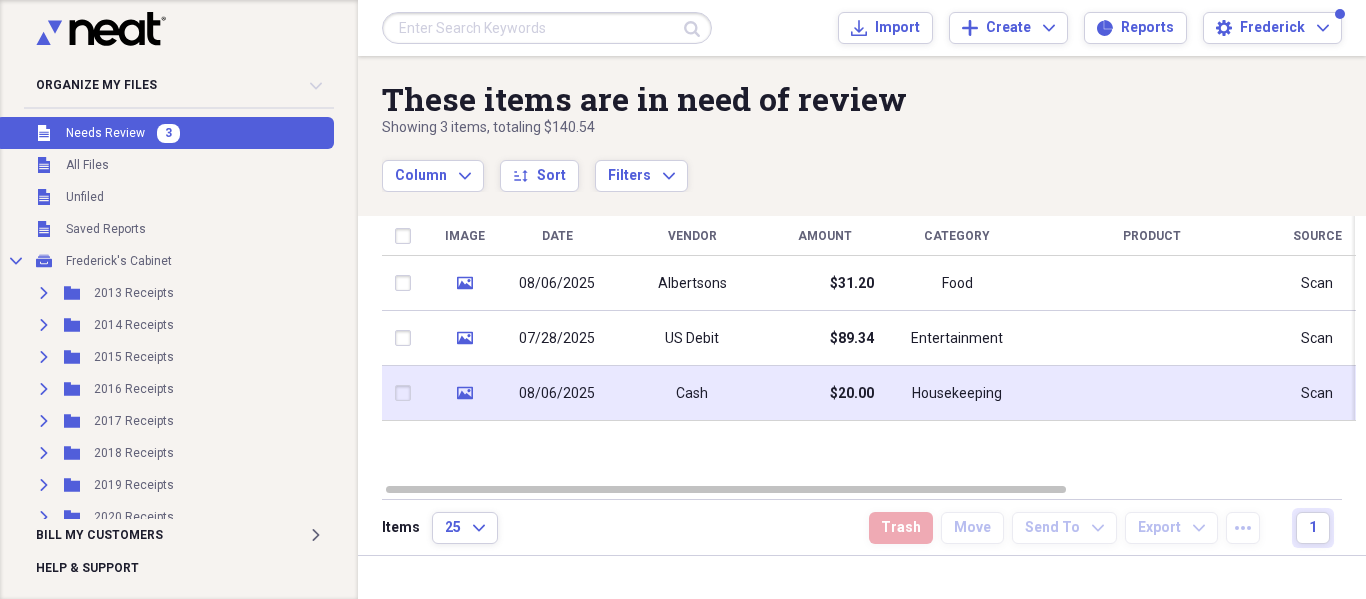 click on "$20.00" at bounding box center [824, 393] 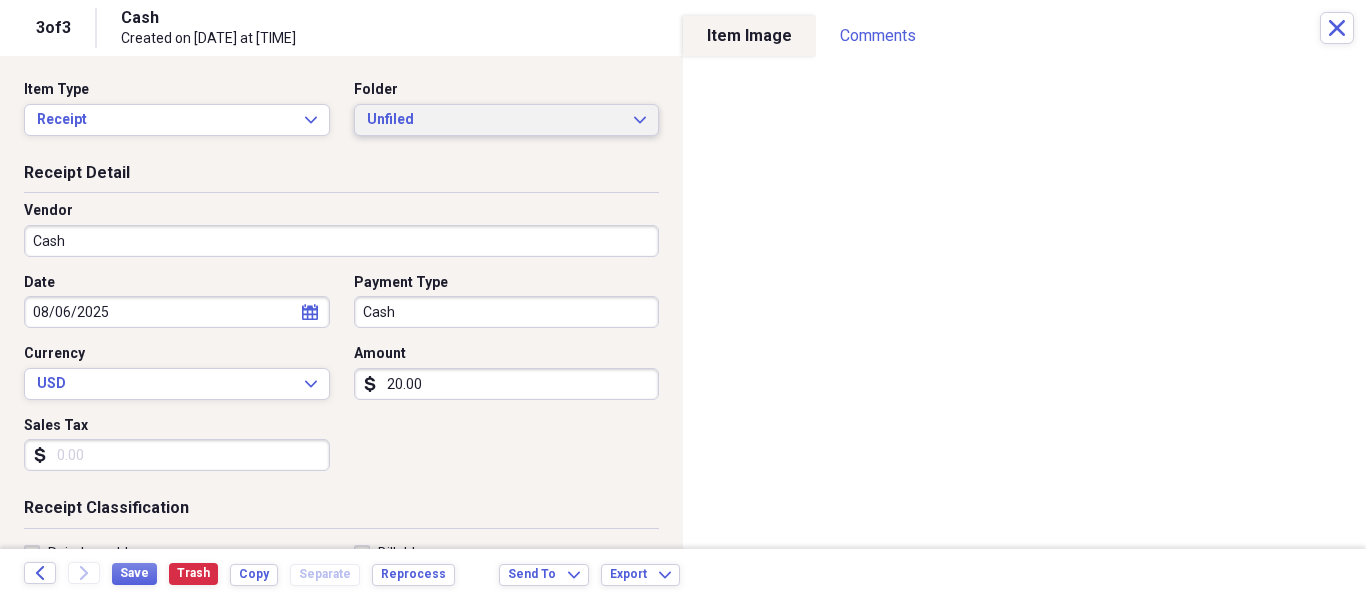 click on "Unfiled Expand" at bounding box center [507, 120] 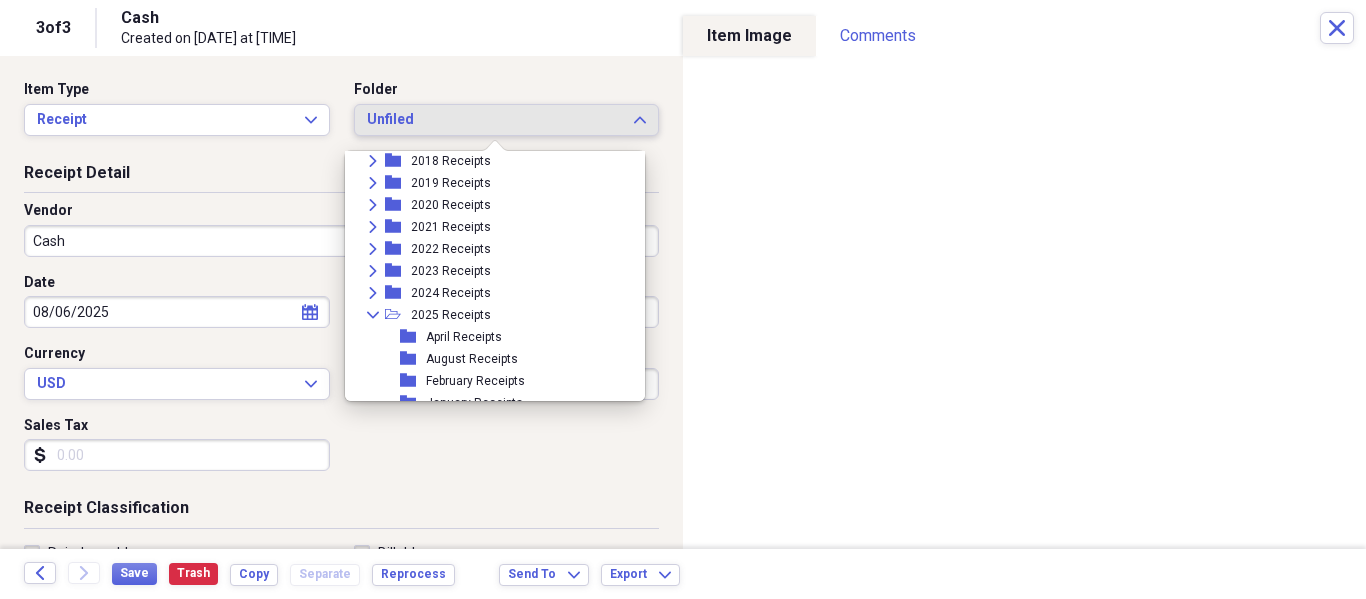 scroll, scrollTop: 200, scrollLeft: 0, axis: vertical 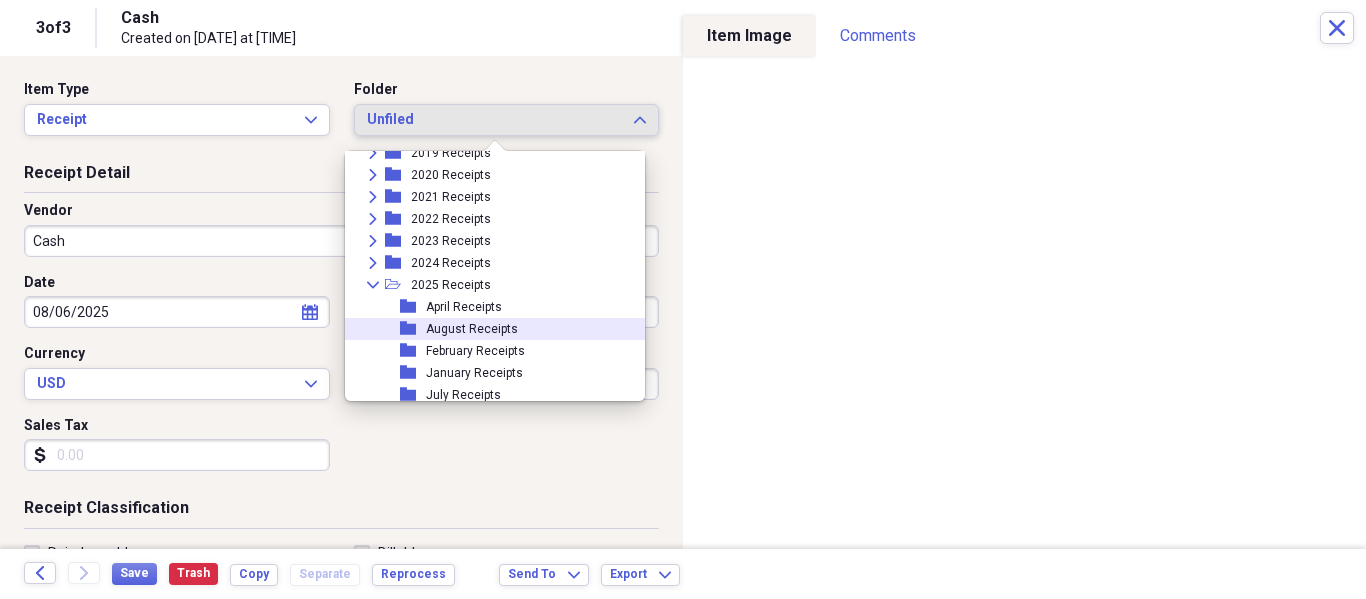 click on "folder August Receipts" at bounding box center [487, 329] 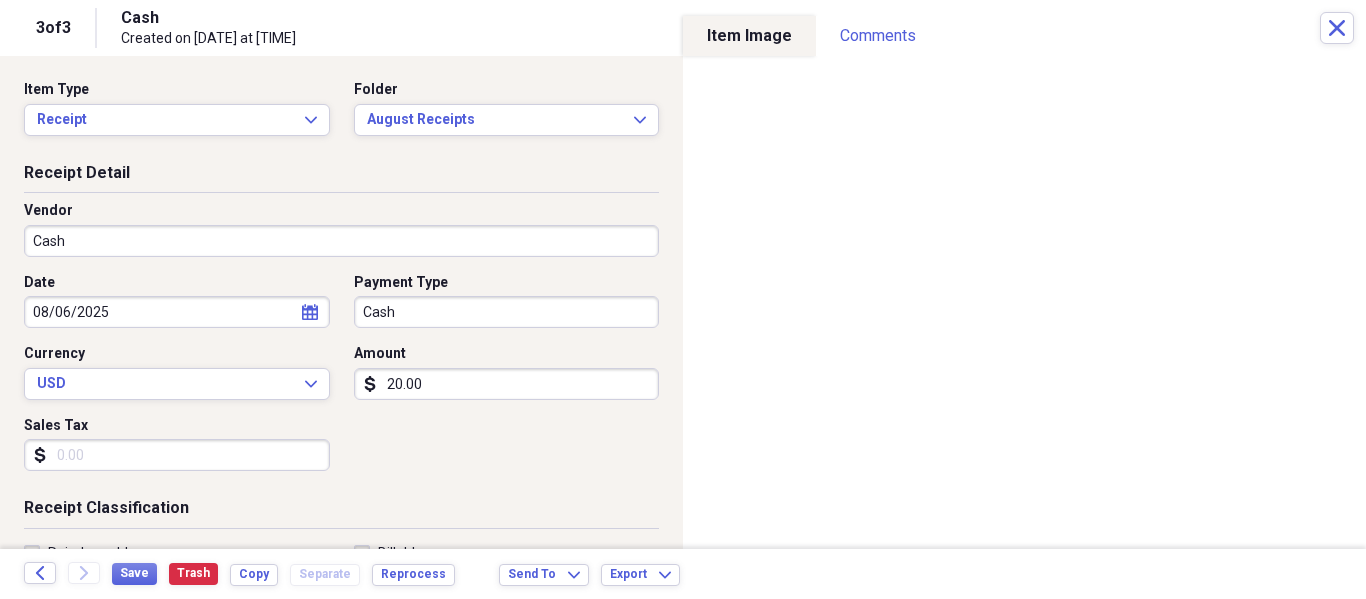 click on "Cash" at bounding box center (341, 241) 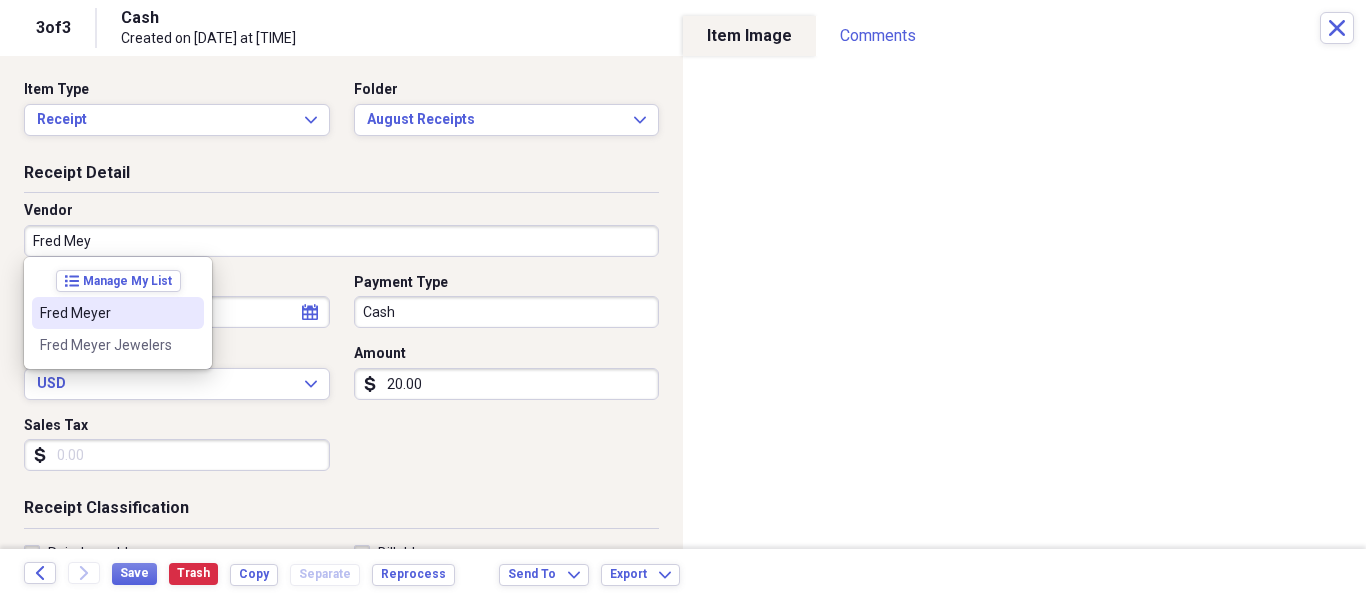 click on "Fred Meyer" at bounding box center [118, 313] 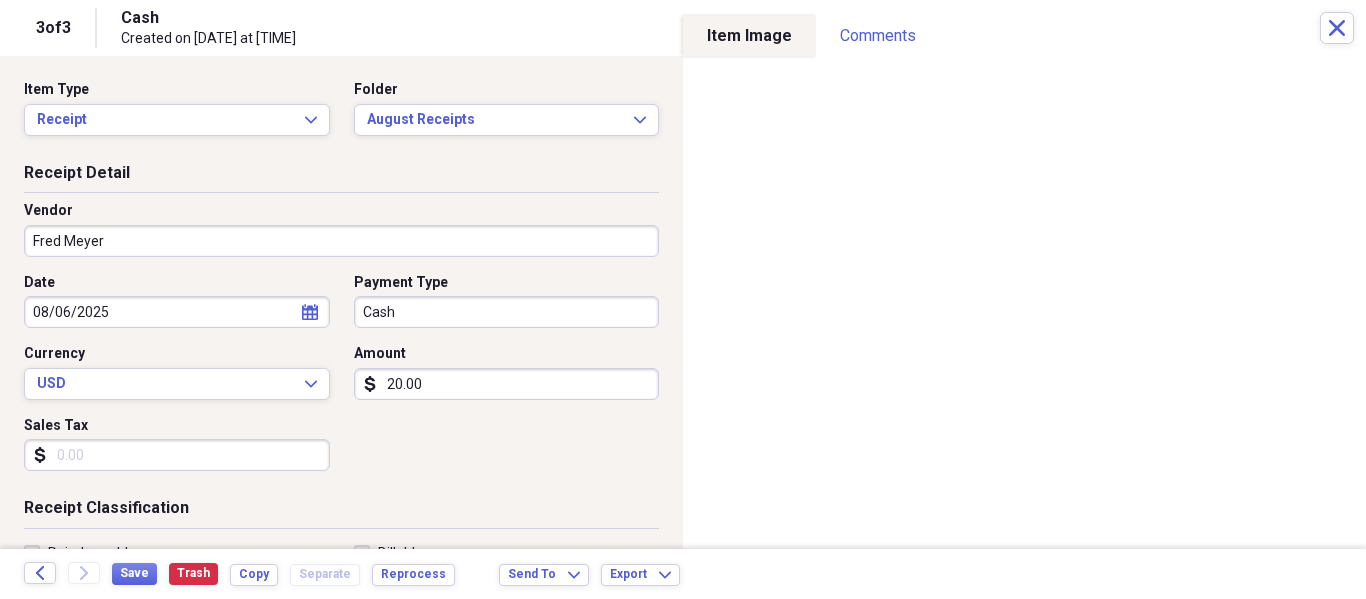 type on "Food" 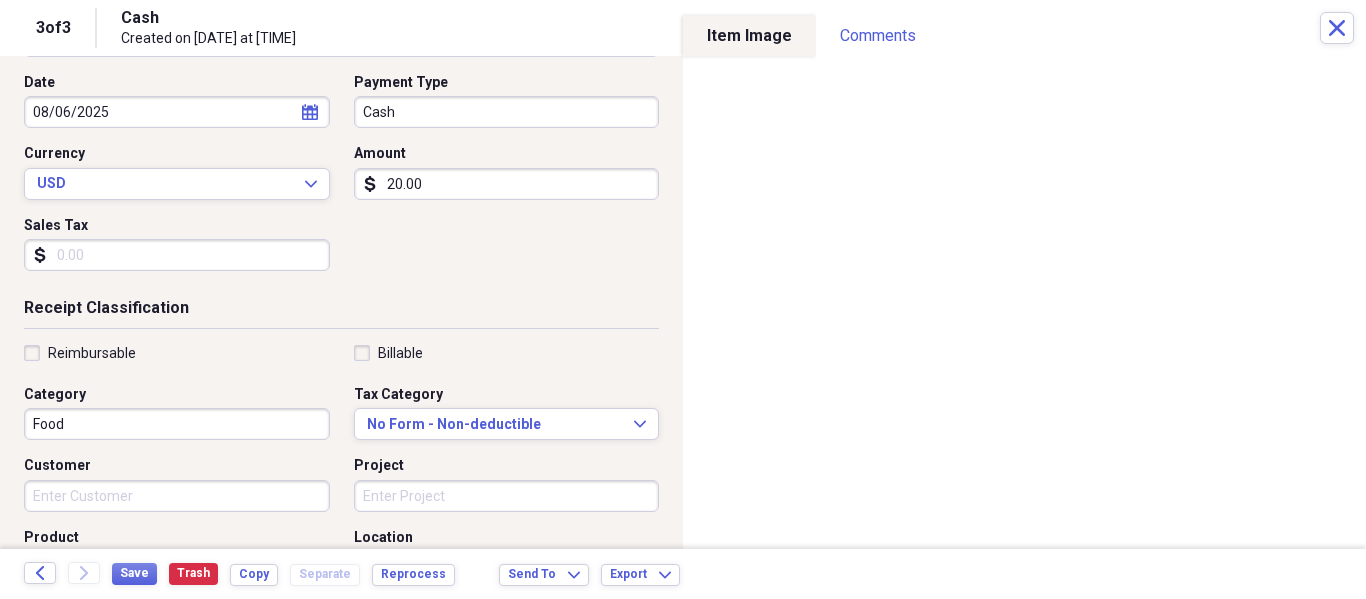 scroll, scrollTop: 300, scrollLeft: 0, axis: vertical 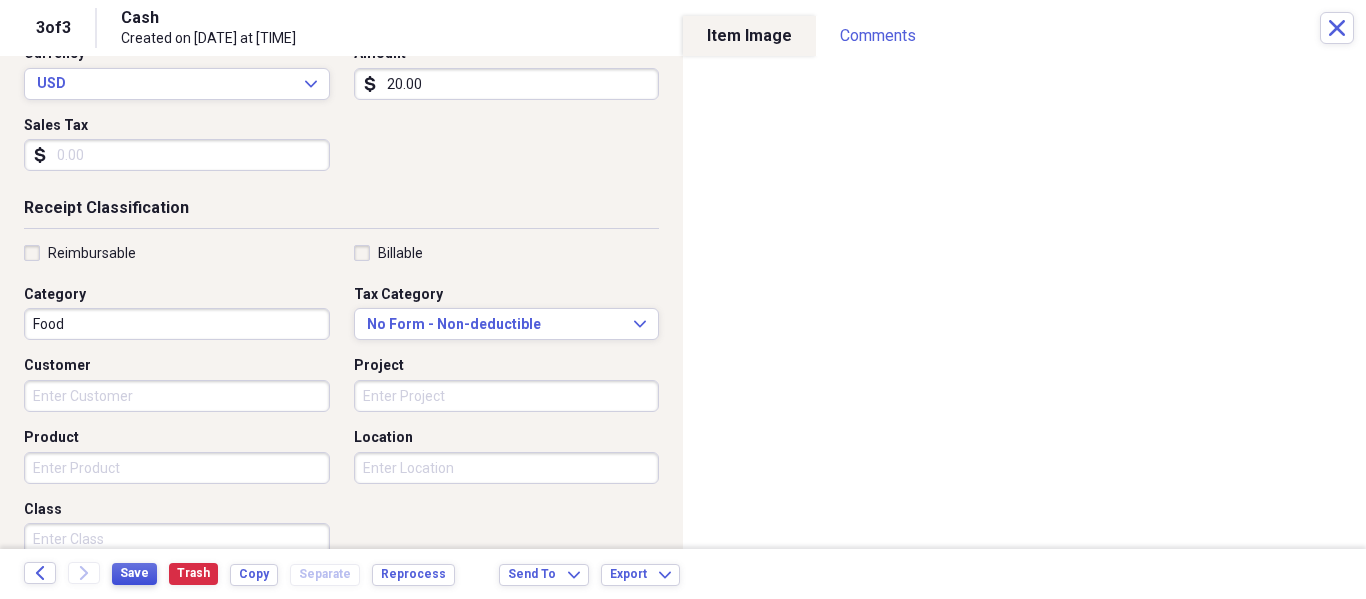 click on "Save" at bounding box center (134, 574) 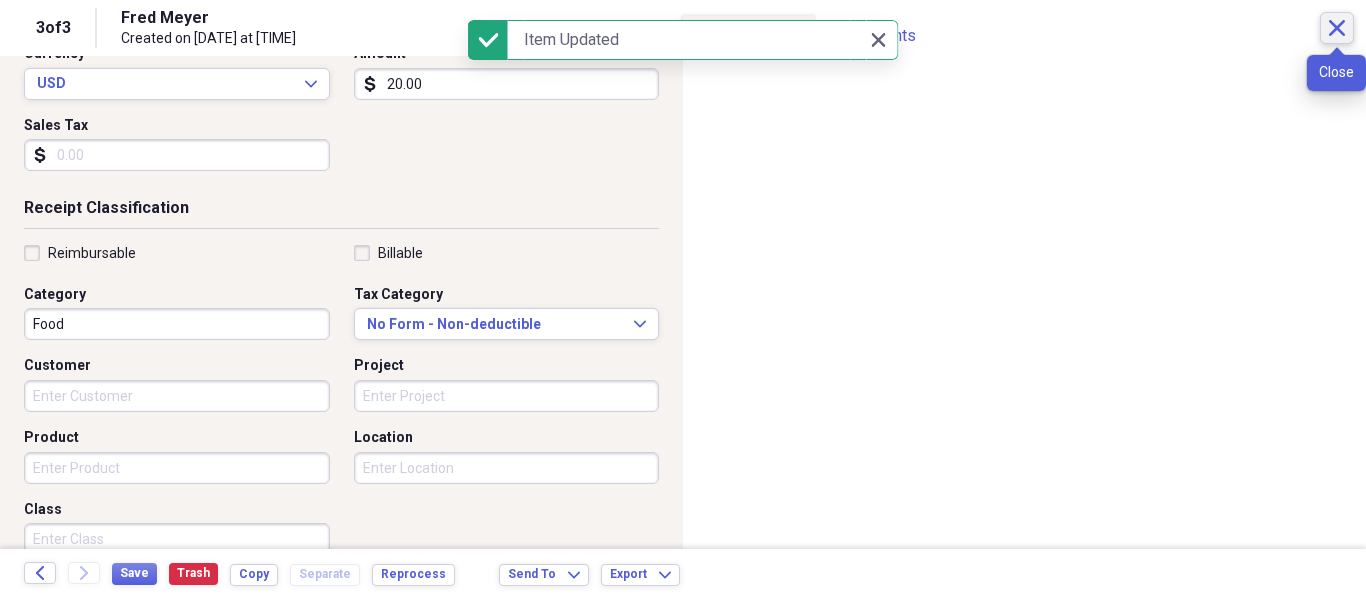 click on "Close" at bounding box center [1337, 28] 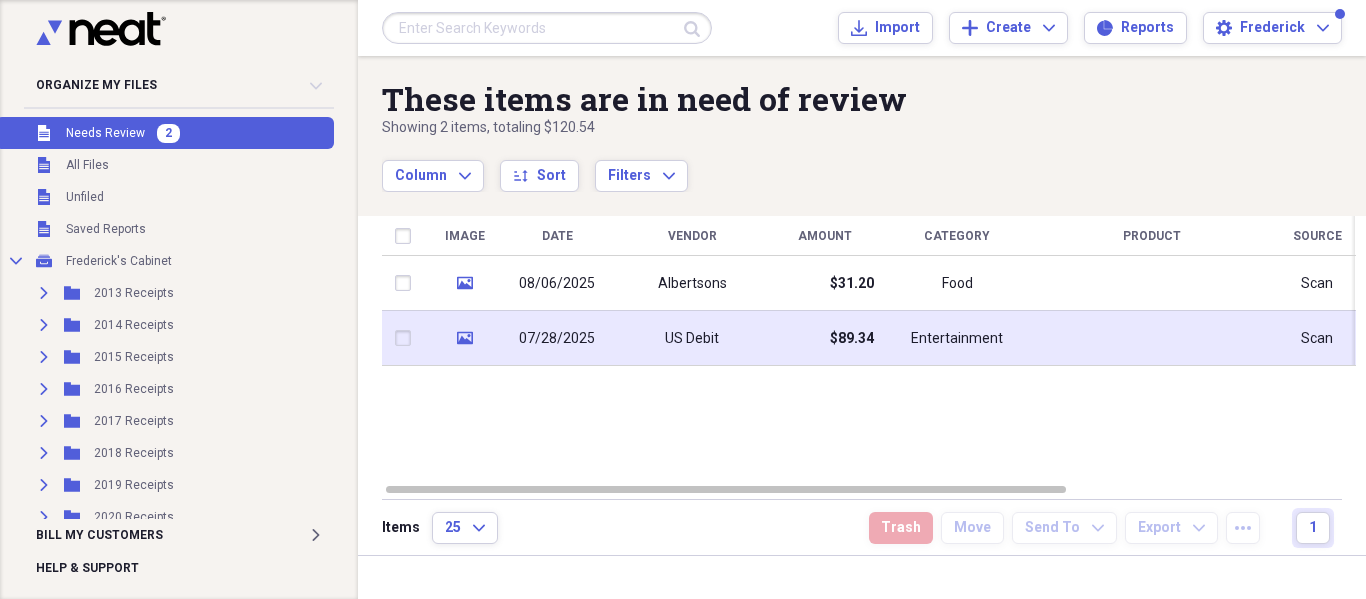 click on "$89.34" at bounding box center (852, 339) 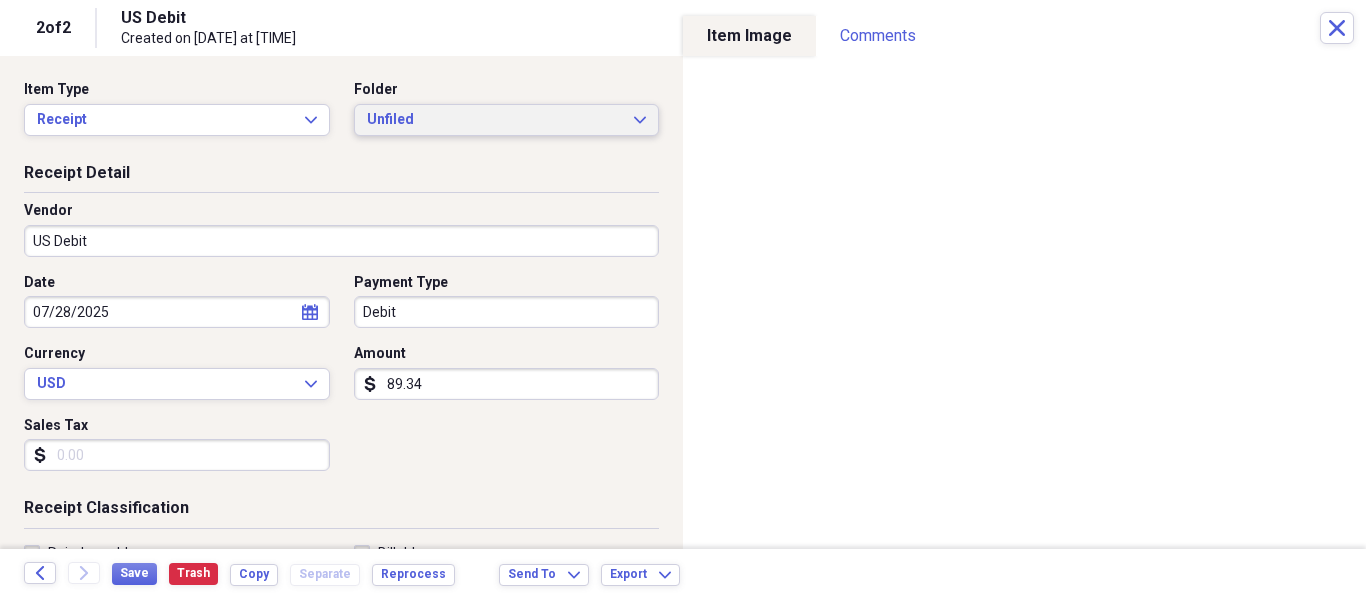 click on "Unfiled Expand" at bounding box center (507, 120) 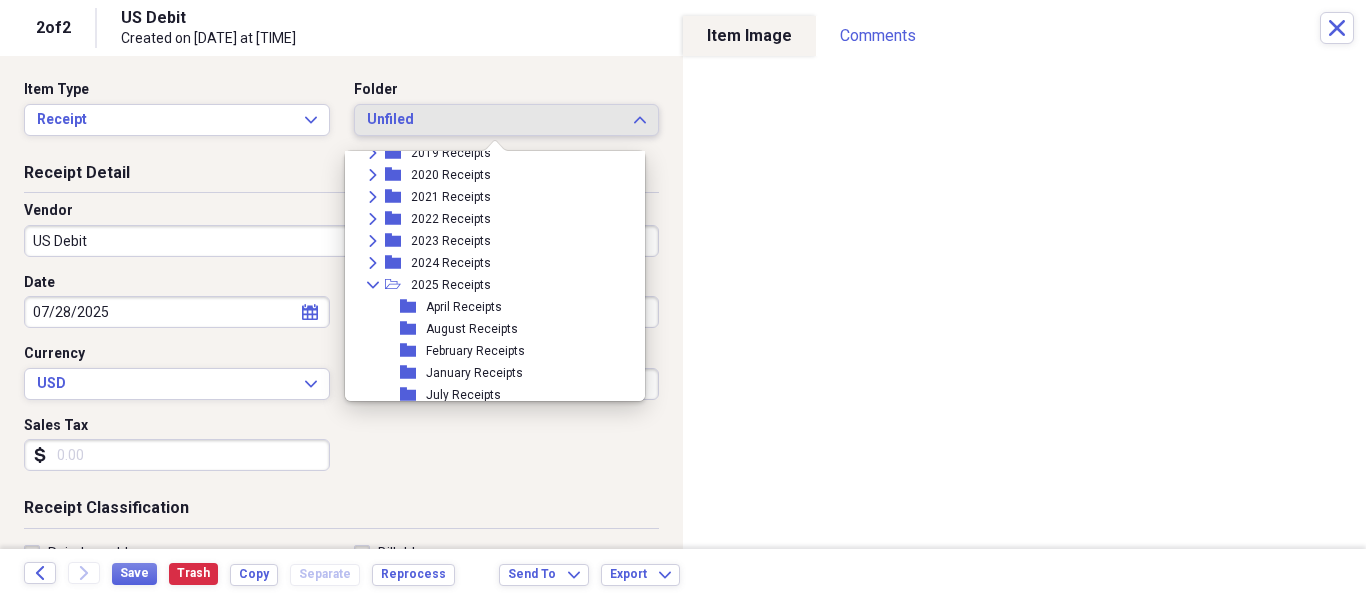 scroll, scrollTop: 300, scrollLeft: 0, axis: vertical 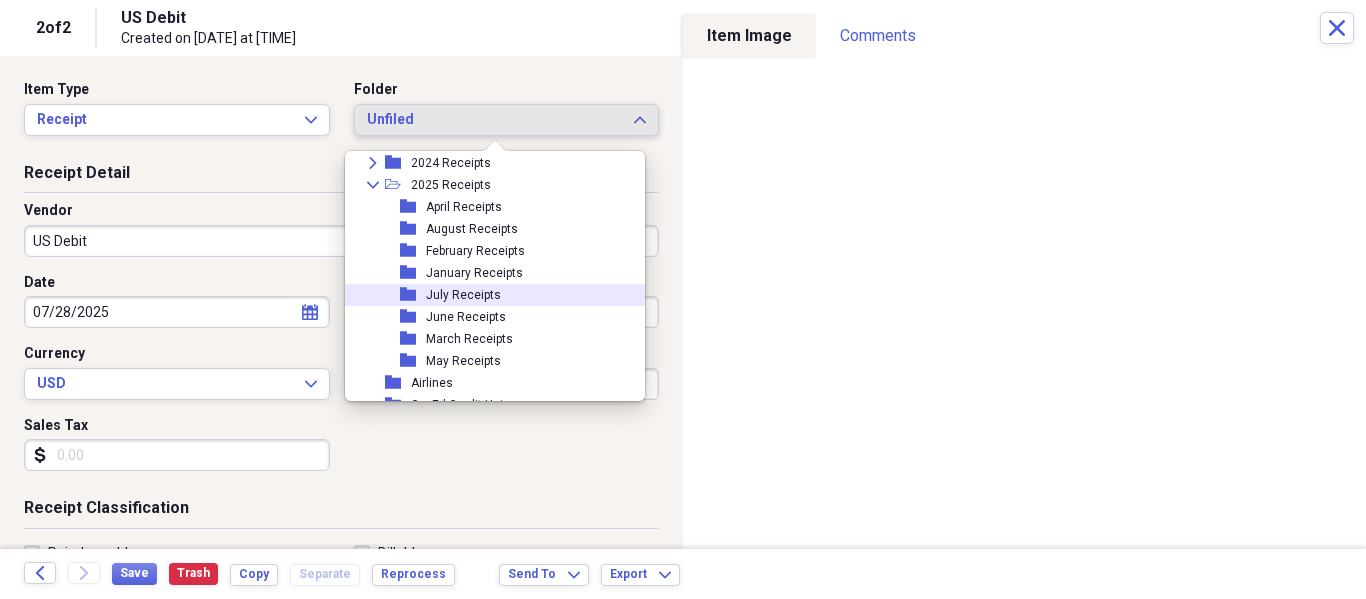 click on "folder July Receipts" at bounding box center [487, 295] 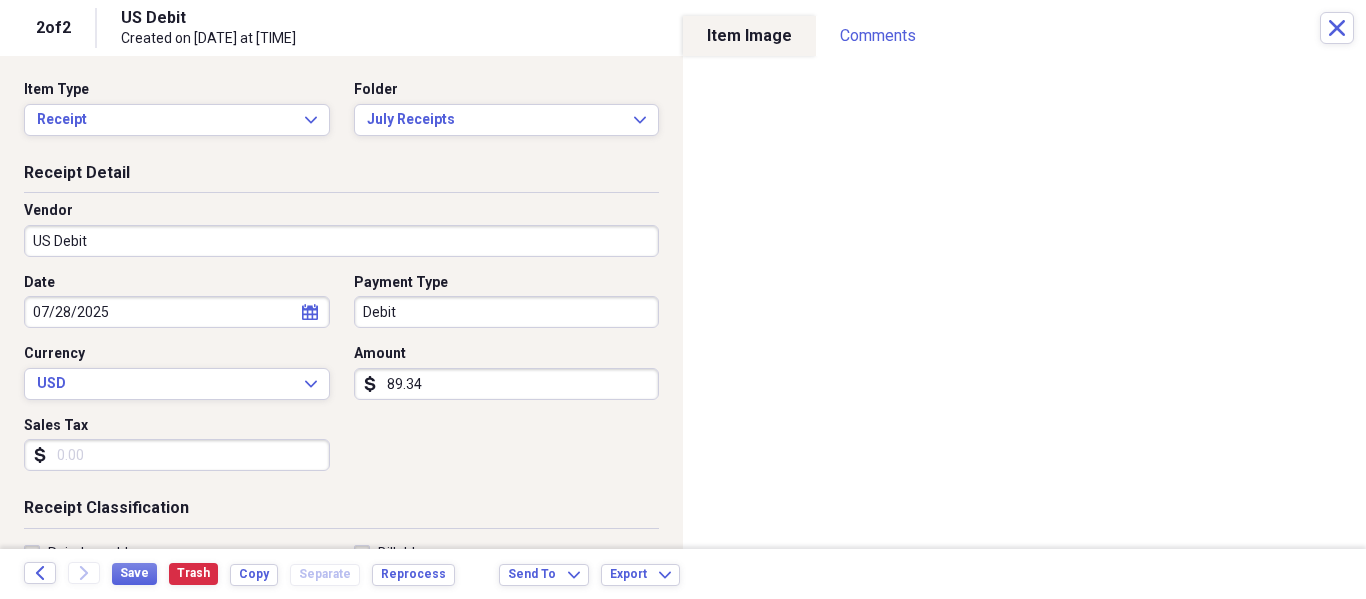 click on "US Debit" at bounding box center (341, 241) 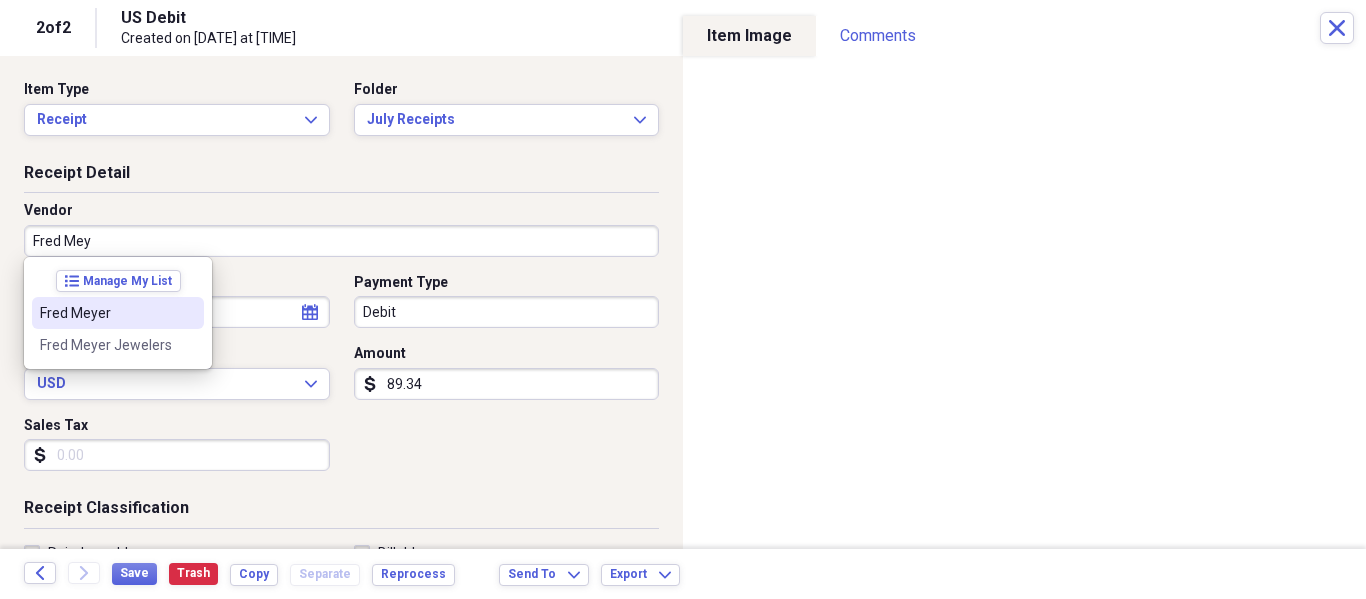 click on "Fred Meyer" at bounding box center (106, 313) 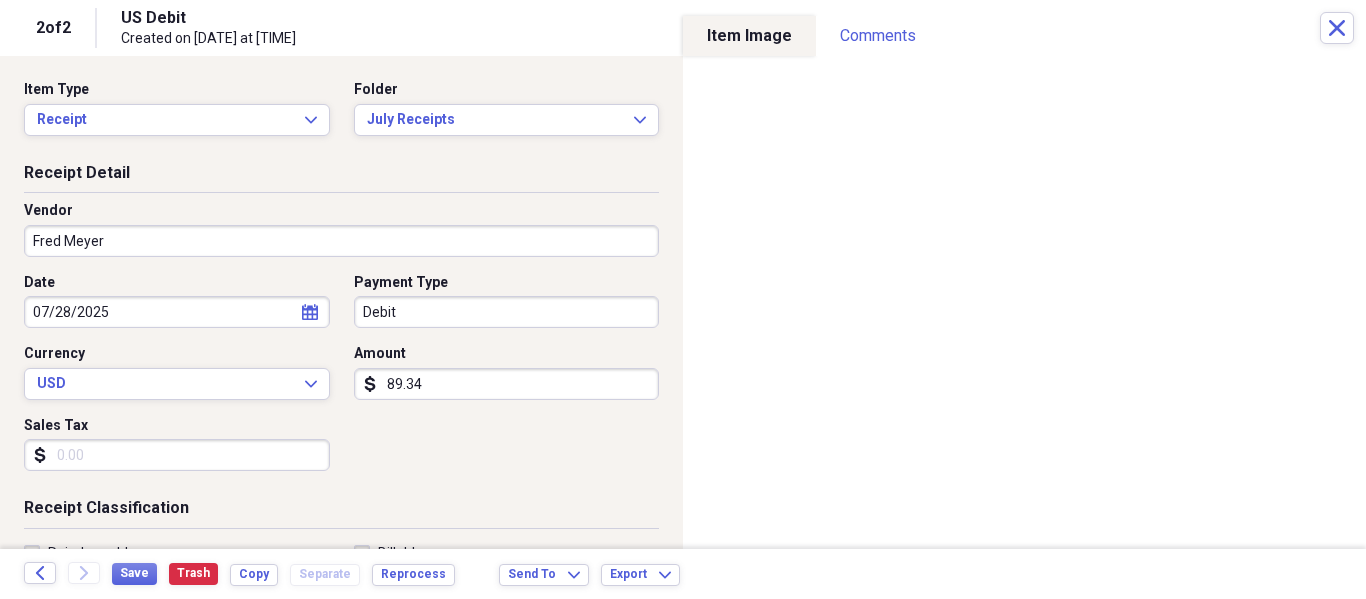 type on "Food" 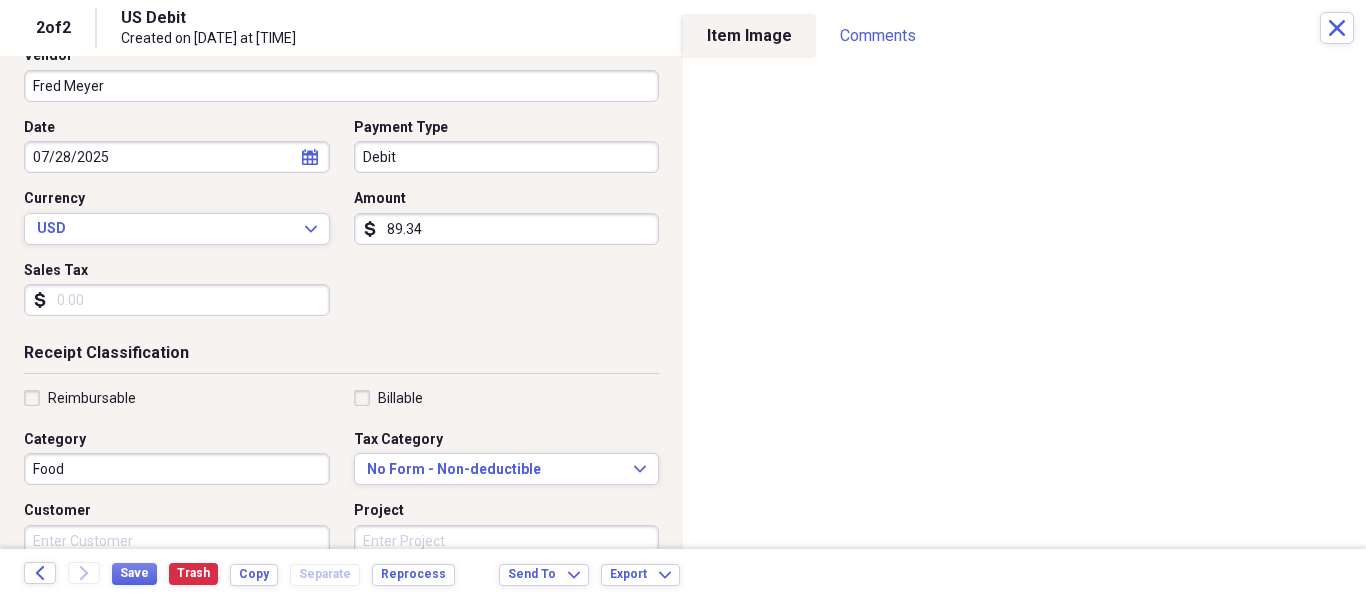 scroll, scrollTop: 200, scrollLeft: 0, axis: vertical 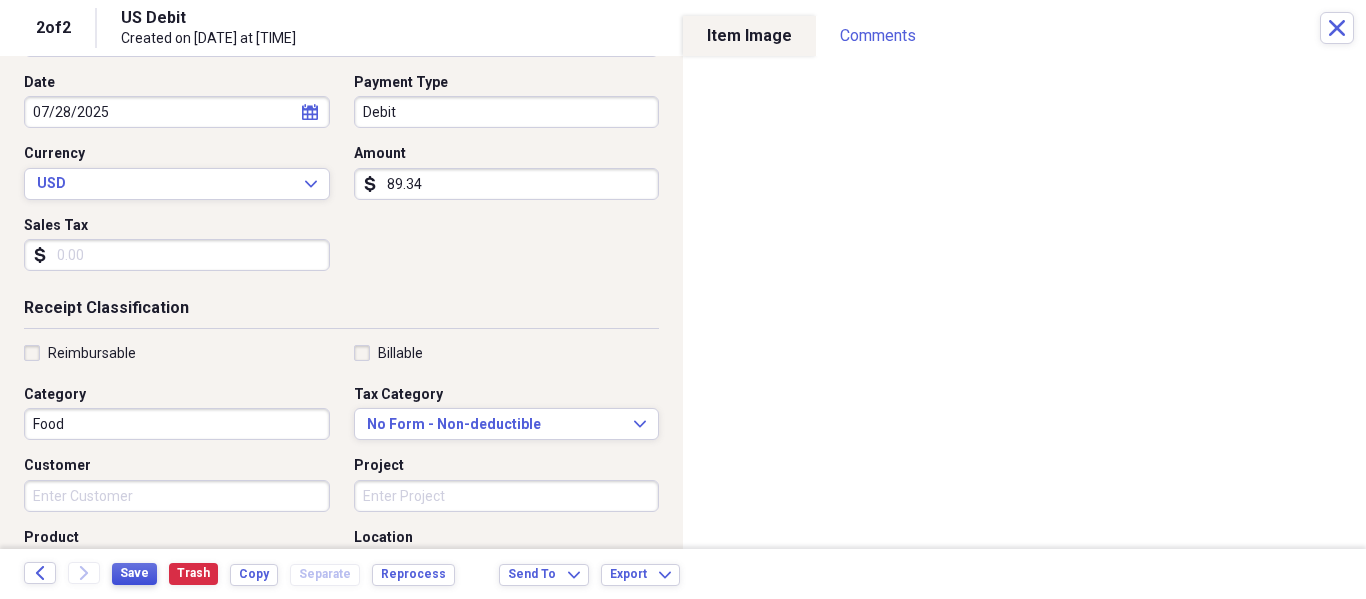 click on "Save" at bounding box center [134, 573] 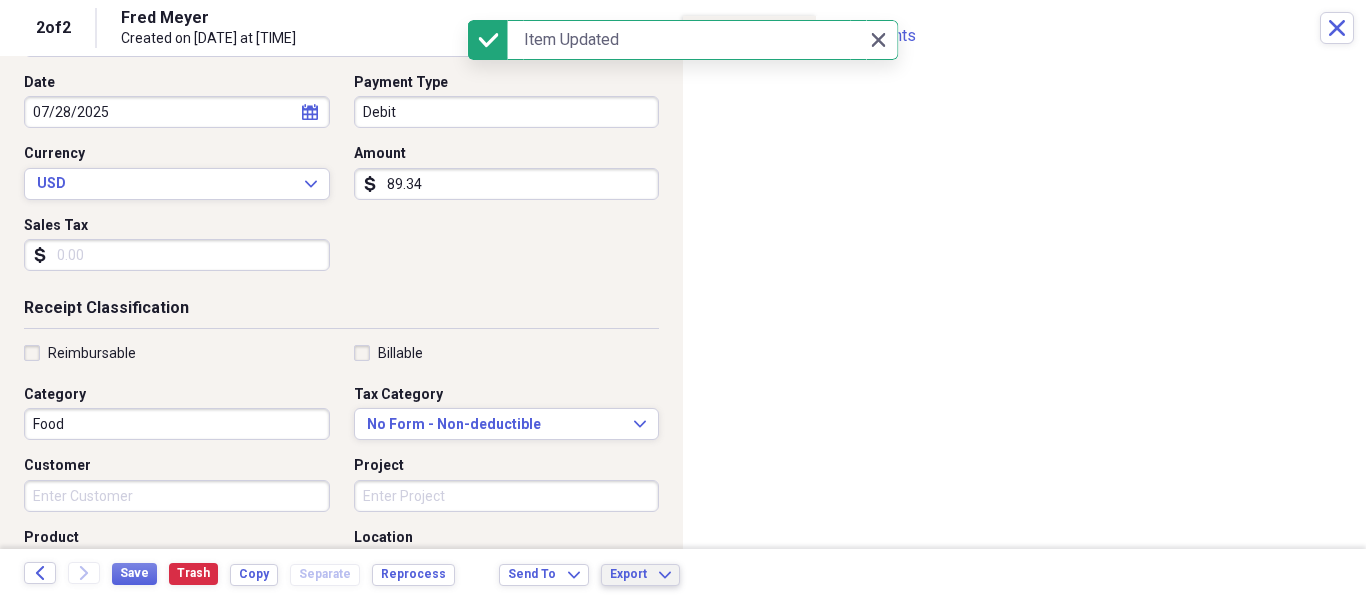 click on "Expand" 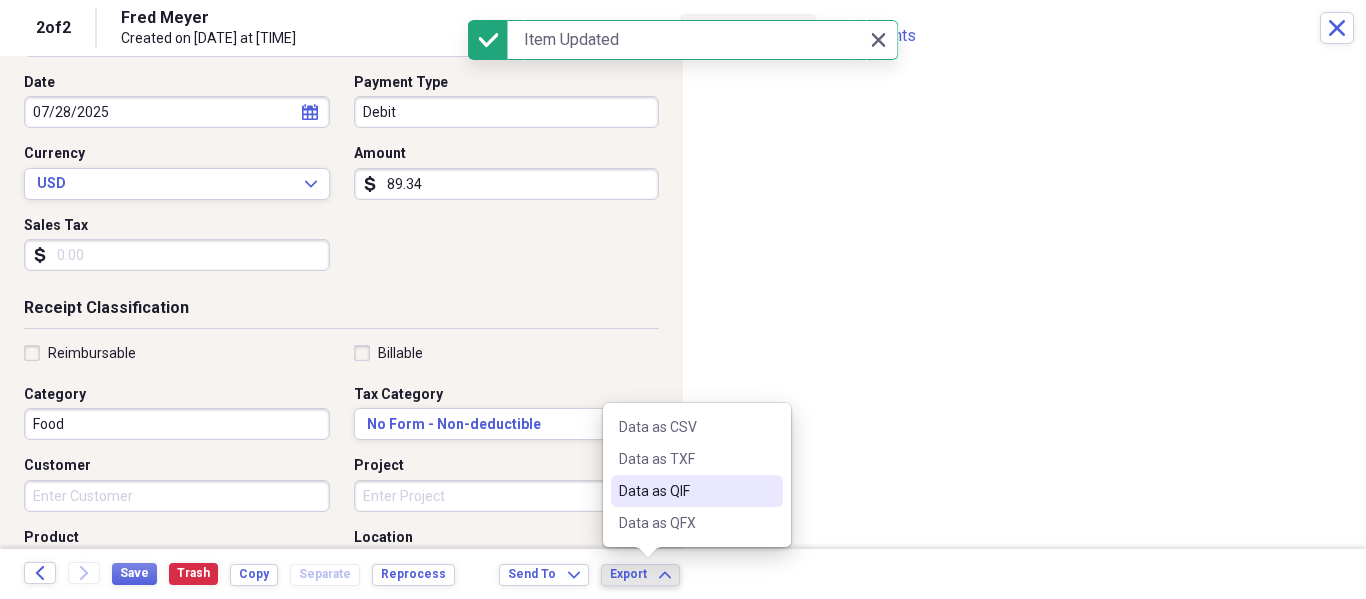 click on "Data as QIF" at bounding box center (685, 491) 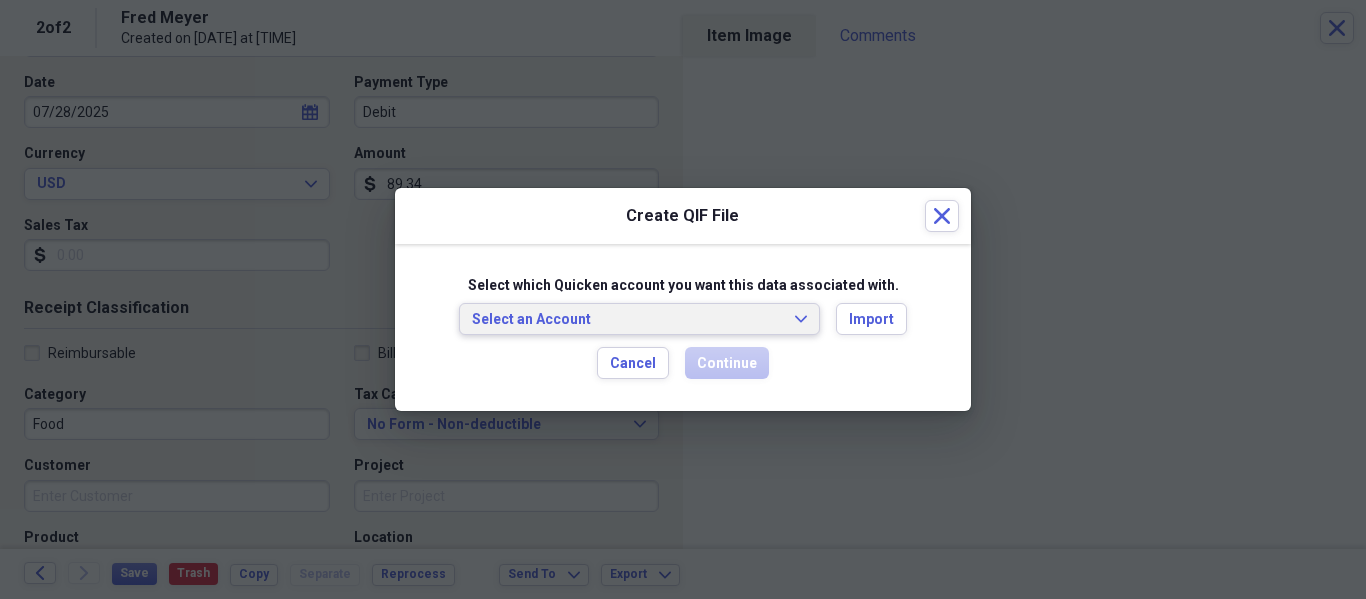 click on "Expand" 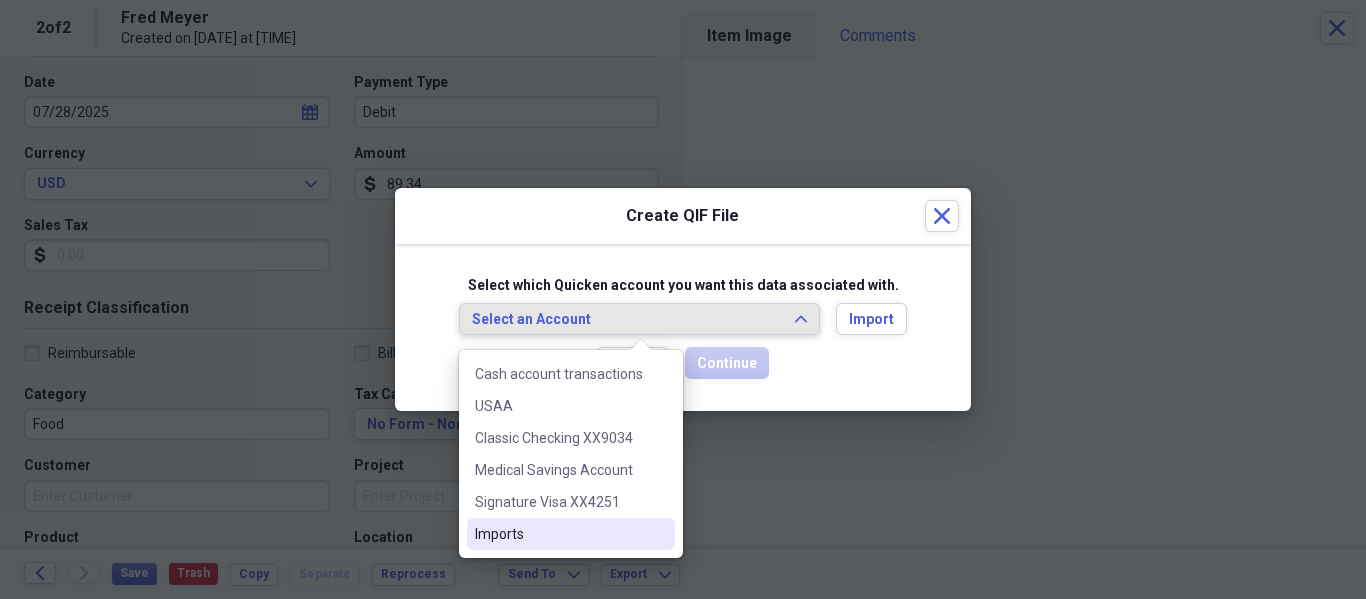 click on "Imports" at bounding box center (559, 534) 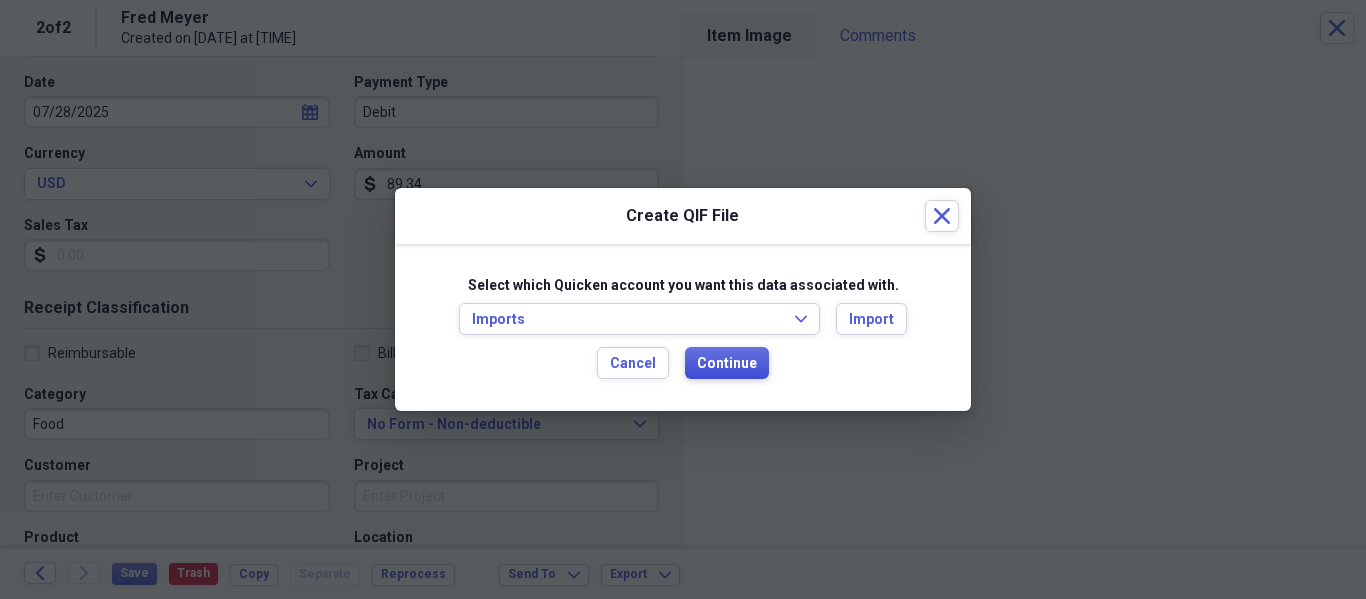 click on "Continue" at bounding box center [727, 364] 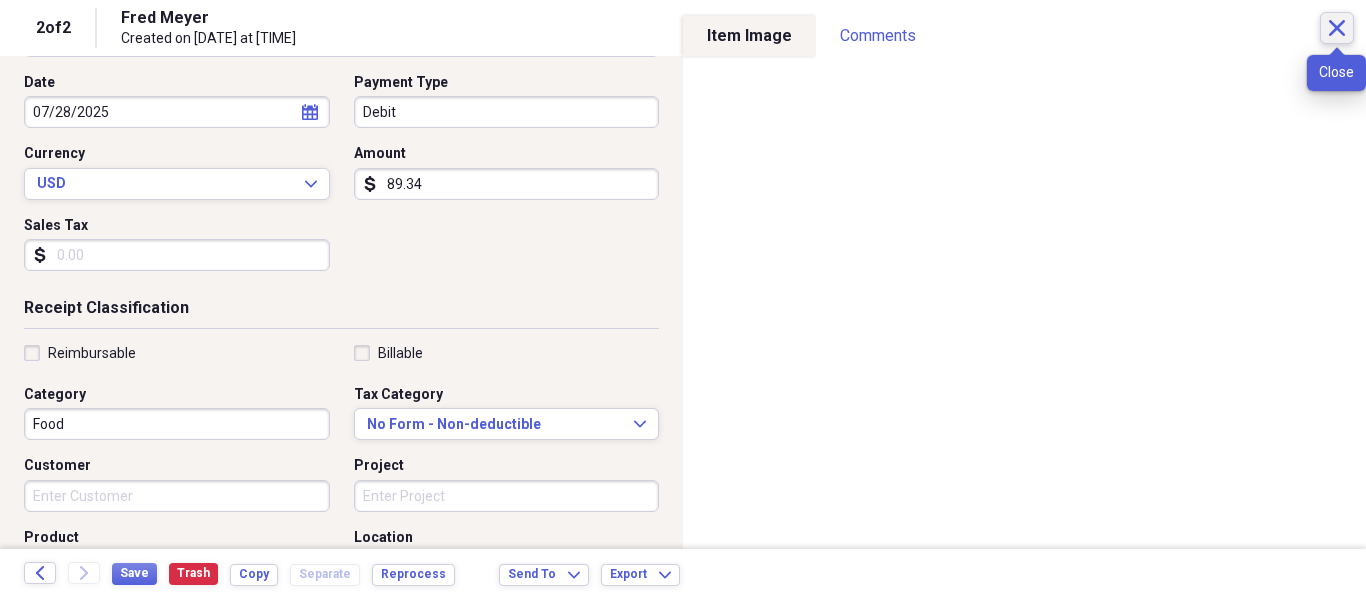 click on "Close" 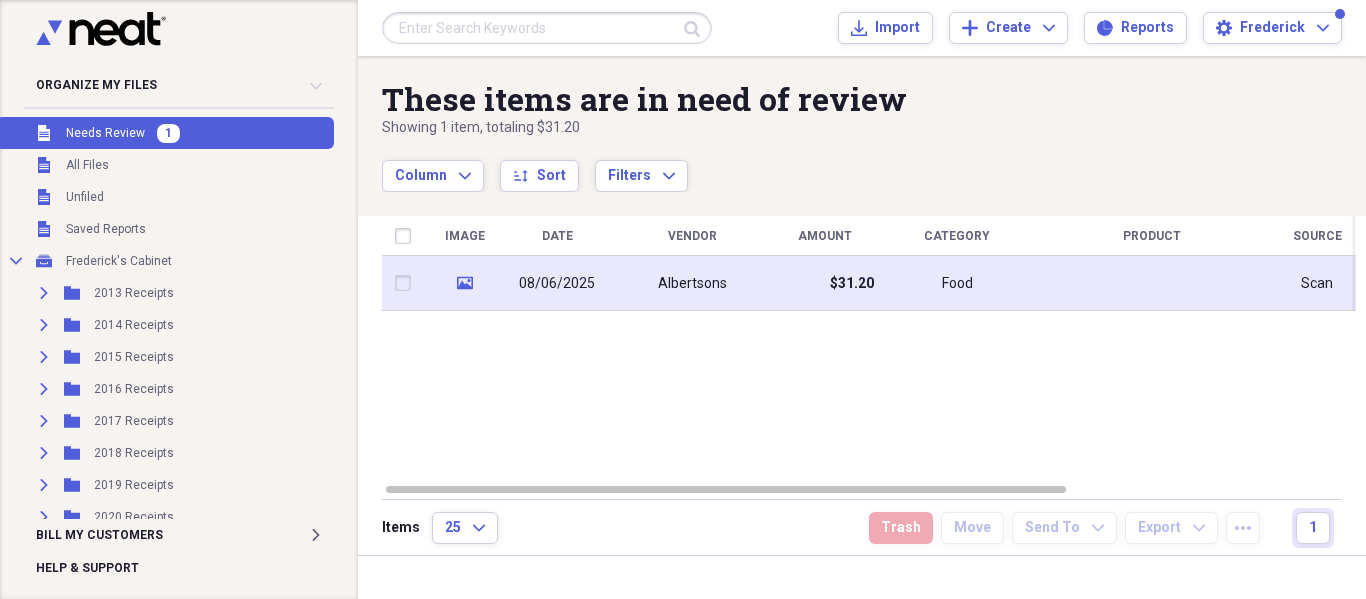 click on "Albertsons" at bounding box center [692, 283] 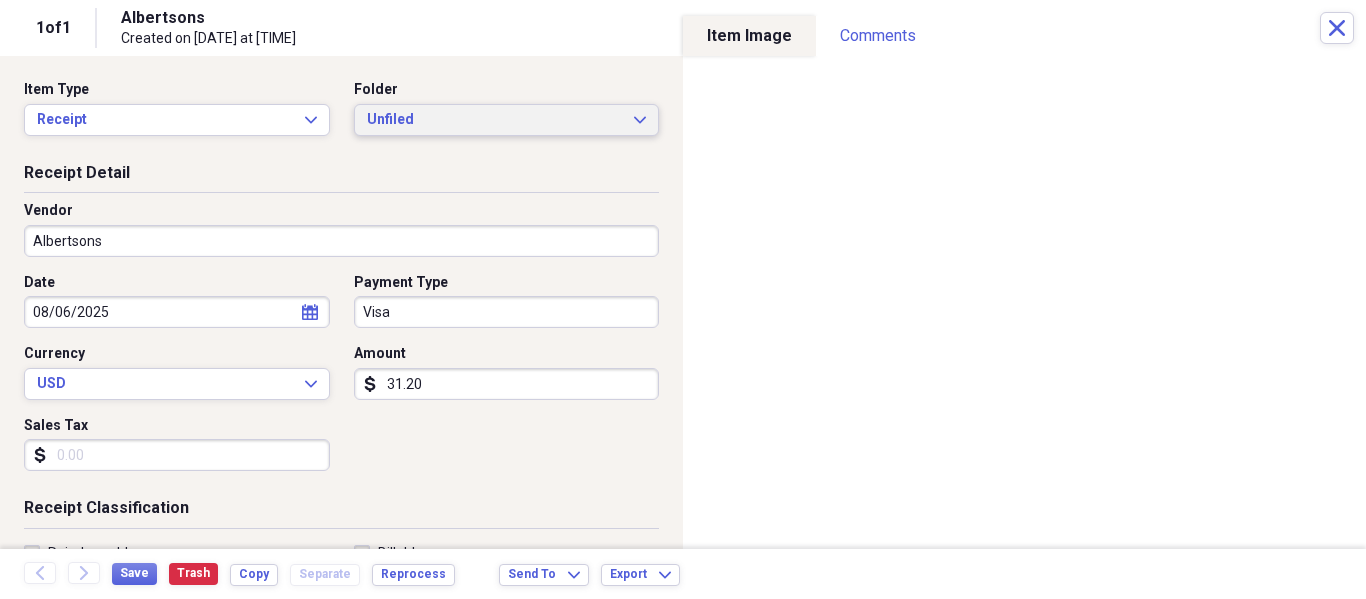 click on "Expand" 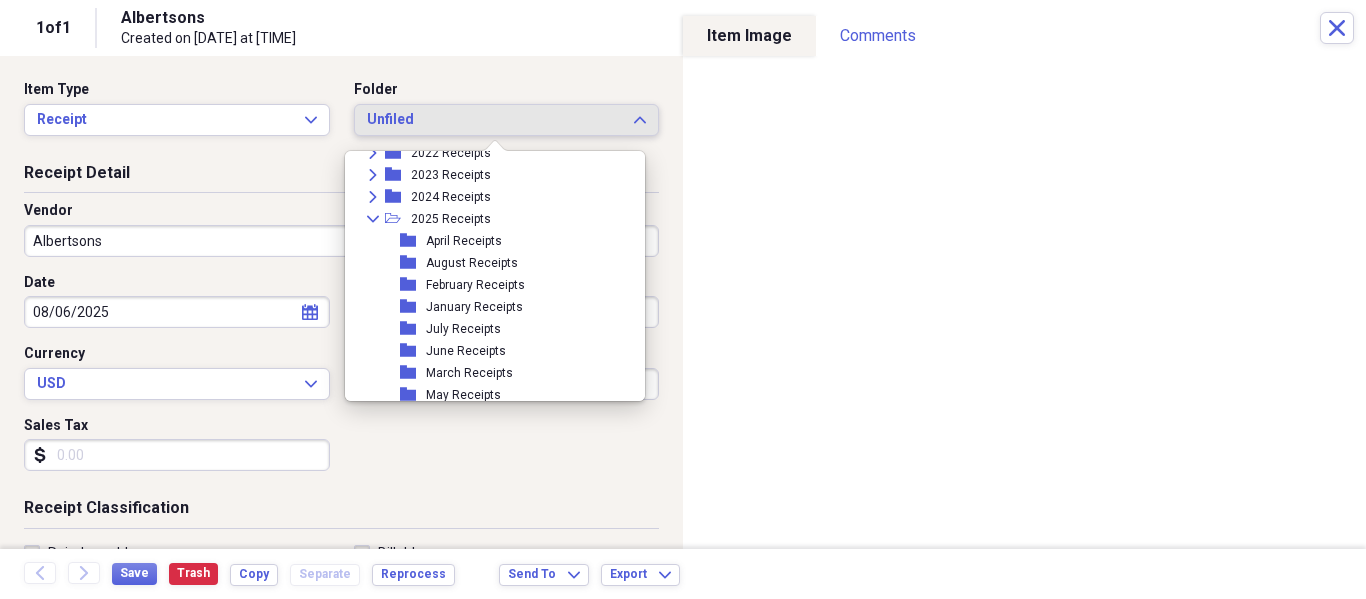scroll, scrollTop: 300, scrollLeft: 0, axis: vertical 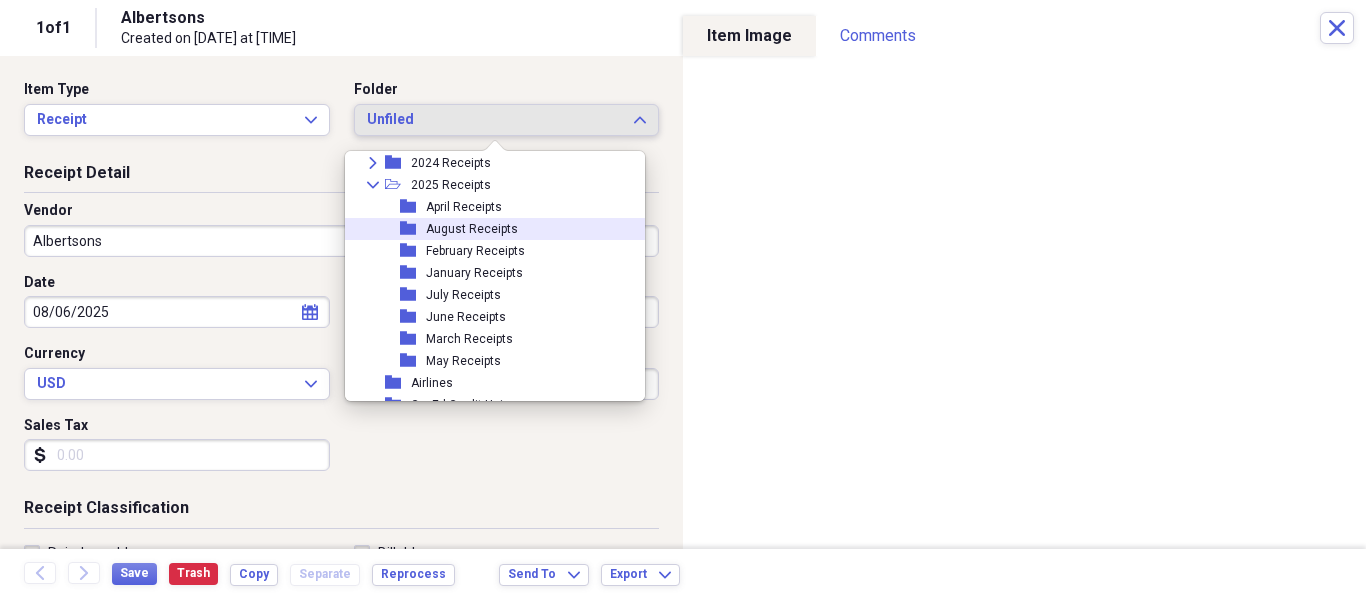 click on "August Receipts" at bounding box center [472, 229] 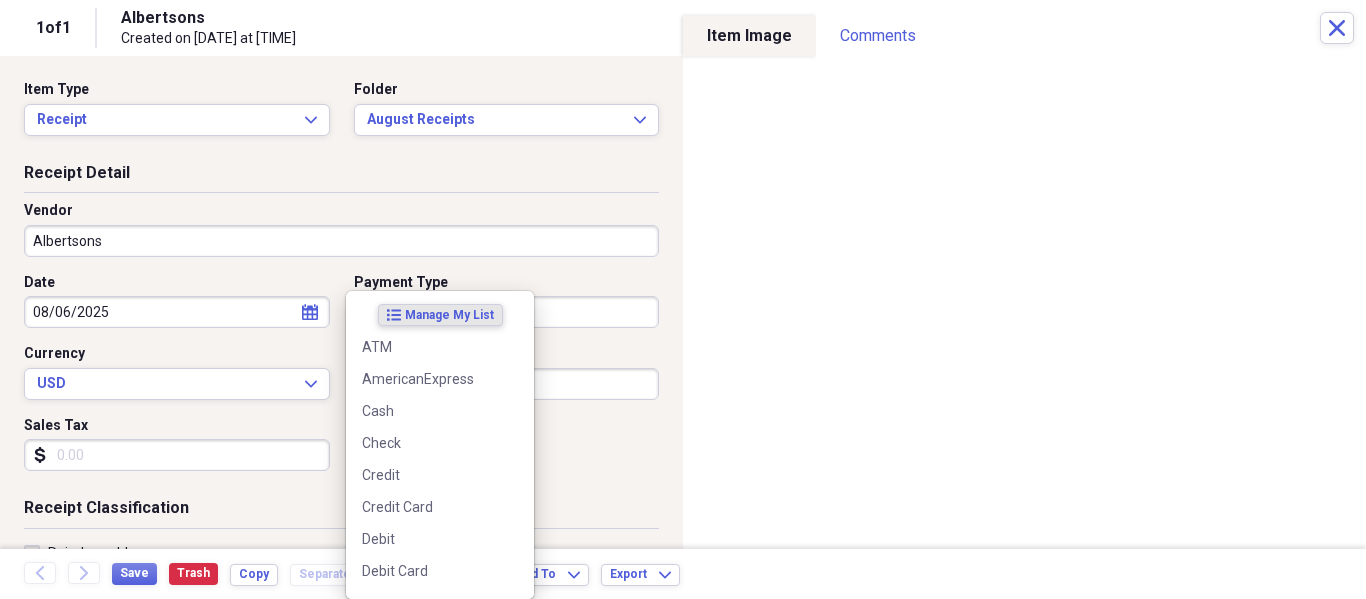 click on "Organize My Files Collapse Unfiled Needs Review Unfiled All Files Unfiled Unfiled Unfiled Saved Reports Collapse My Cabinet Frederick's Cabinet Add Folder Expand Folder 2013 Receipts Add Folder Expand Folder 2014 Receipts Add Folder Expand Folder 2015 Receipts Add Folder Expand Folder 2016 Receipts Add Folder Expand Folder 2017 Receipts Add Folder Expand Folder 2018 Receipts Add Folder Expand Folder 2019 Receipts Add Folder Expand Folder 2020 Receipts Add Folder Expand Folder 2021 Receipts Add Folder Expand Folder 2022 Receipts Add Folder Expand Folder 2023 Receipts Add Folder Expand Folder 2024 Receipts Add Folder Collapse Open Folder 2025 Receipts Add Folder Folder April Receipts Add Folder Folder August Receipts Add Folder Folder February Receipts Add Folder Folder January Receipts Add Folder Folder July Receipts Add Folder Folder June Receipts Add Folder Folder March Receipts Add Folder Folder May Receipts Add Folder Folder Airlines Add Folder Folder CapEd Credit Union Add Folder Folder Add Folder Folder" at bounding box center [683, 299] 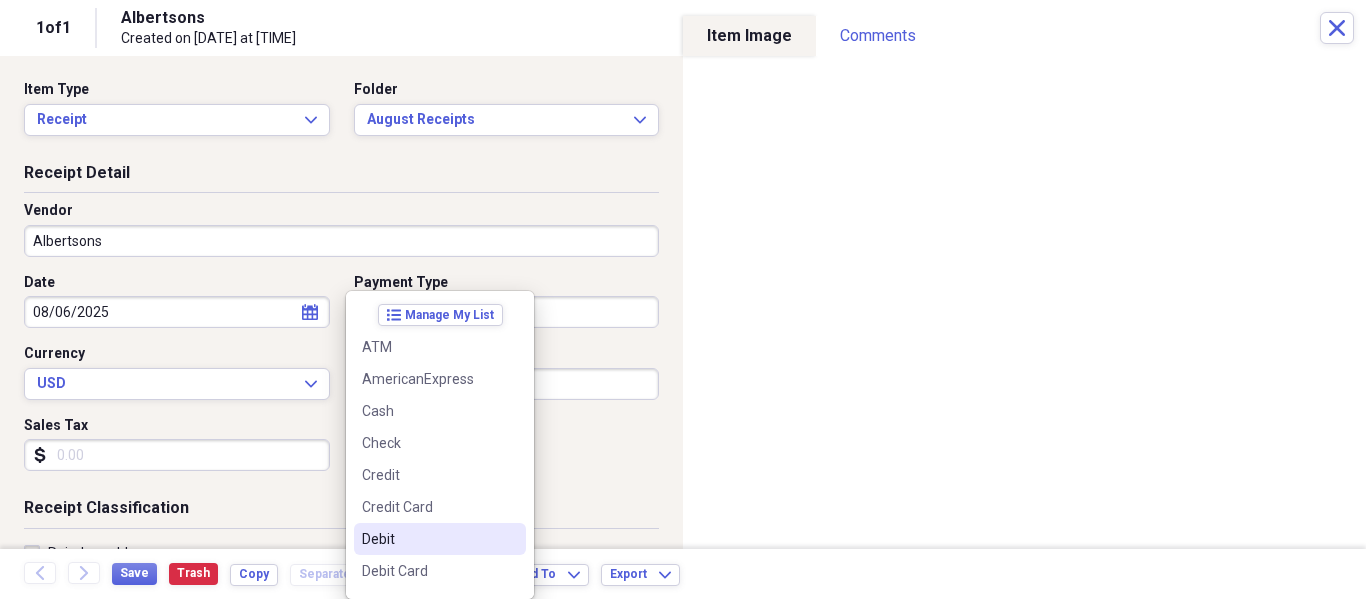 click on "Debit" at bounding box center (428, 539) 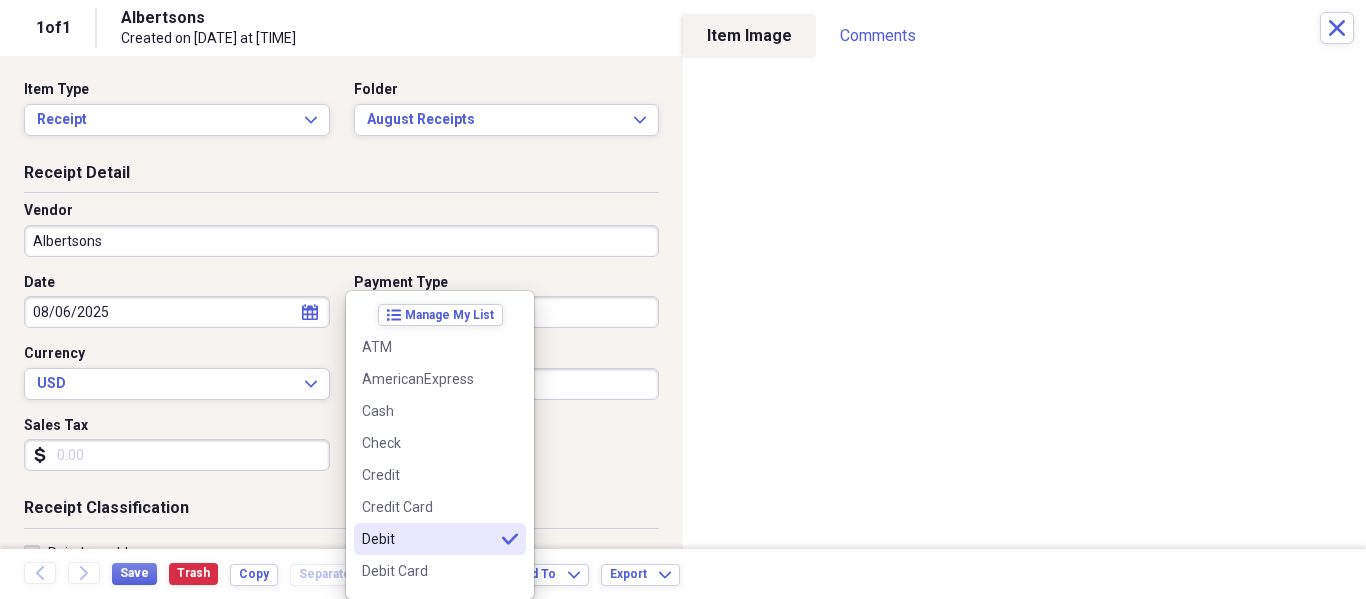 type on "Debit" 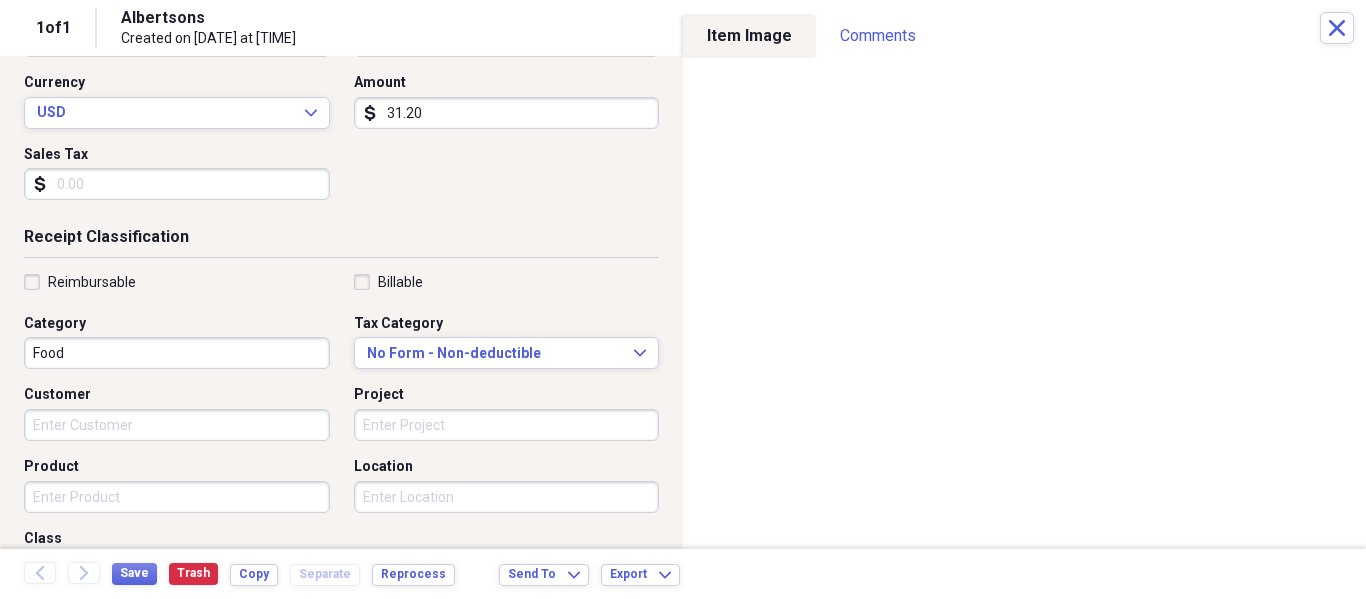 scroll, scrollTop: 300, scrollLeft: 0, axis: vertical 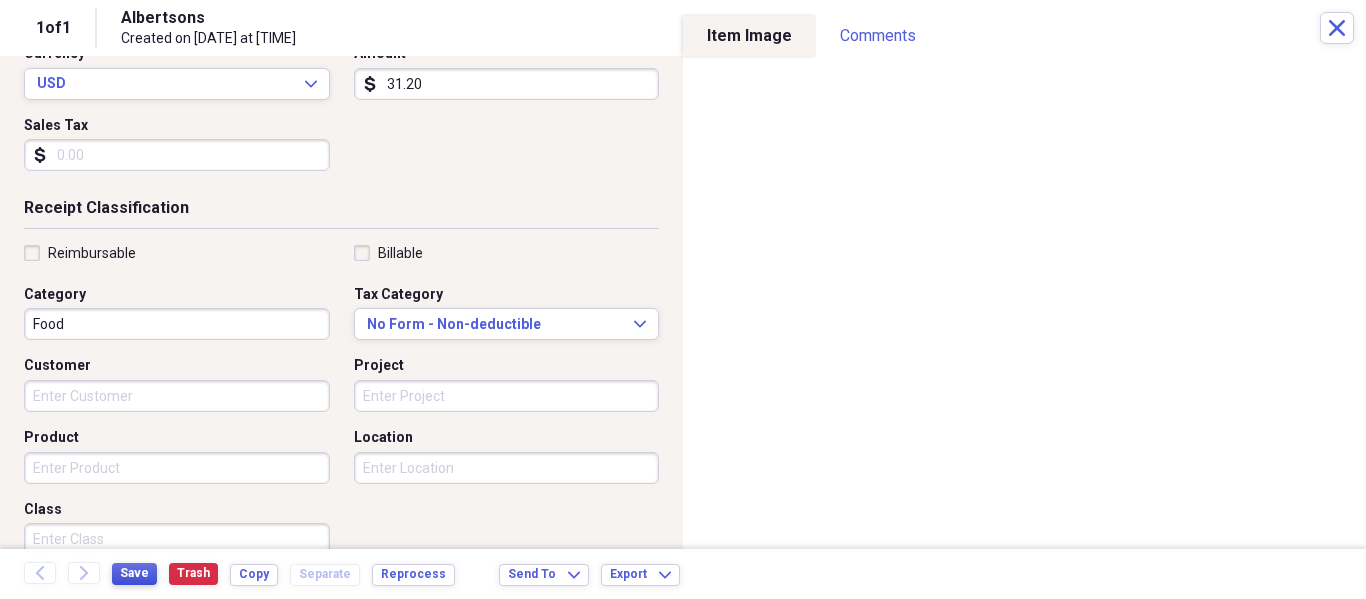 click on "Save" at bounding box center (134, 573) 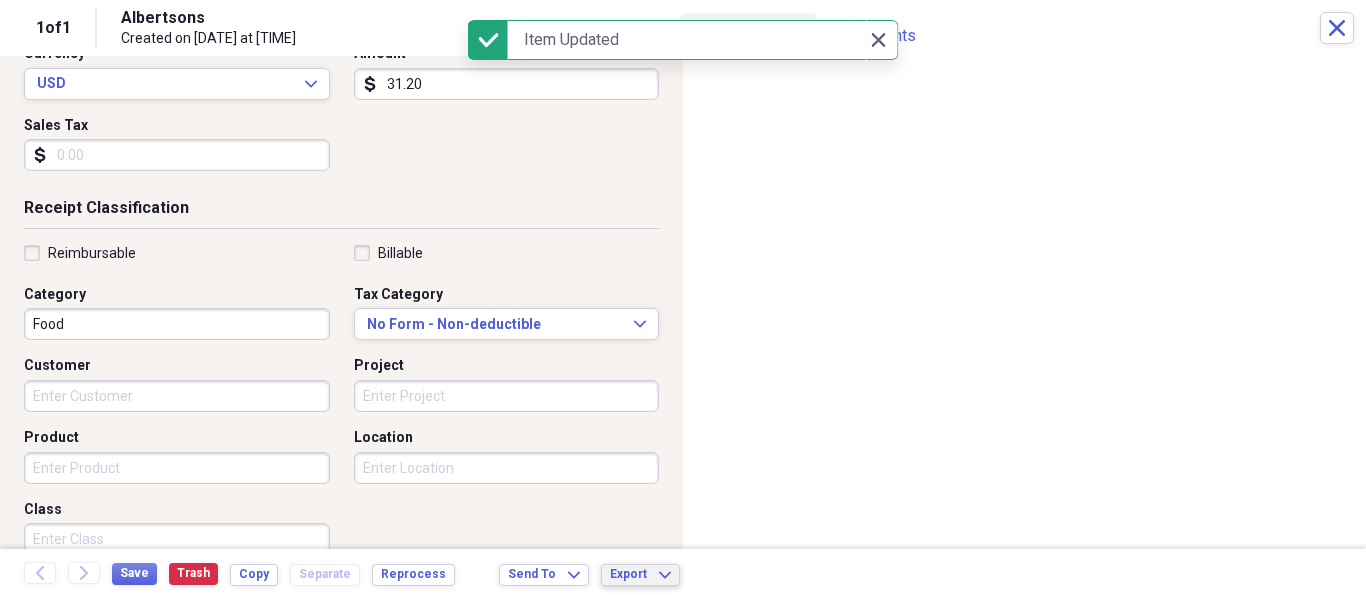 click on "Expand" 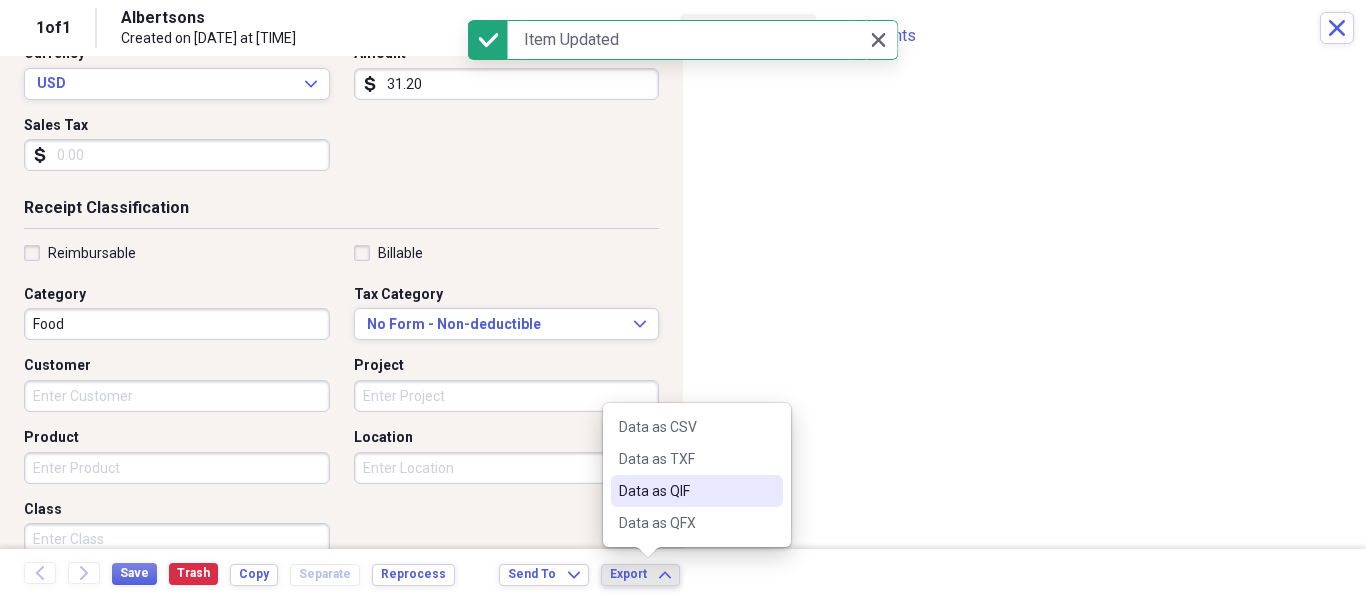 click on "Data as QIF" at bounding box center (685, 491) 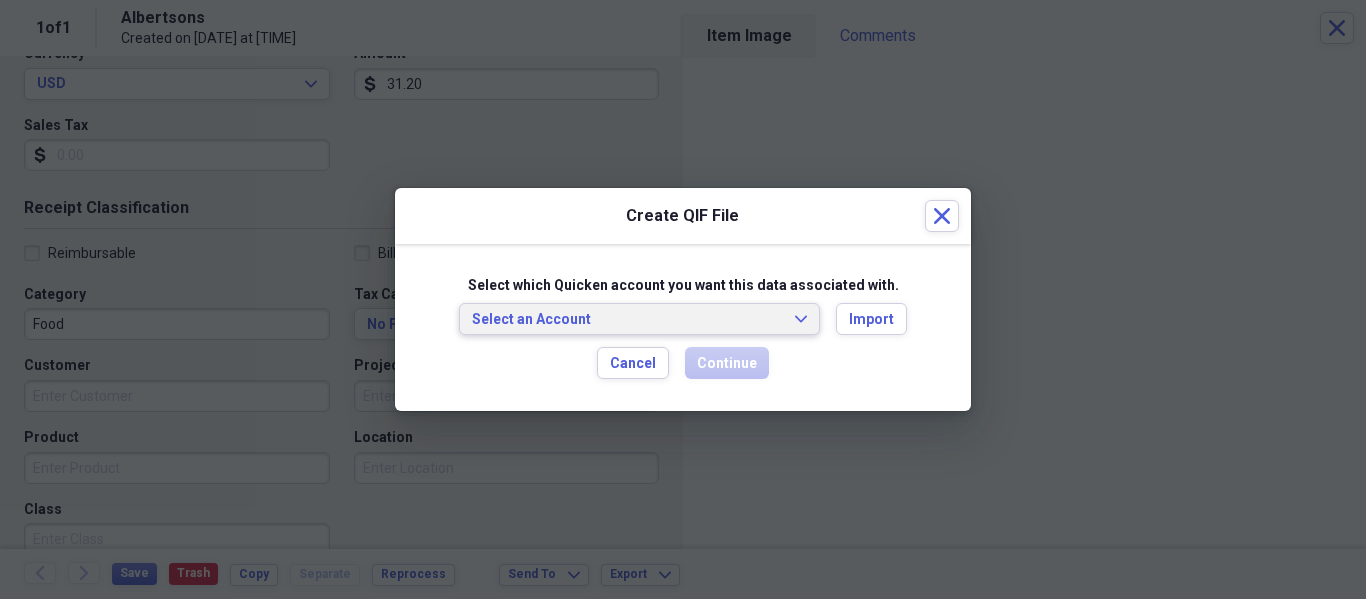 click on "Expand" 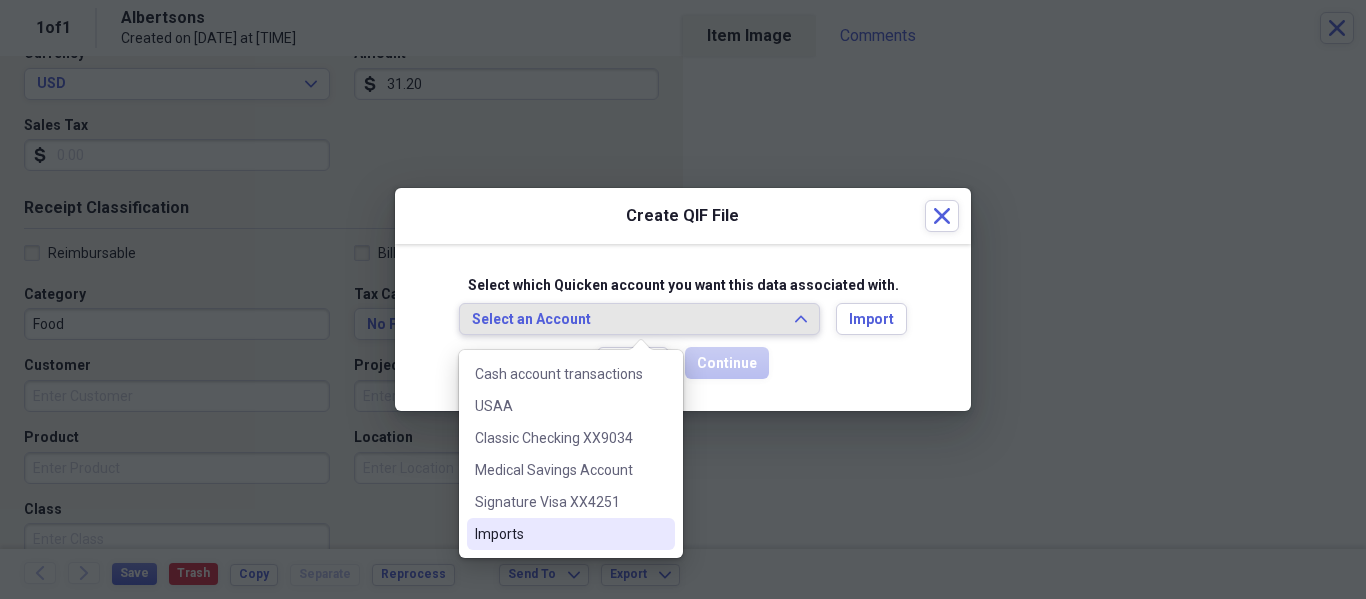 click on "Imports" at bounding box center [559, 534] 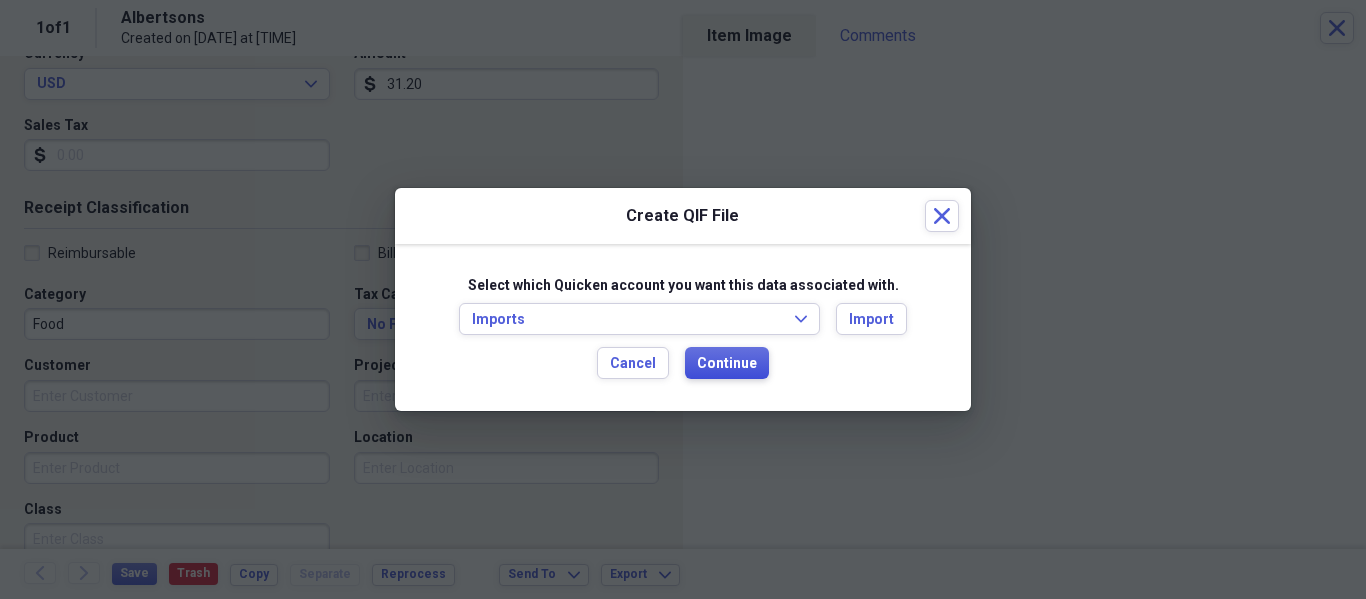 click on "Continue" at bounding box center (727, 364) 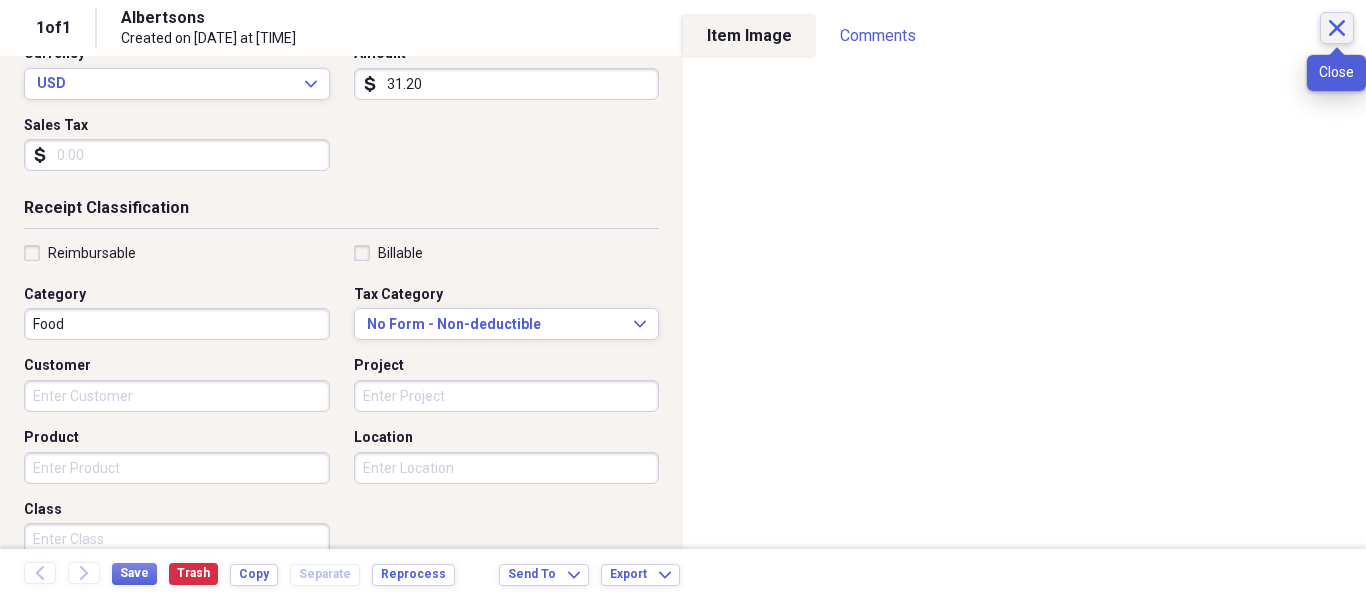 click on "Close" at bounding box center [1337, 28] 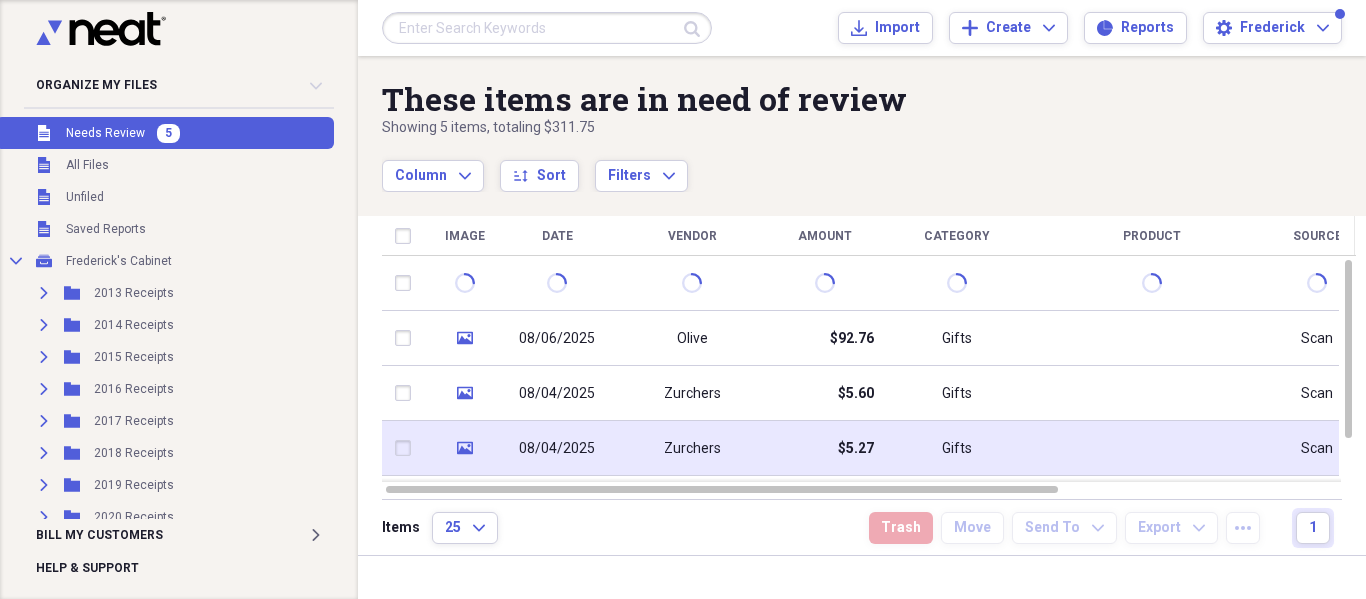 click on "Zurchers" at bounding box center [692, 448] 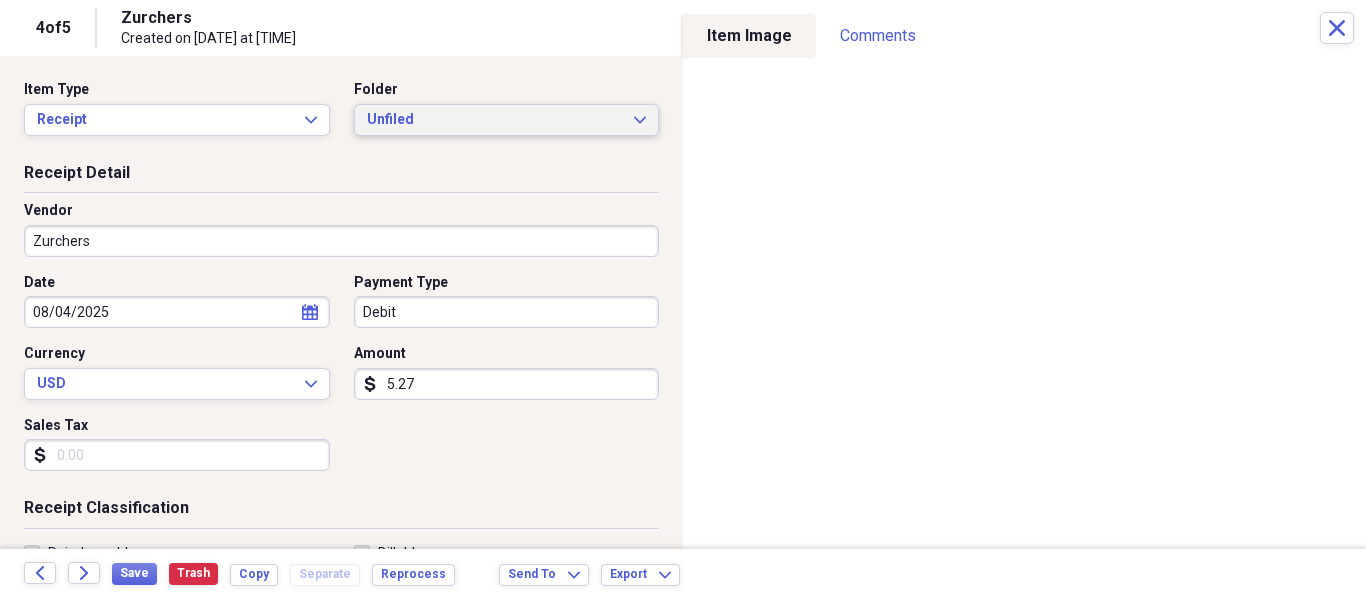 click on "Expand" 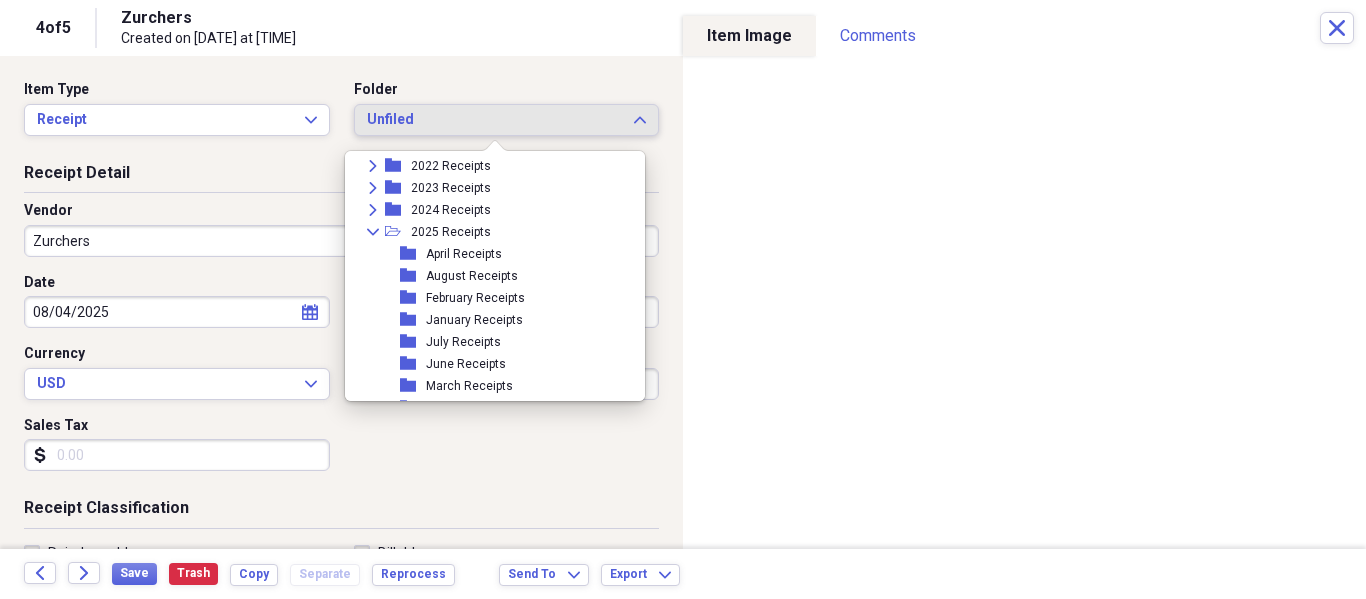 scroll, scrollTop: 300, scrollLeft: 0, axis: vertical 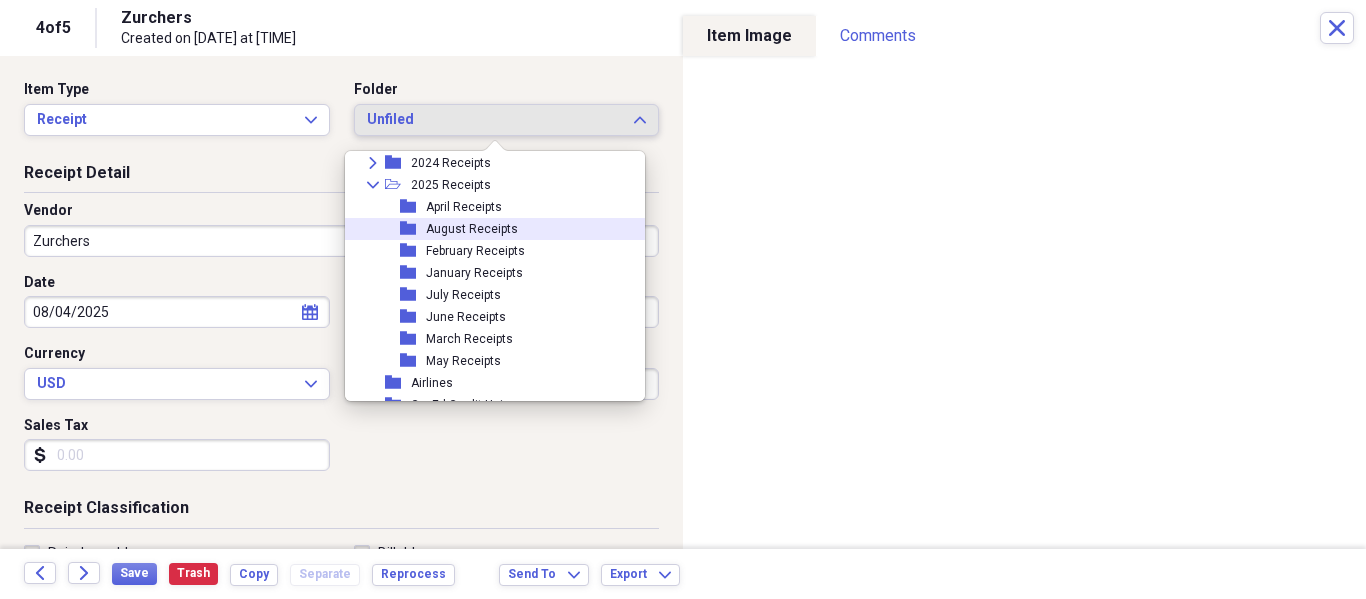 click on "August Receipts" at bounding box center (472, 229) 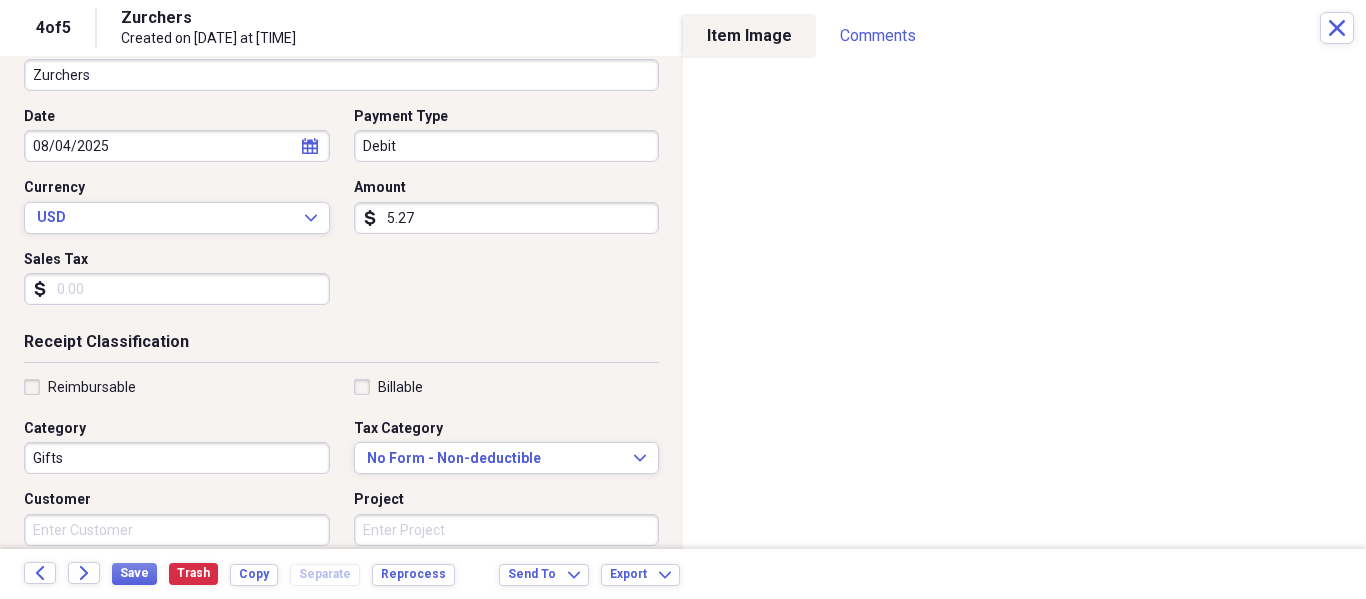 scroll, scrollTop: 200, scrollLeft: 0, axis: vertical 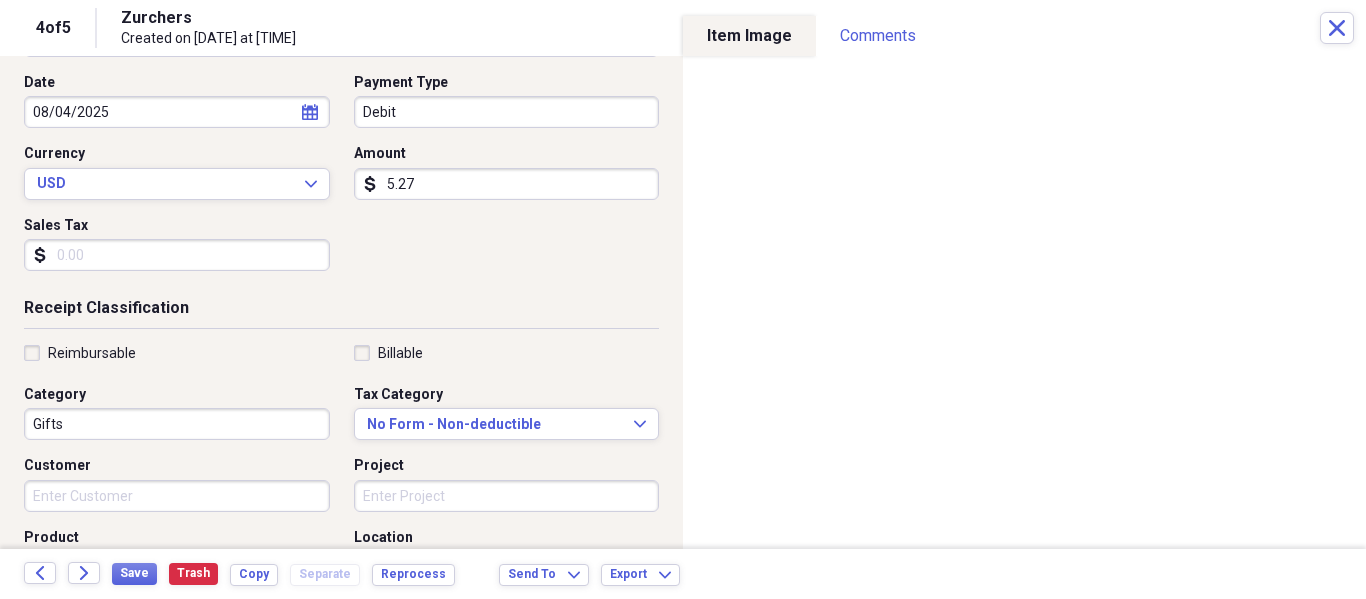 click on "Gifts" at bounding box center (177, 424) 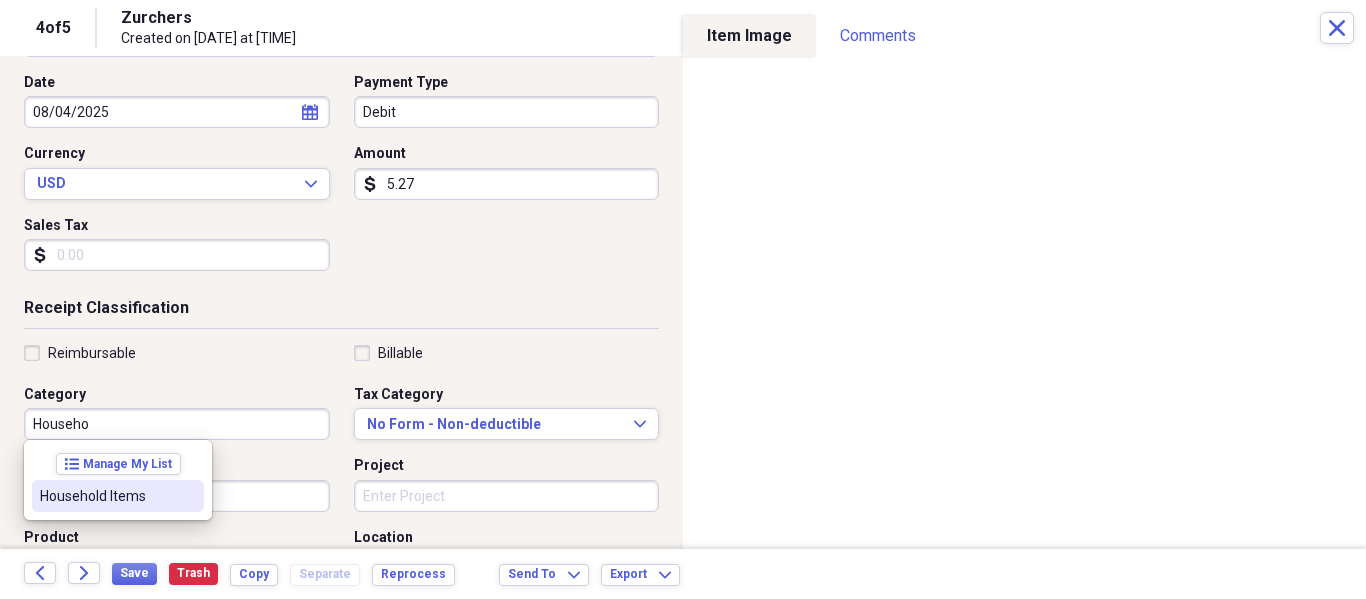 click on "Household Items" at bounding box center [106, 496] 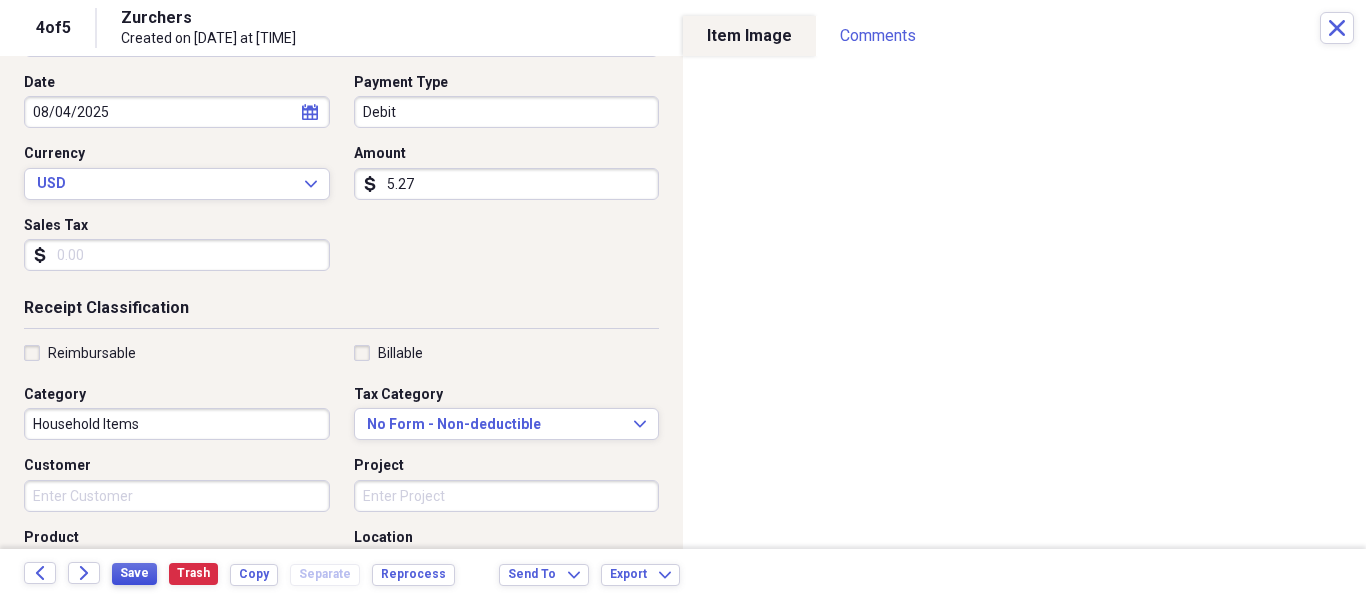 click on "Save" at bounding box center [134, 573] 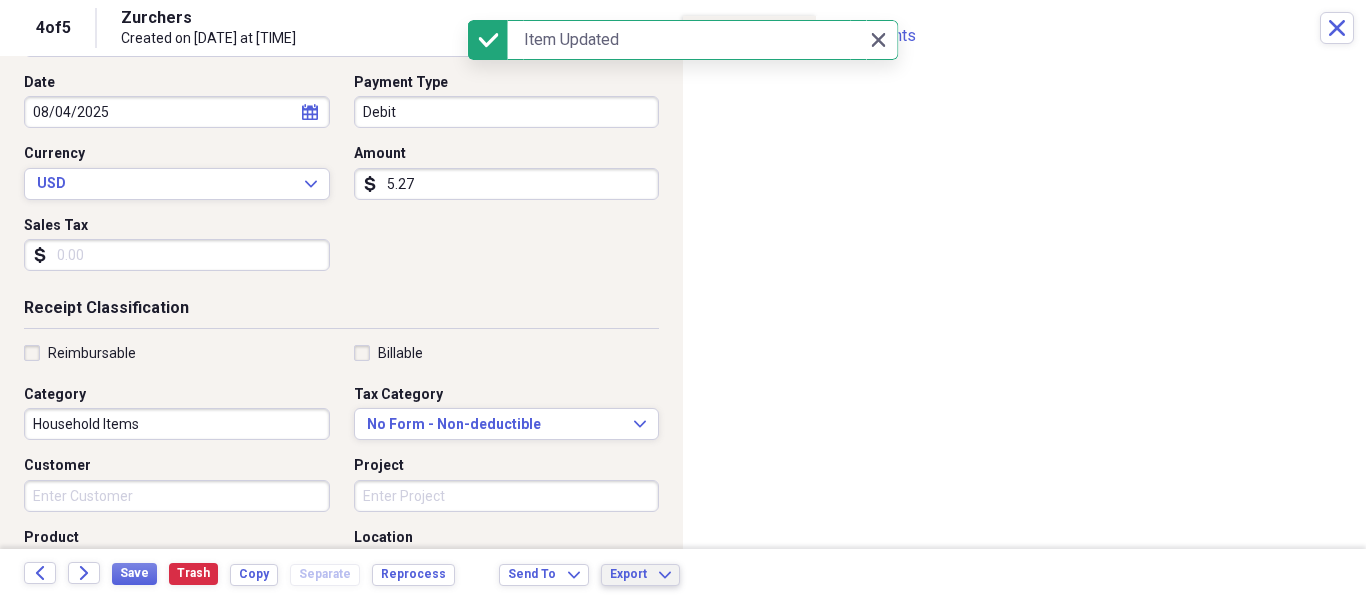 click on "Expand" 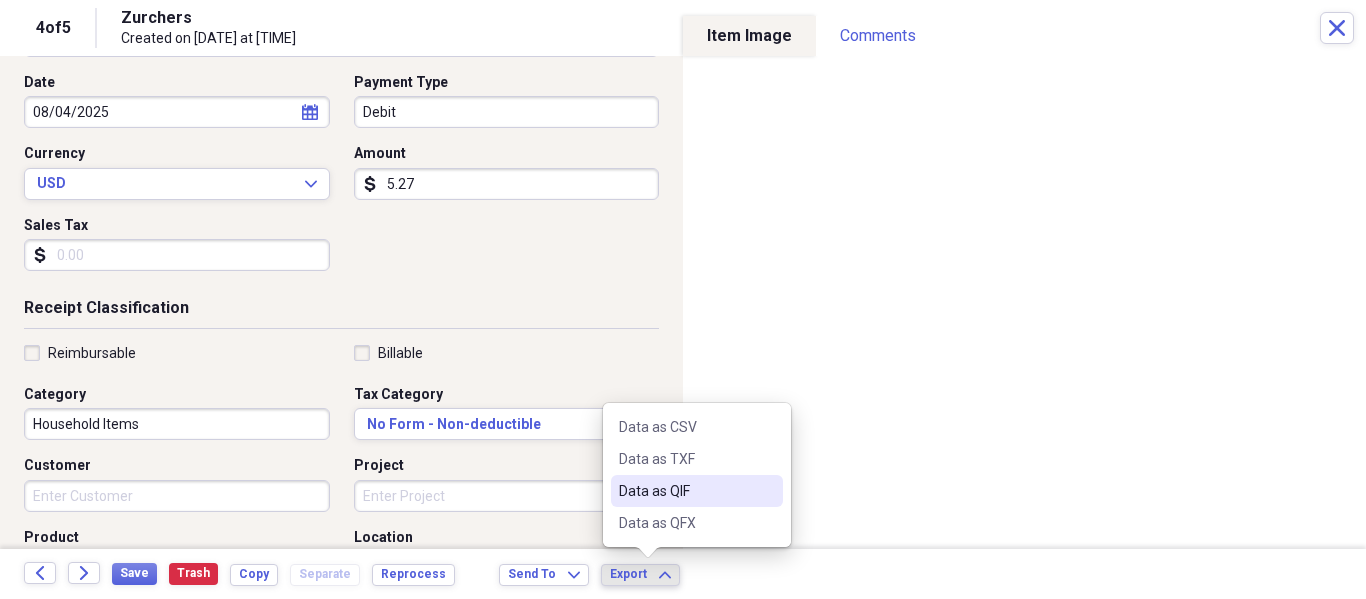 click on "Data as QIF" at bounding box center [685, 491] 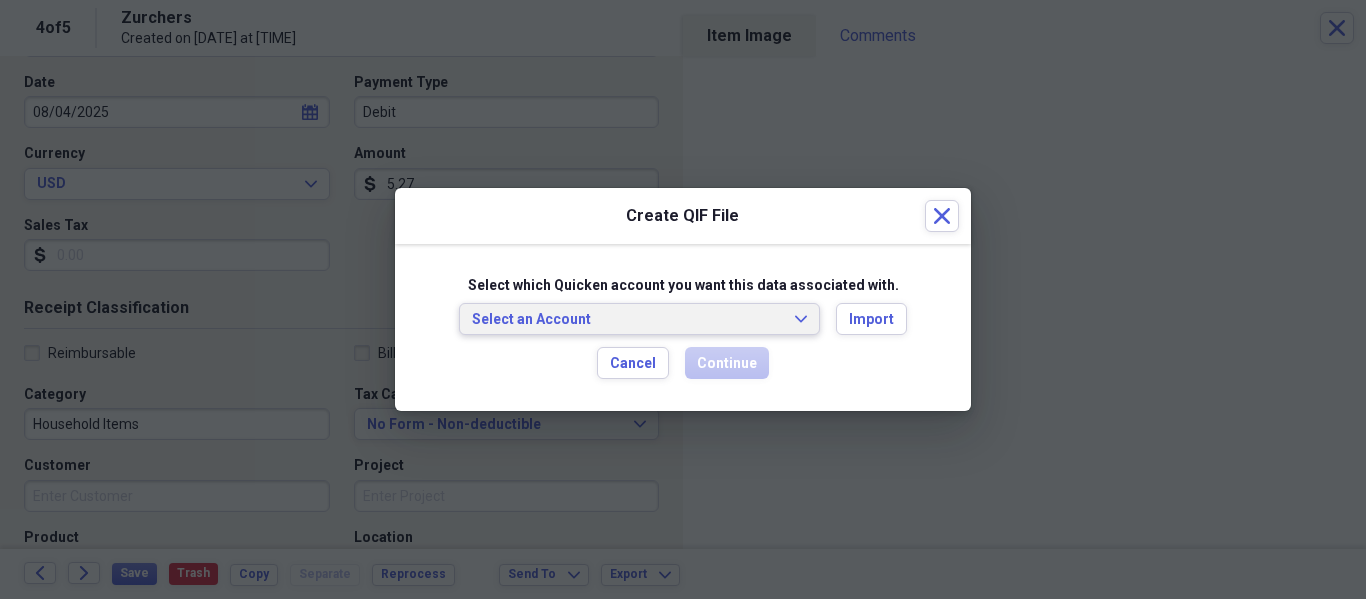 click on "Expand" 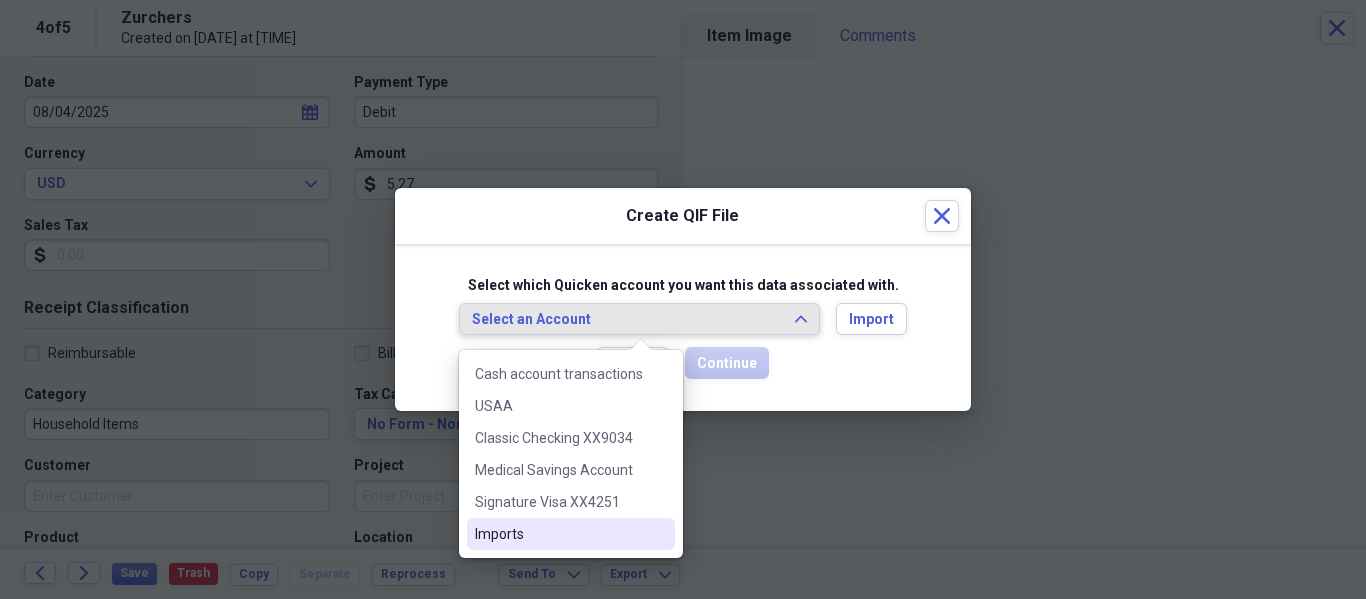 click on "Imports" at bounding box center (559, 534) 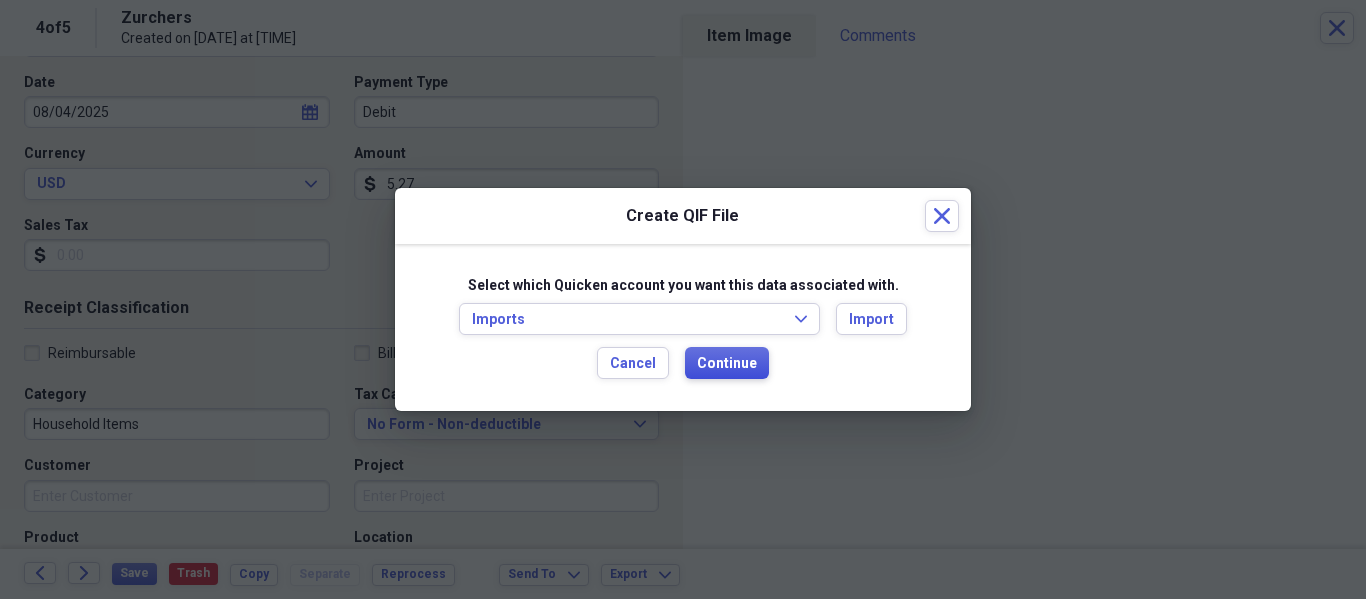 click on "Continue" at bounding box center (727, 364) 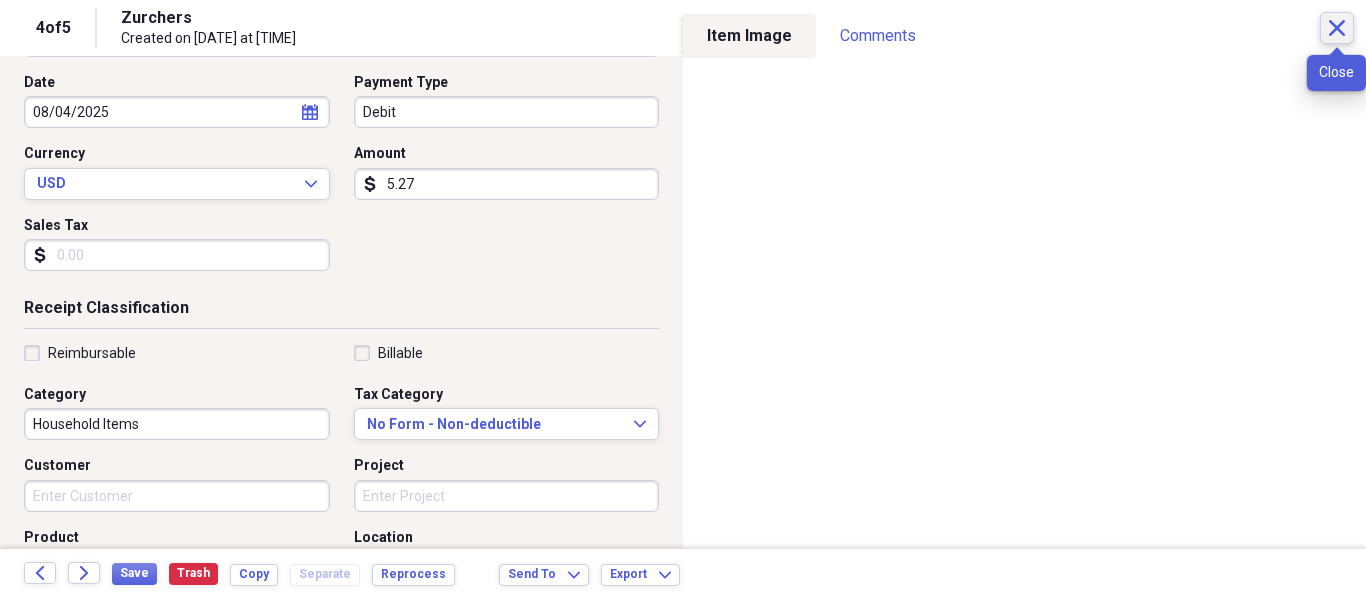 click 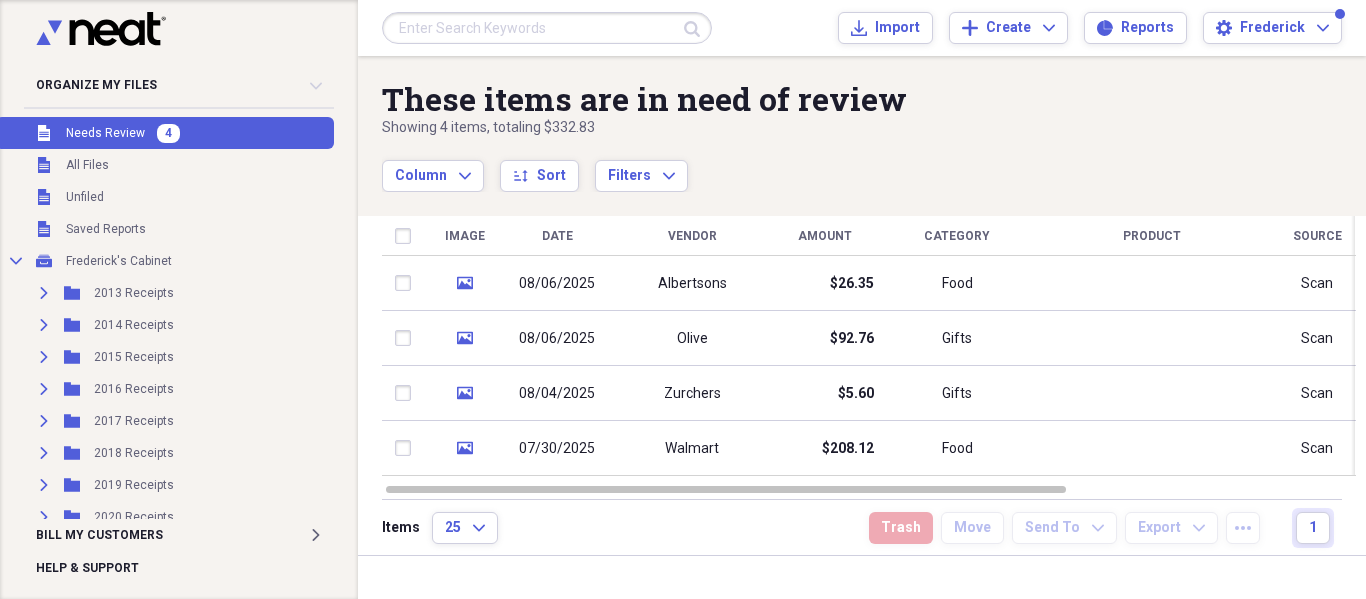 click on "Needs Review" at bounding box center [105, 133] 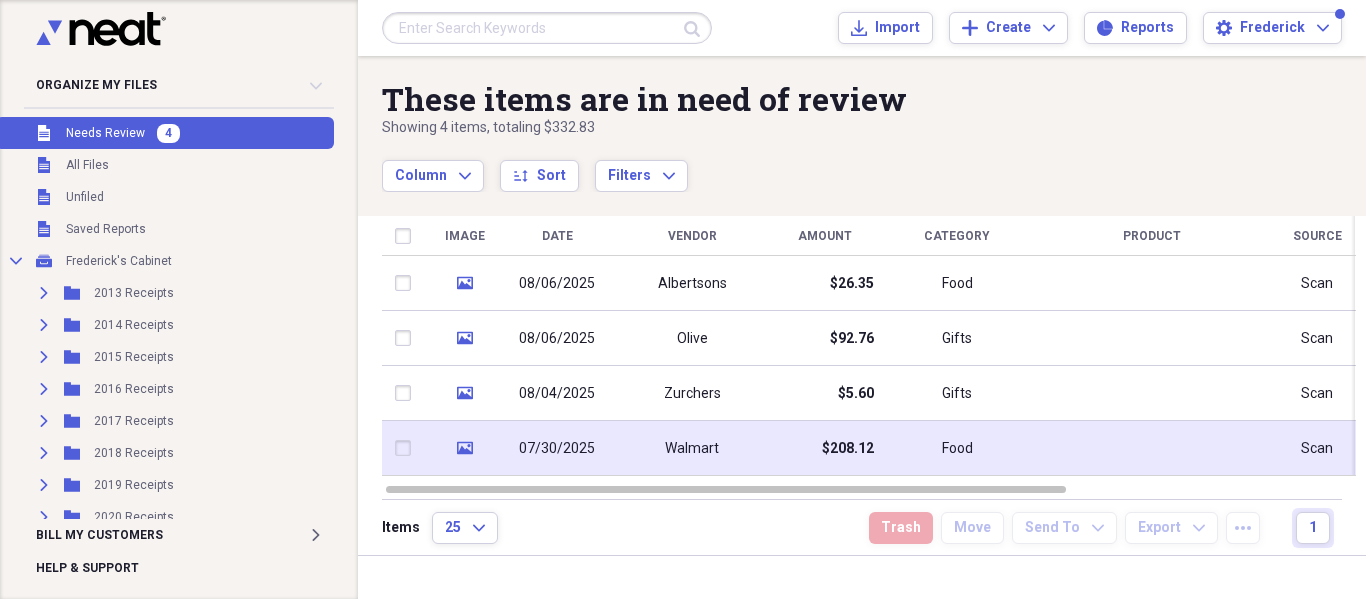 click on "Walmart" at bounding box center [692, 448] 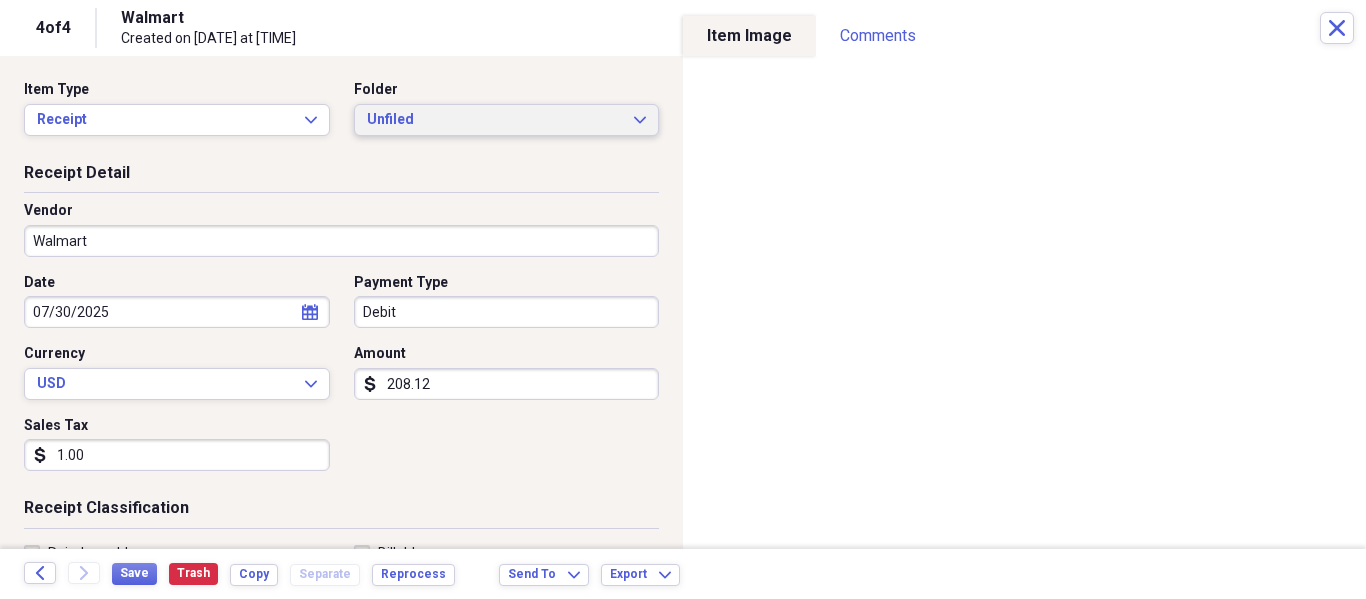 click on "Expand" 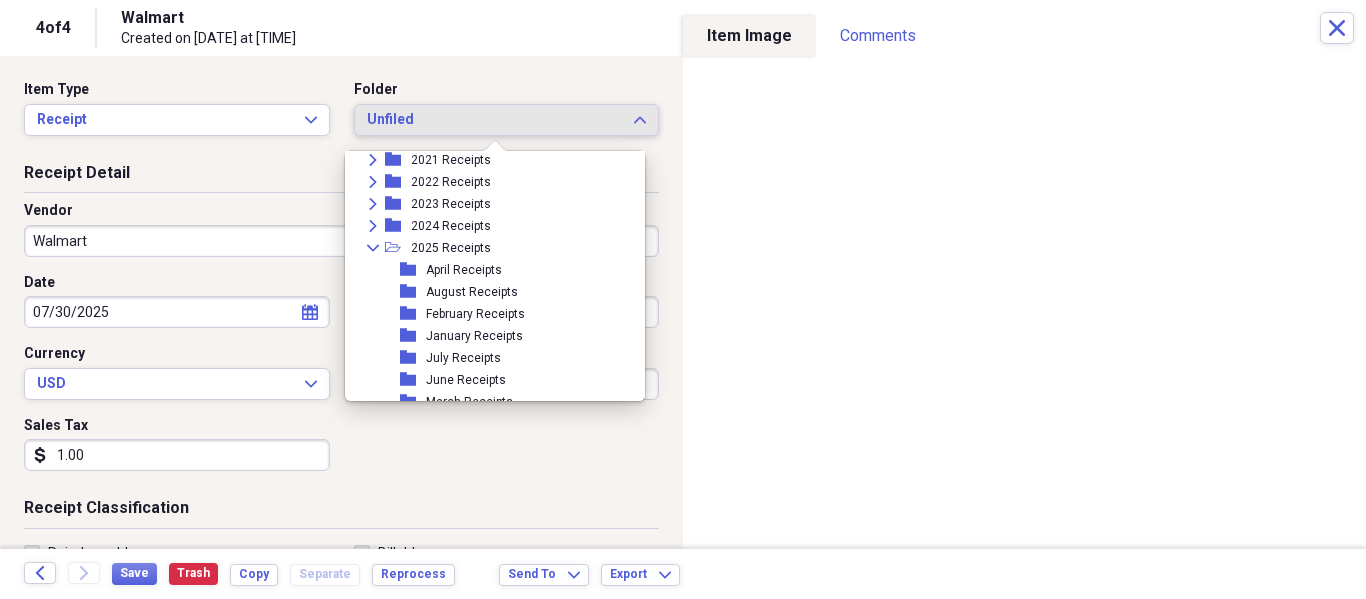 scroll, scrollTop: 300, scrollLeft: 0, axis: vertical 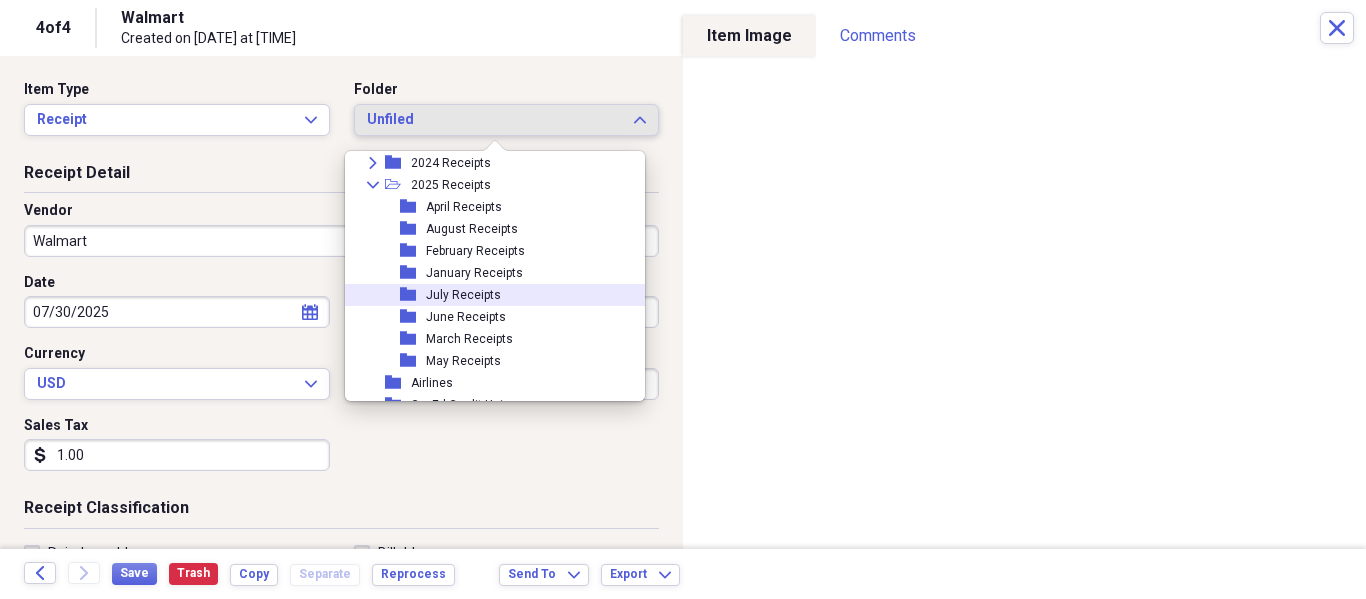 click on "folder July Receipts" at bounding box center (487, 295) 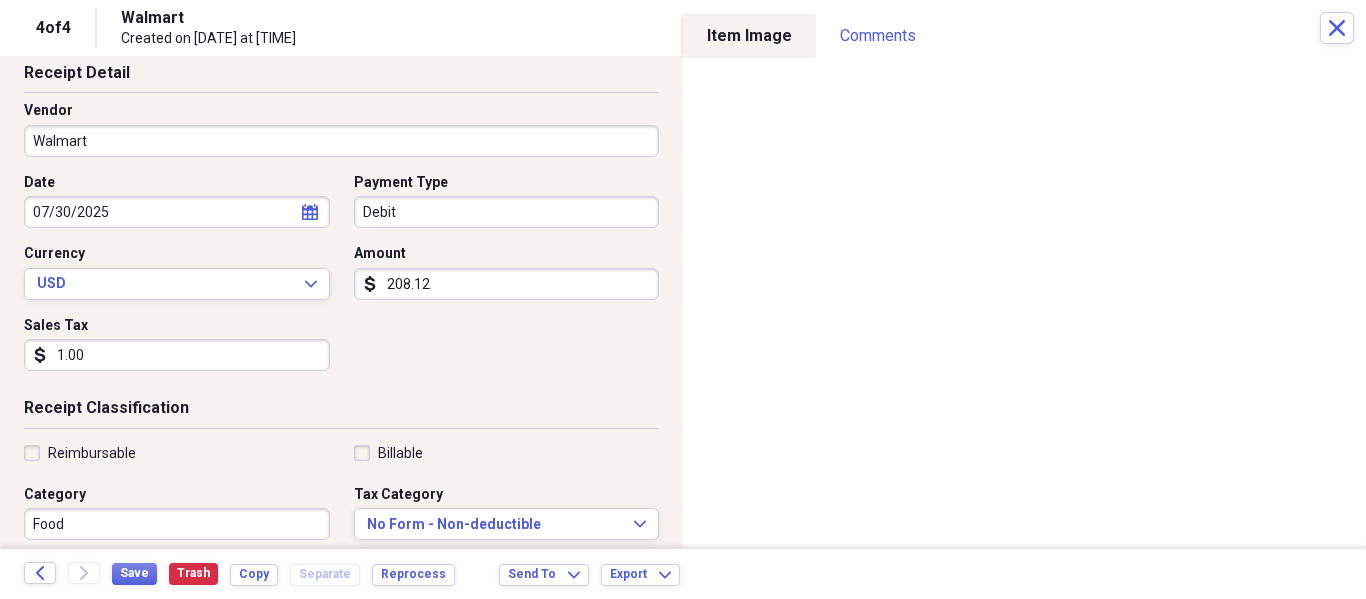 scroll, scrollTop: 200, scrollLeft: 0, axis: vertical 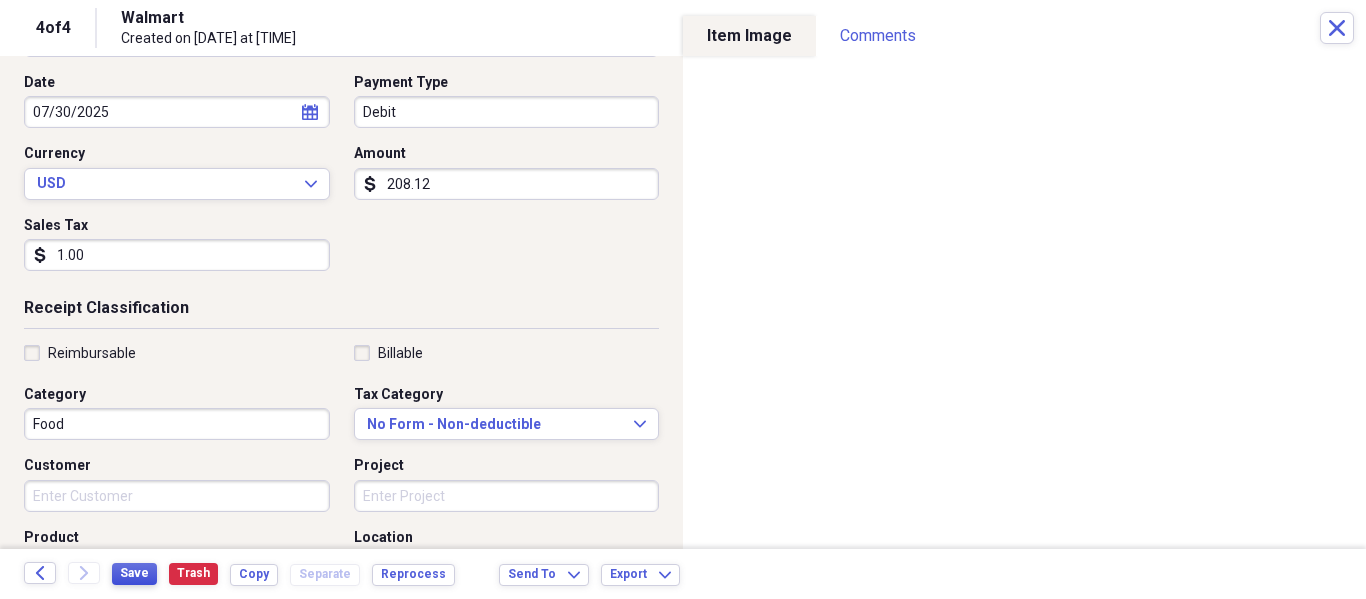 click on "Save" at bounding box center (134, 573) 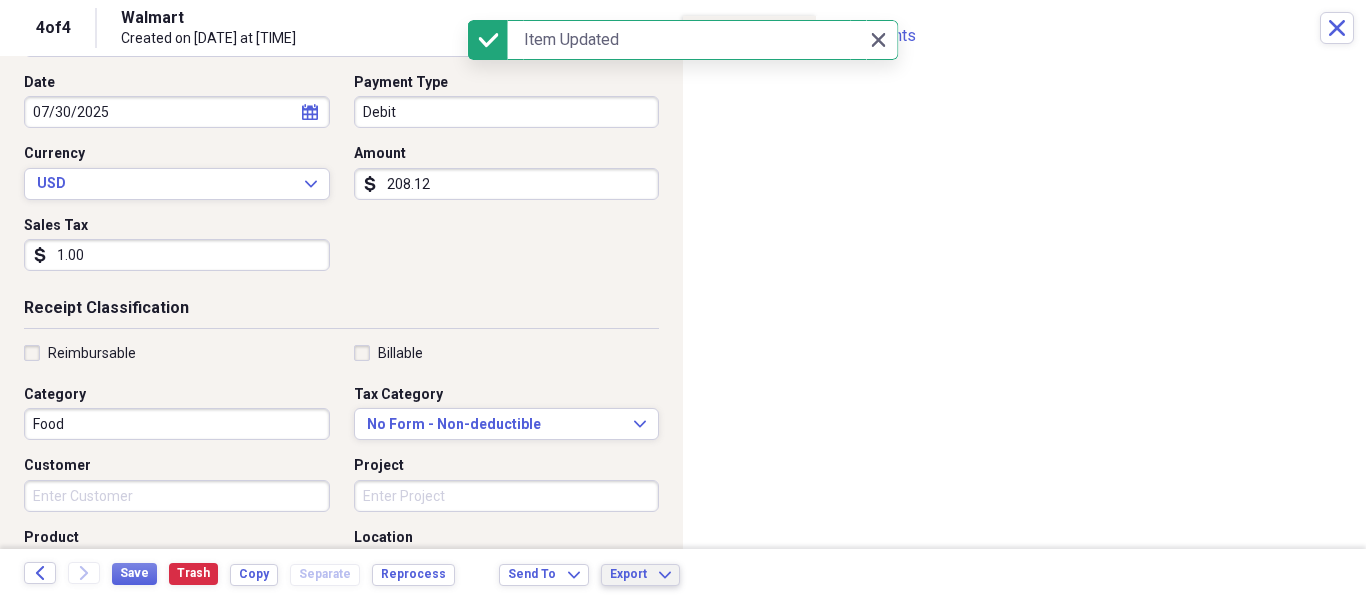 click on "Expand" 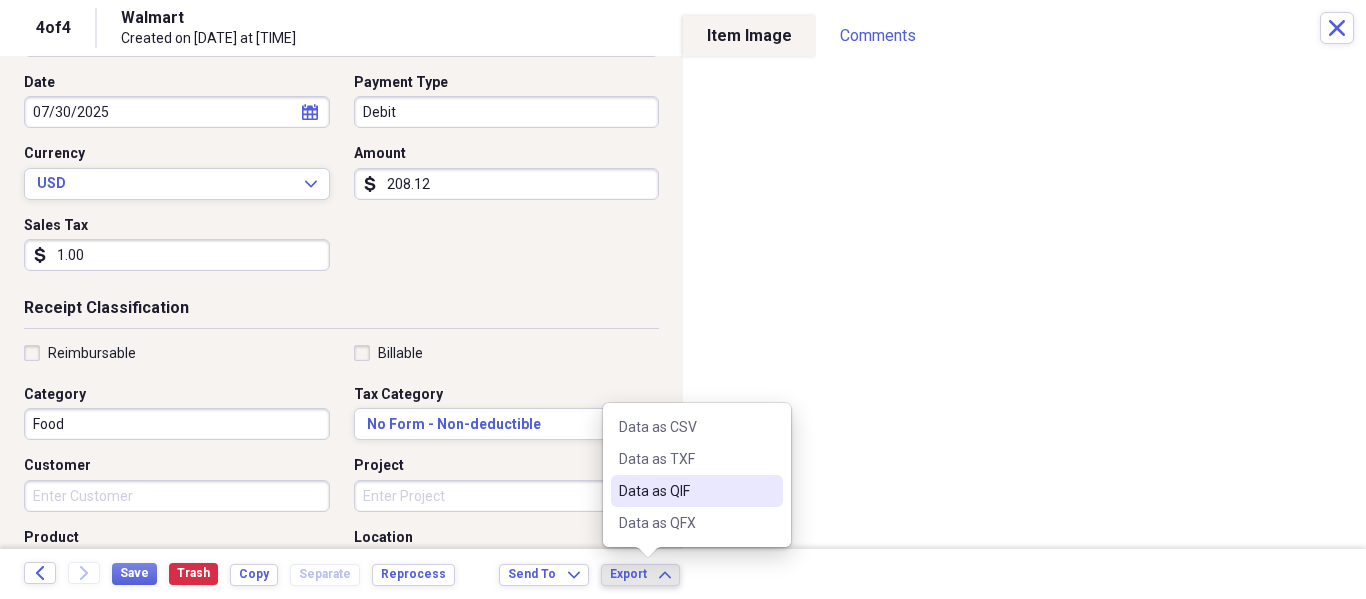 click on "Data as QIF" at bounding box center [685, 491] 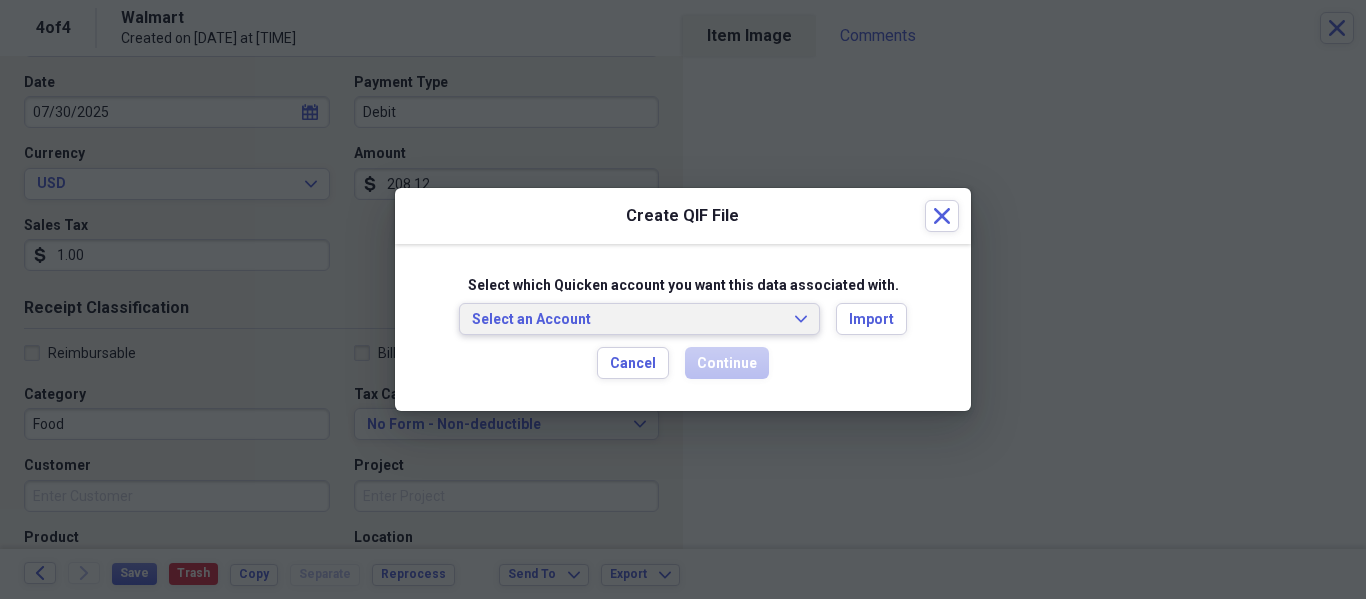 click on "Expand" 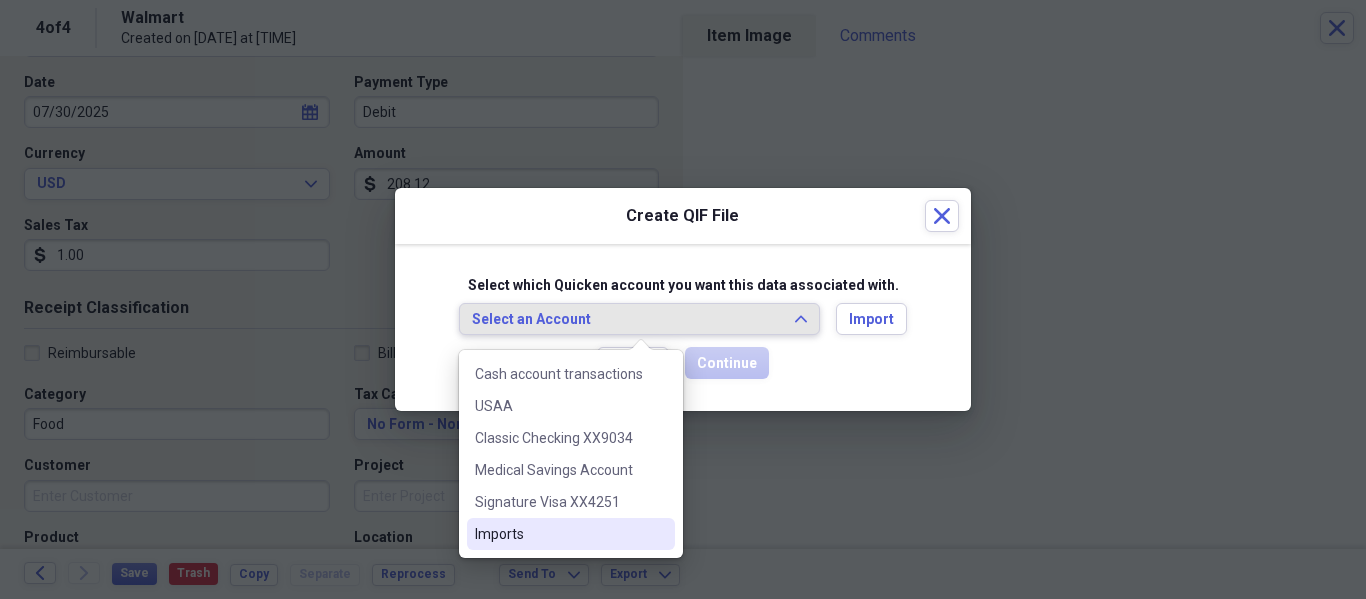 click on "Imports" at bounding box center [559, 534] 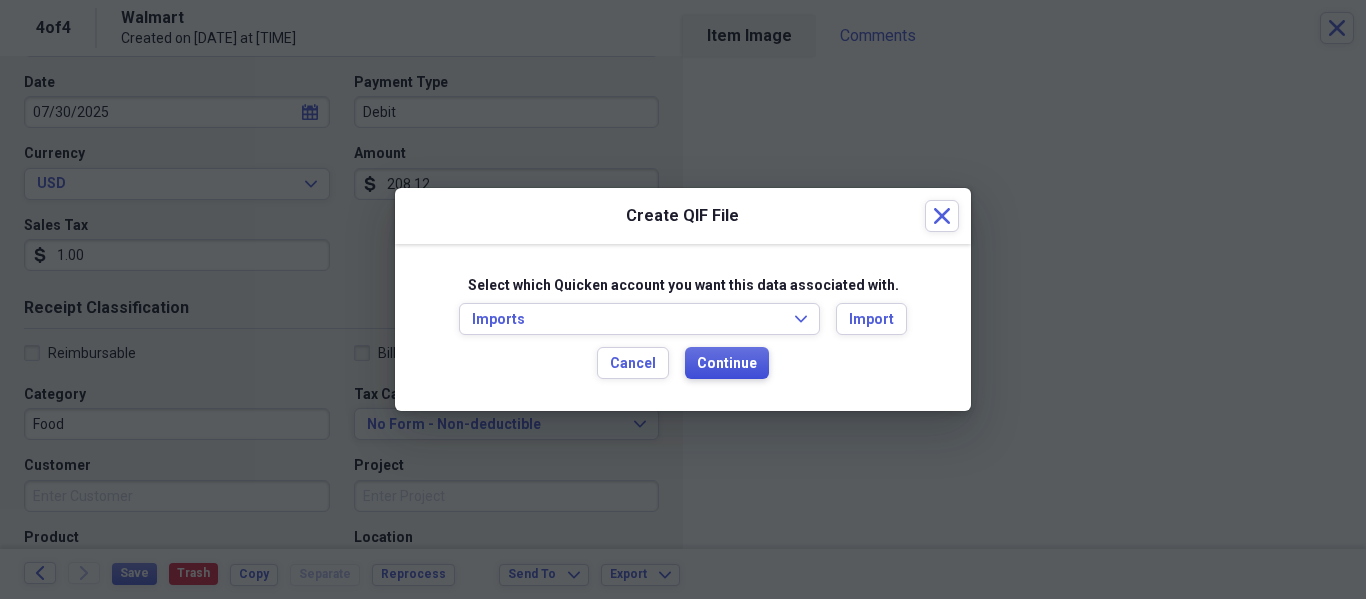 click on "Continue" at bounding box center [727, 363] 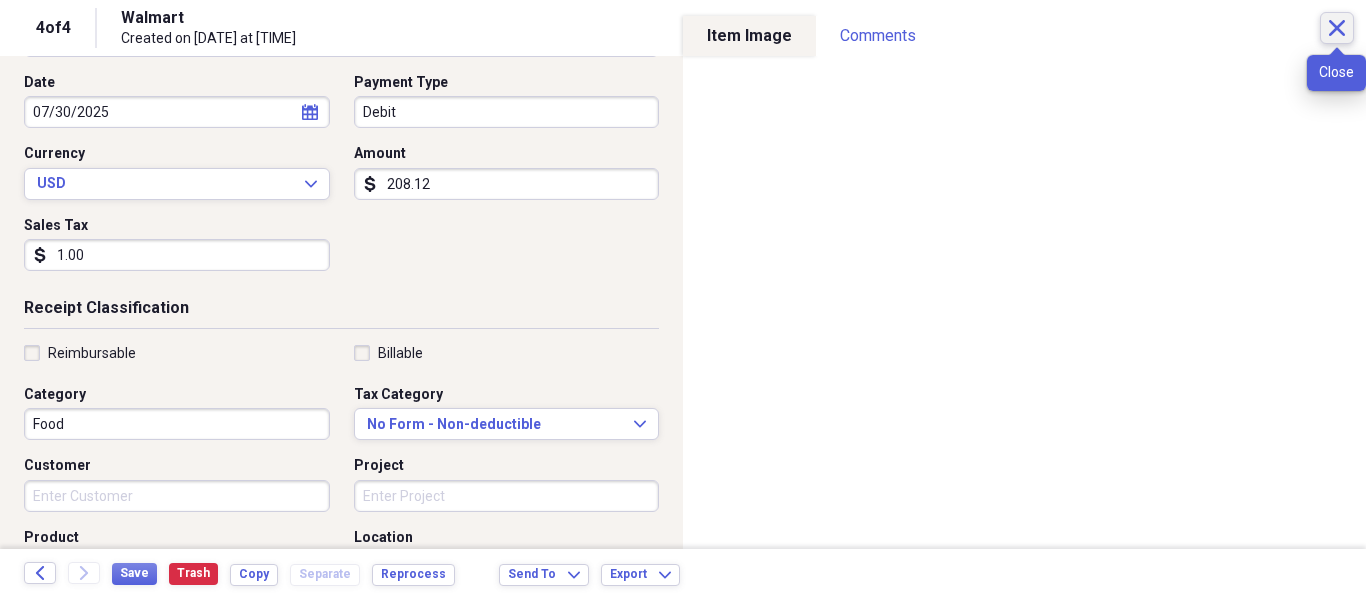 click 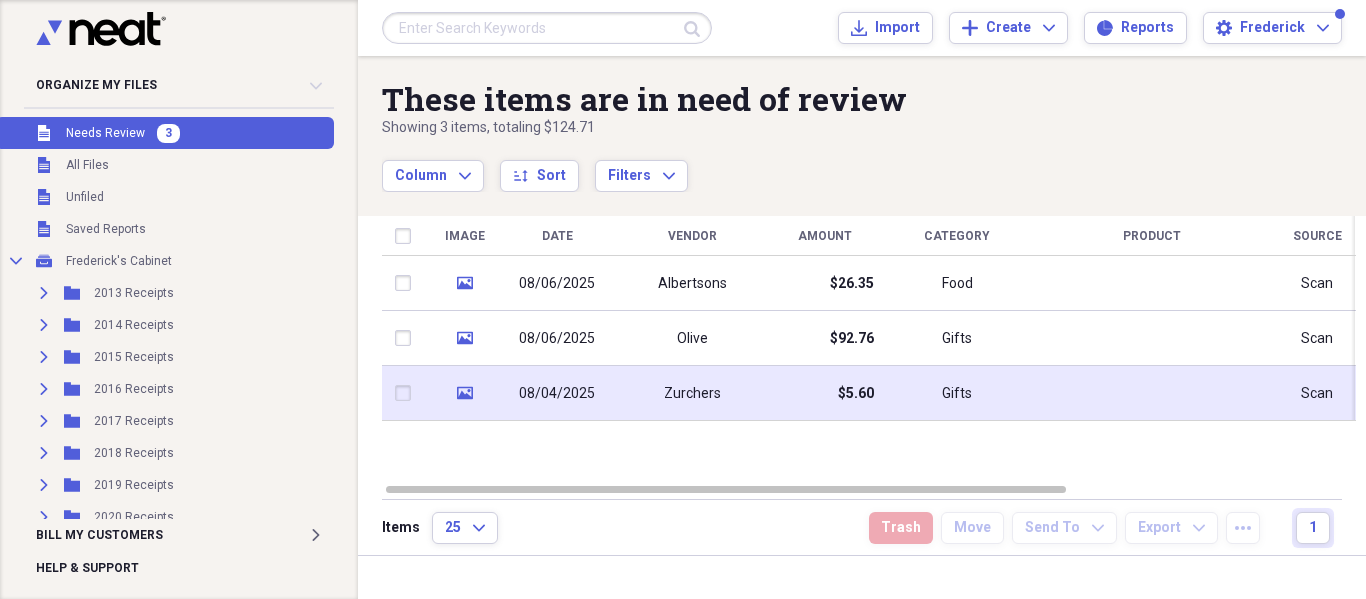 click on "$5.60" at bounding box center [824, 393] 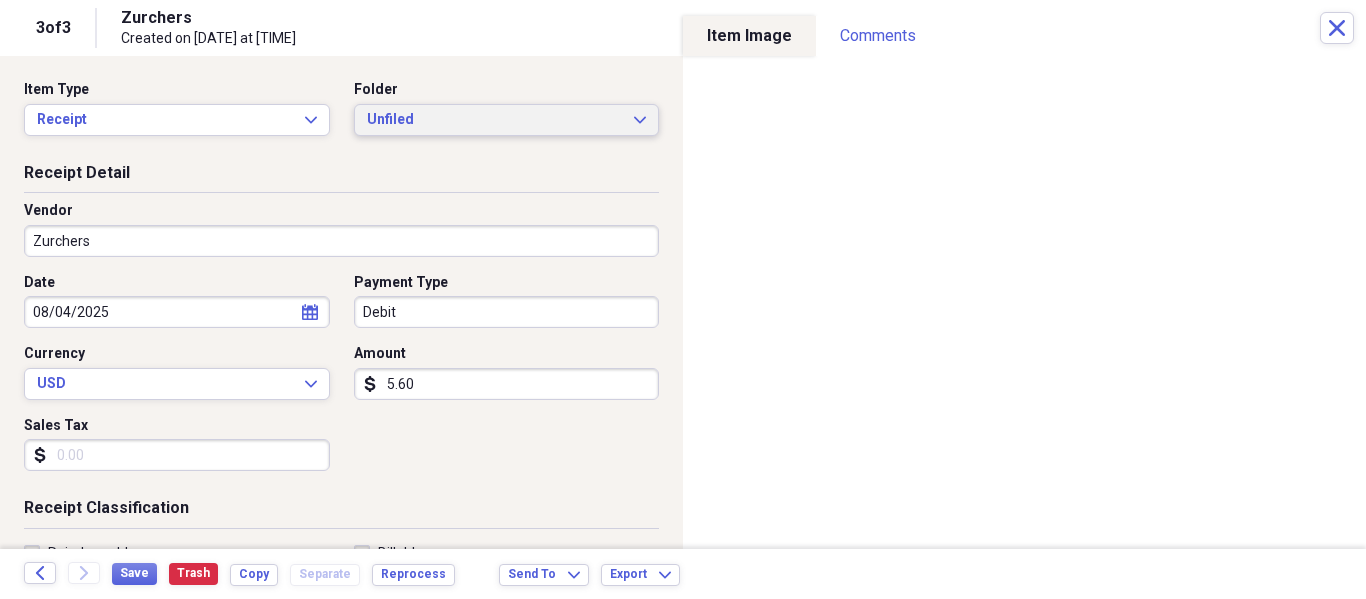 click 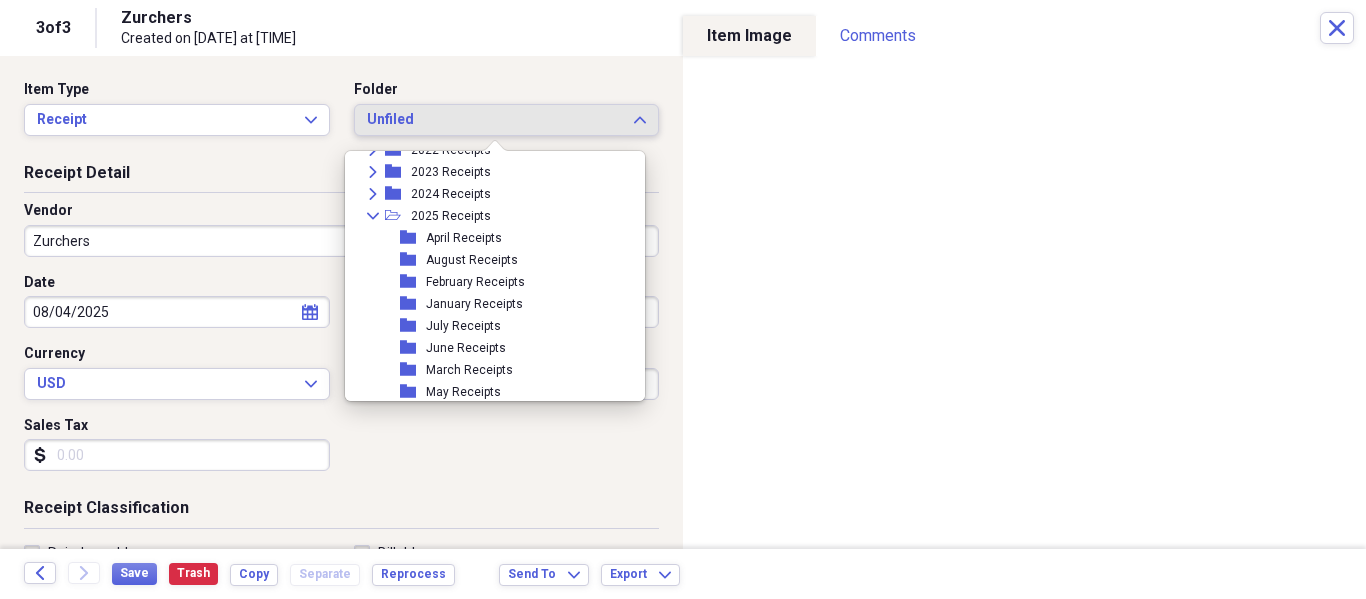 scroll, scrollTop: 300, scrollLeft: 0, axis: vertical 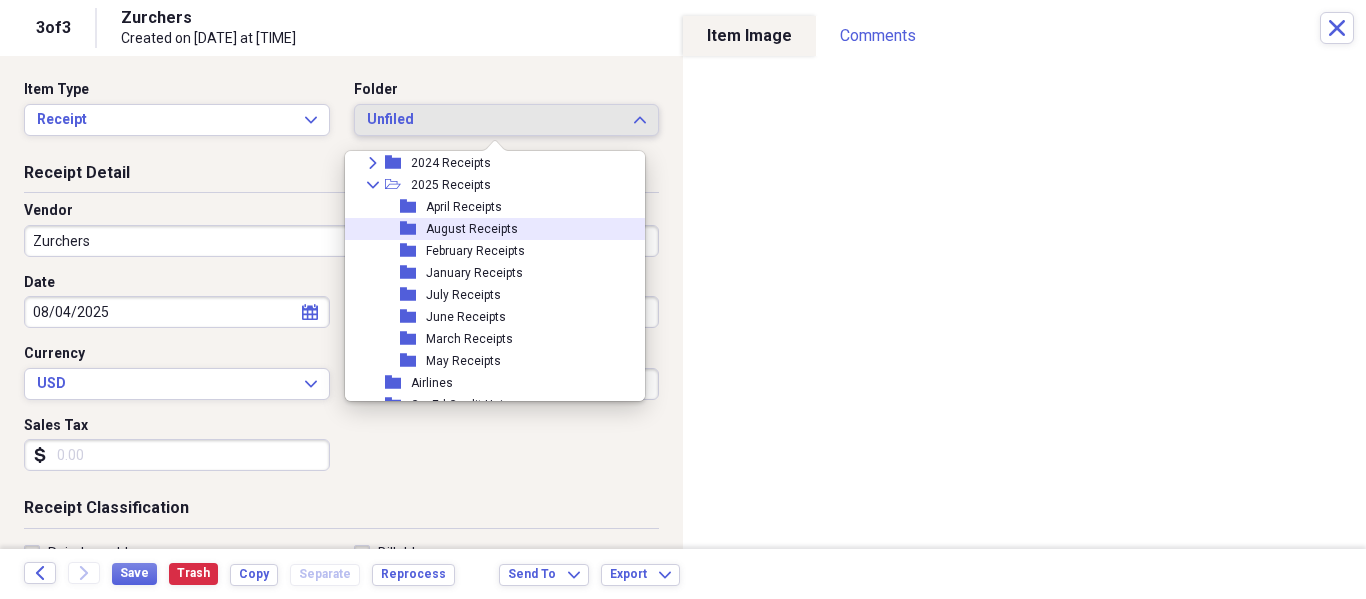 click on "August Receipts" at bounding box center (472, 229) 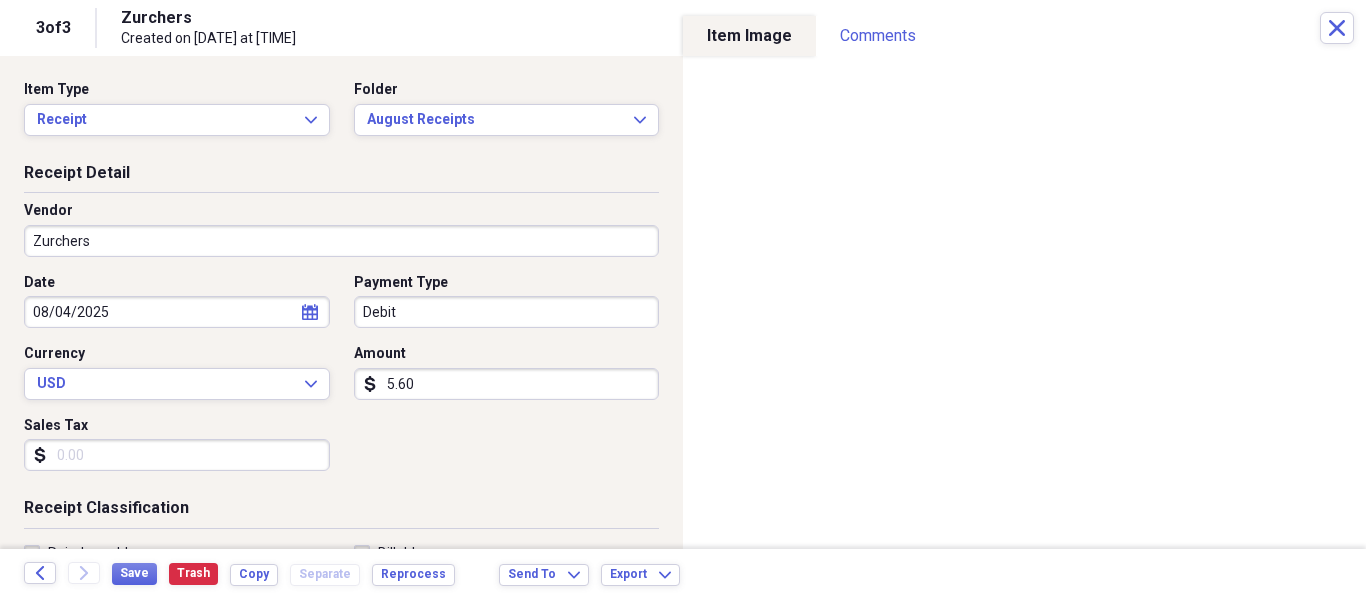 click on "5.60" at bounding box center (507, 384) 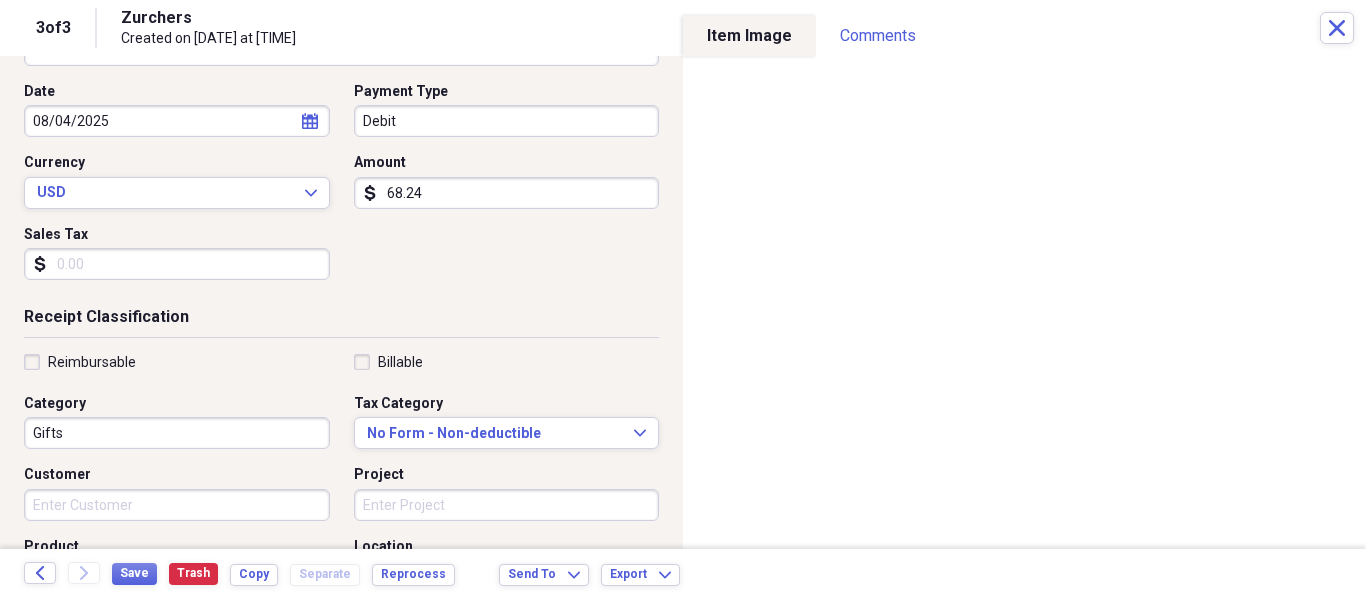 scroll, scrollTop: 200, scrollLeft: 0, axis: vertical 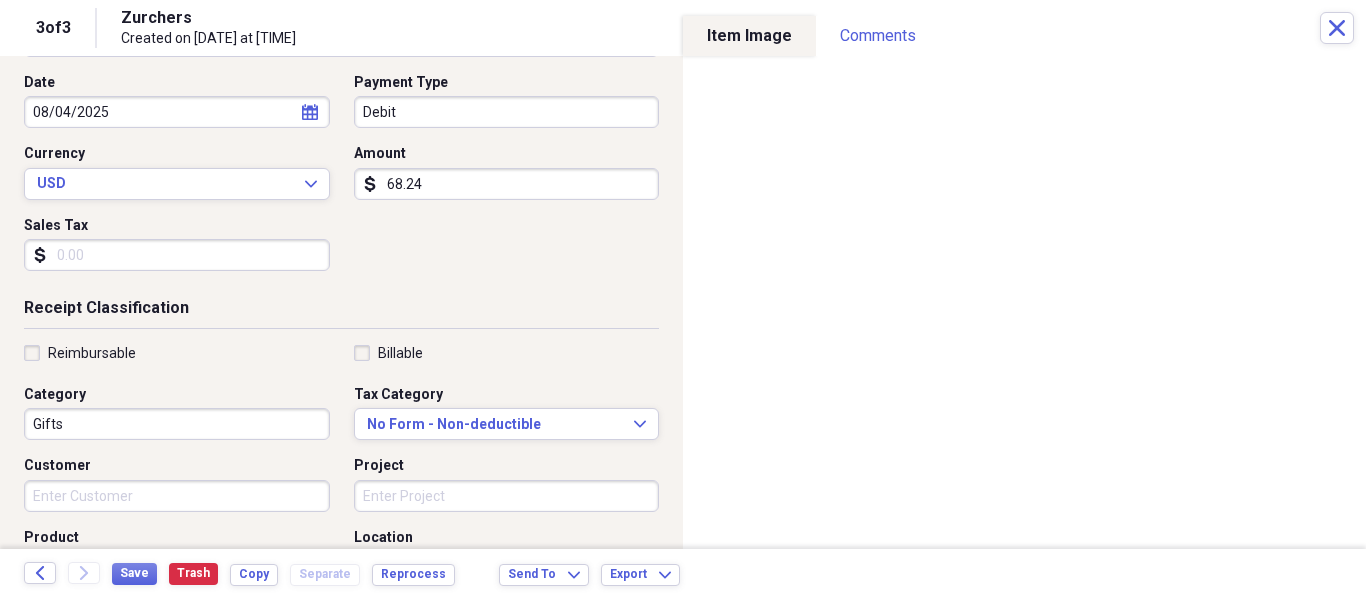 type on "68.24" 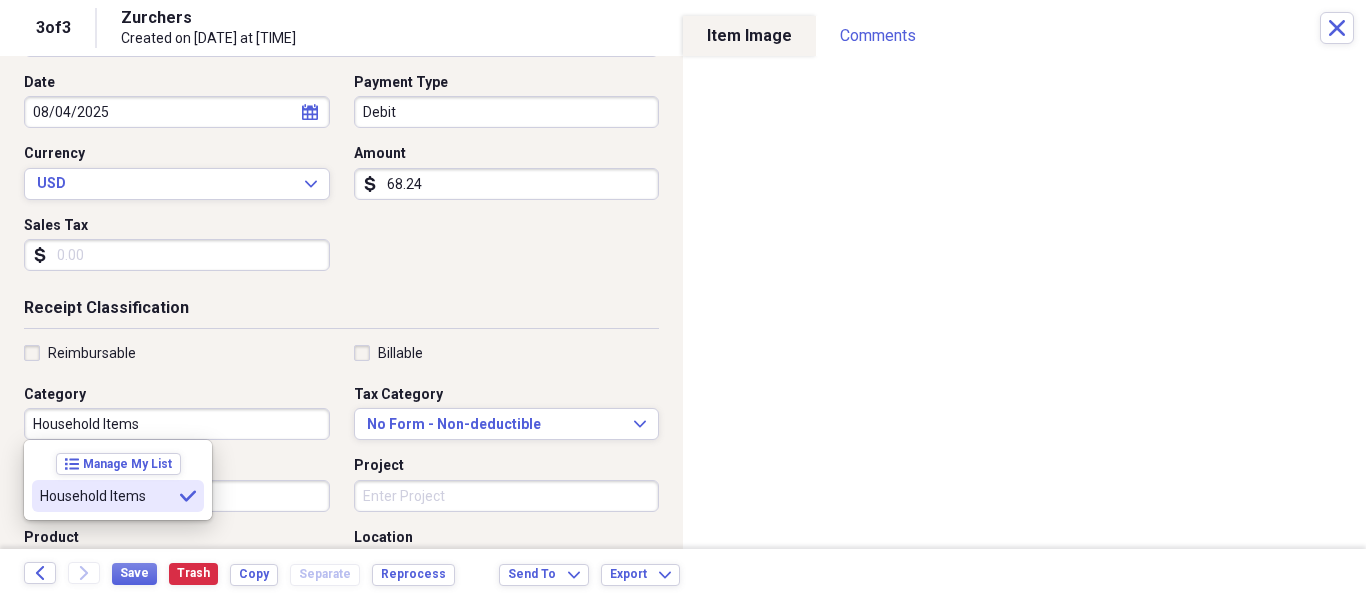 type on "Household Items" 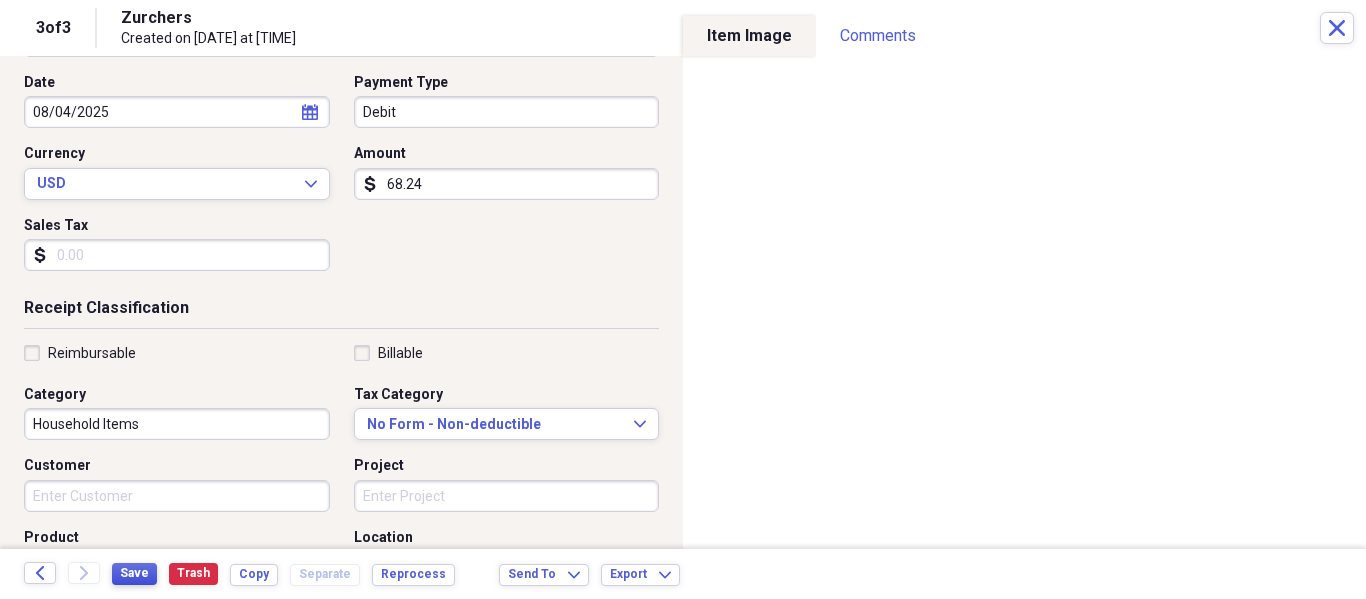 click on "Save" at bounding box center (134, 573) 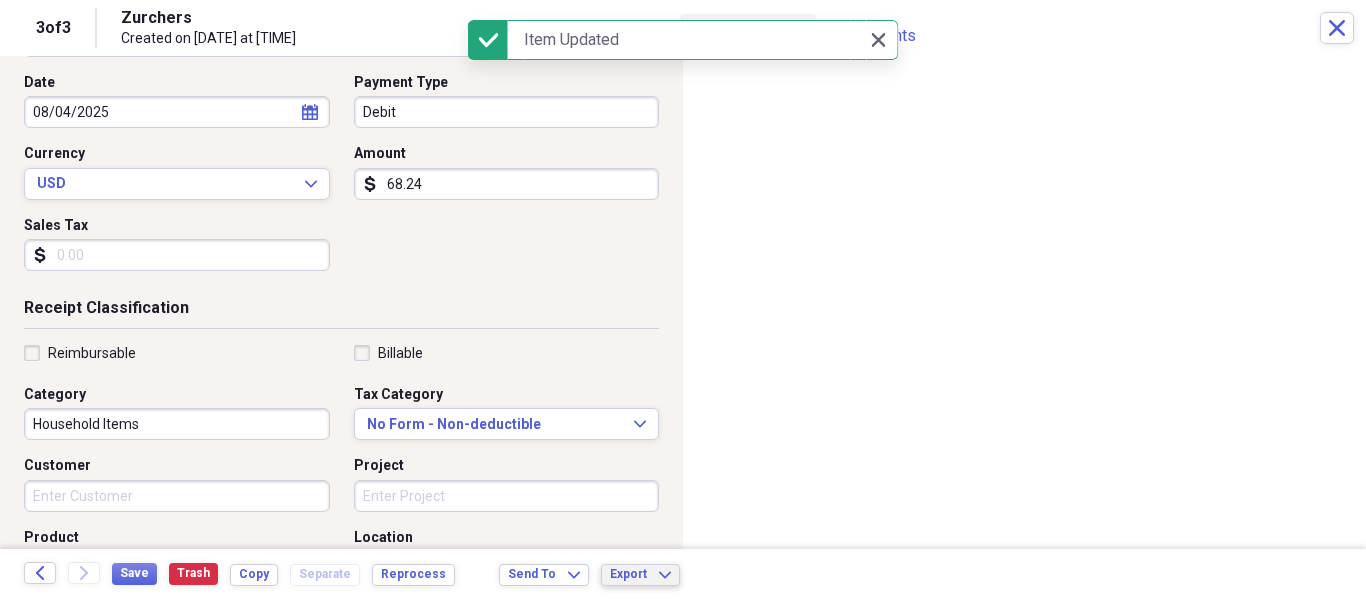 click 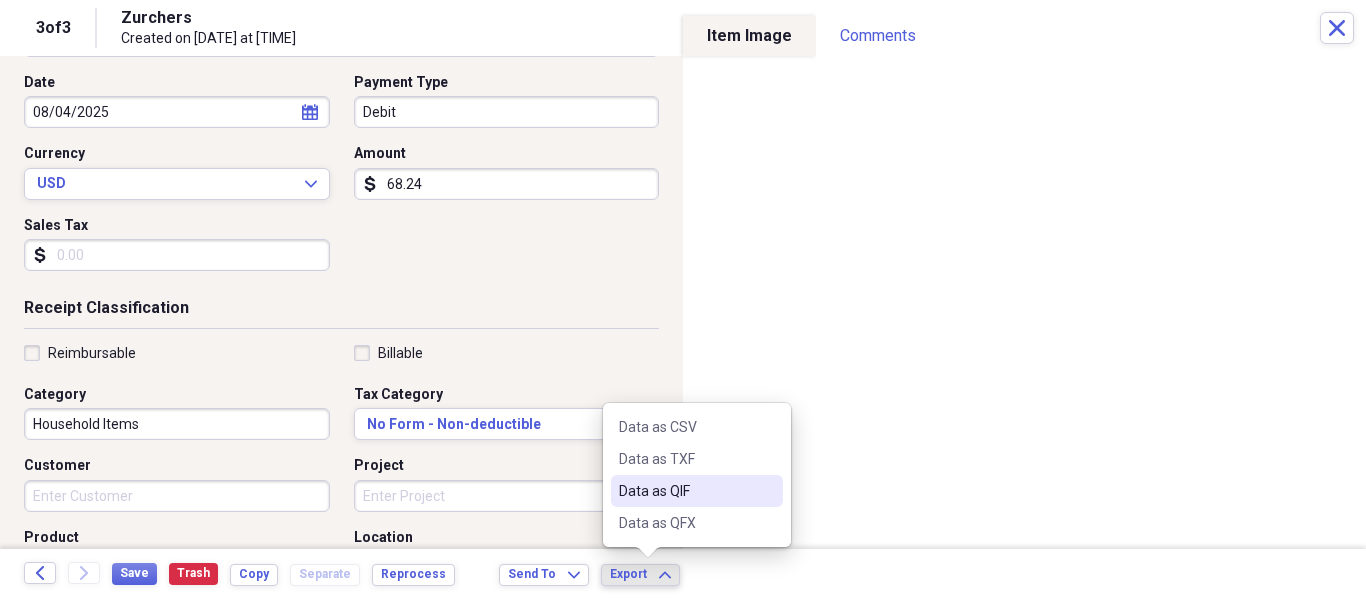 click on "Data as QIF" at bounding box center (685, 491) 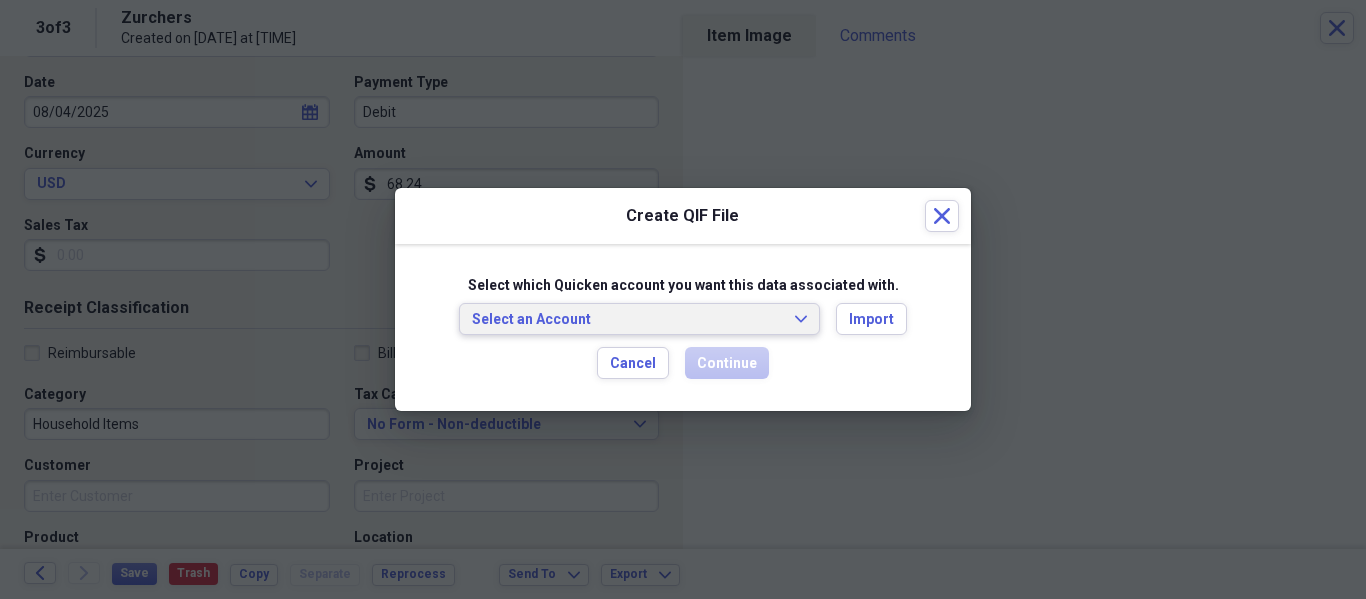click on "Expand" 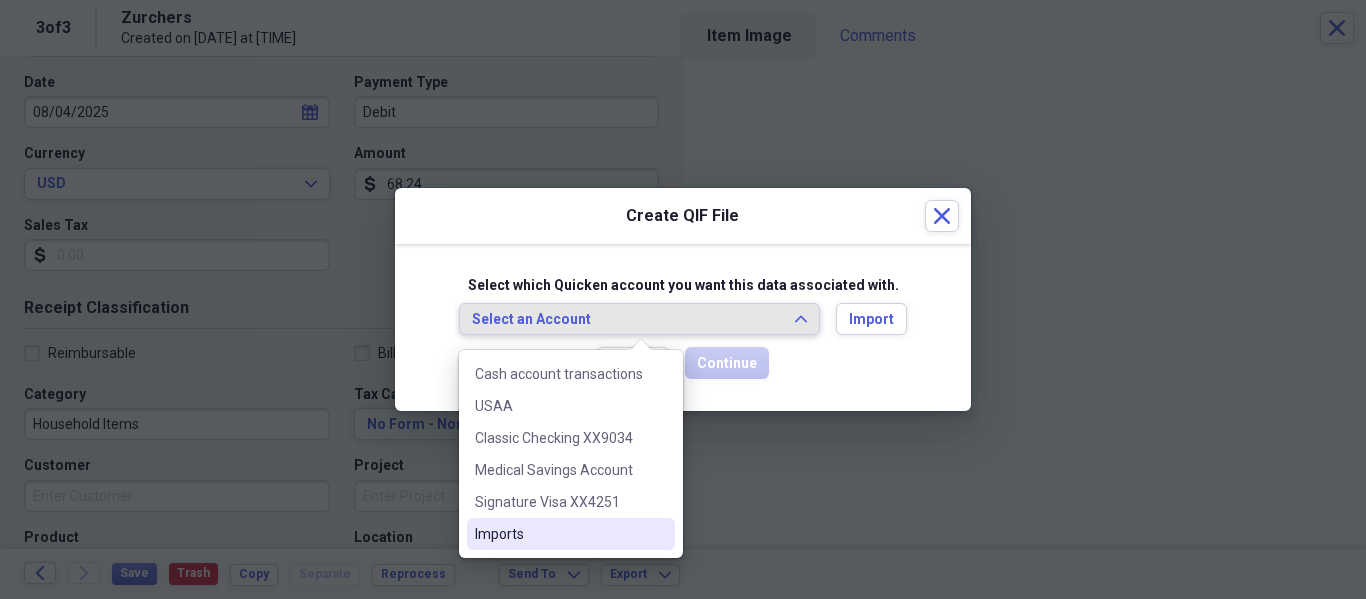 click on "Imports" at bounding box center [559, 534] 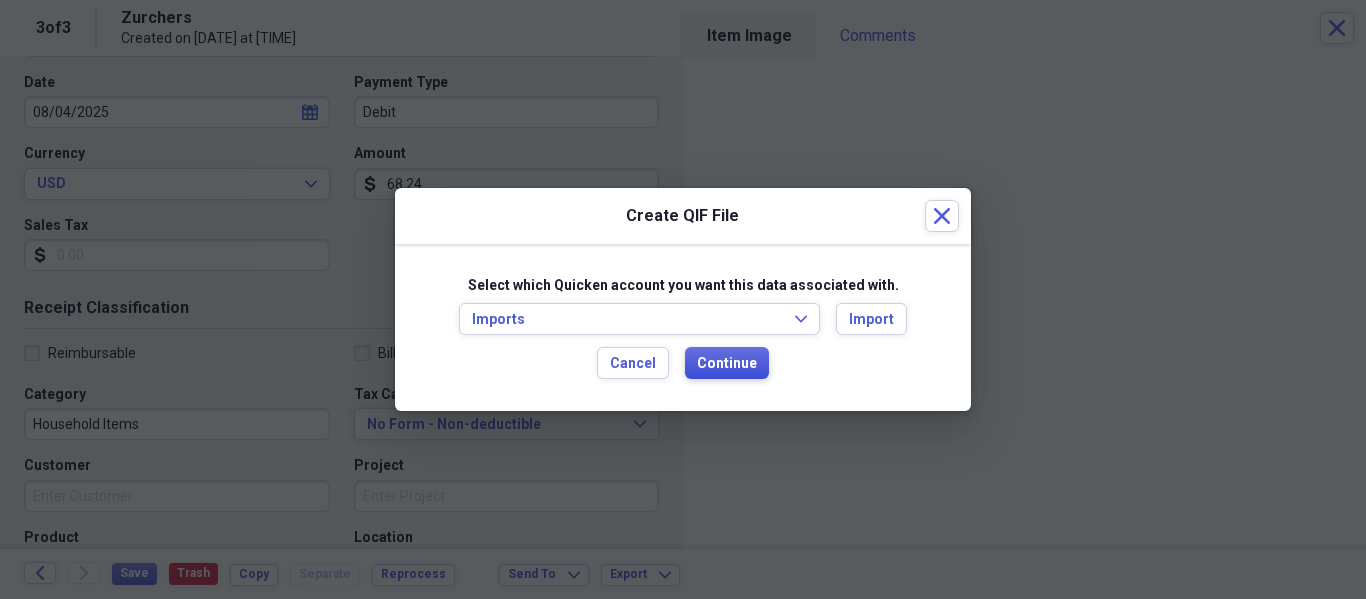 click on "Continue" at bounding box center (727, 364) 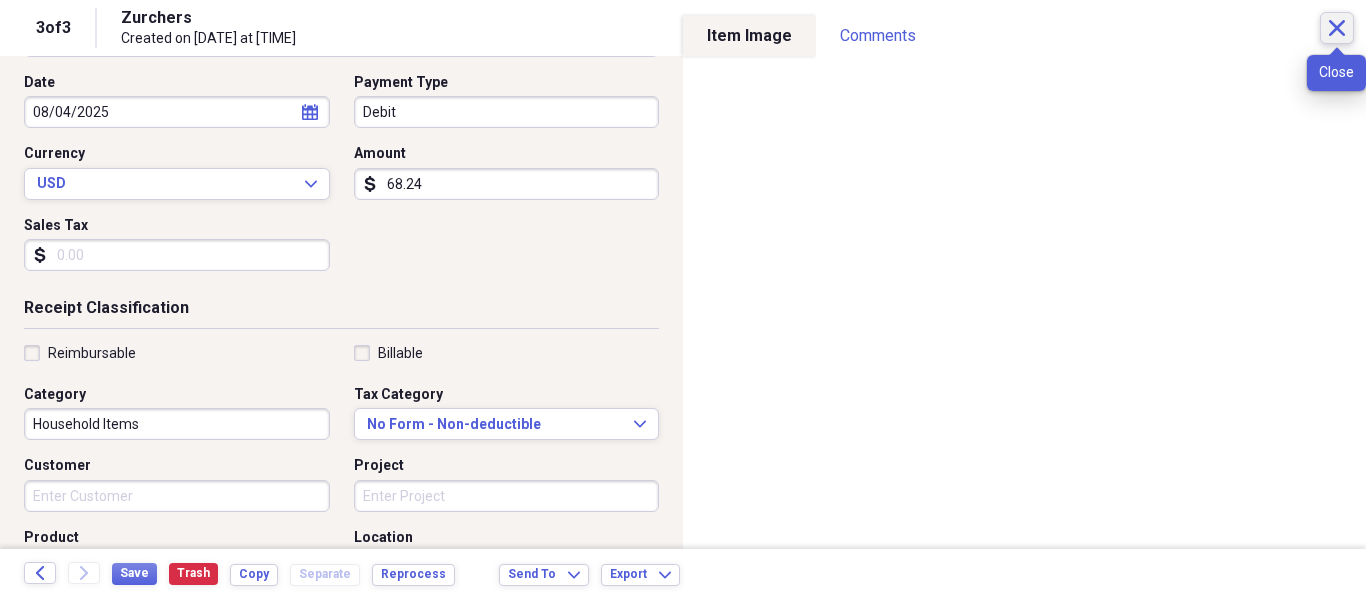 click on "Close" 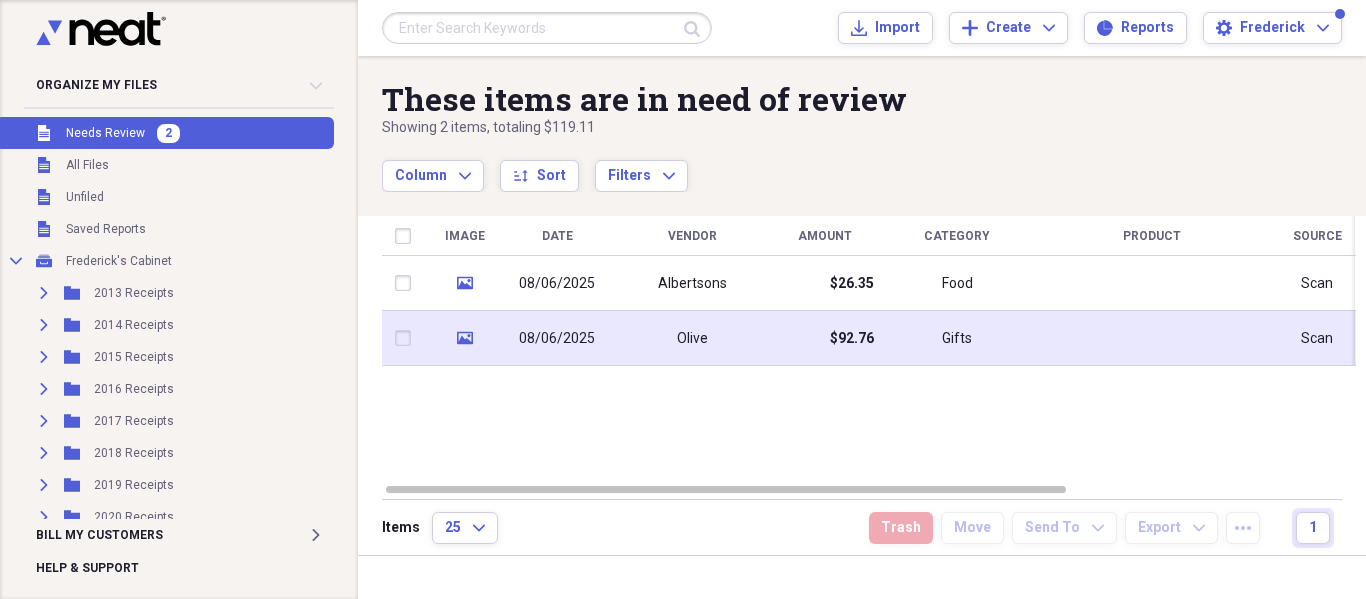 click on "Olive" at bounding box center (692, 338) 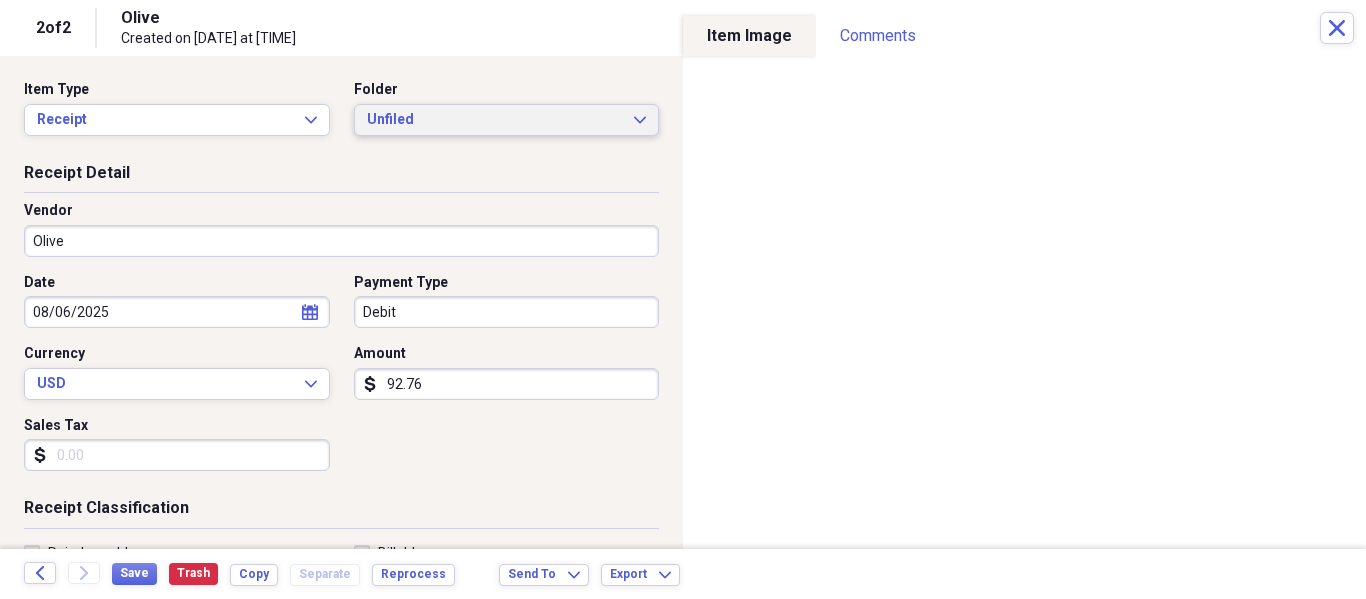 click on "Expand" 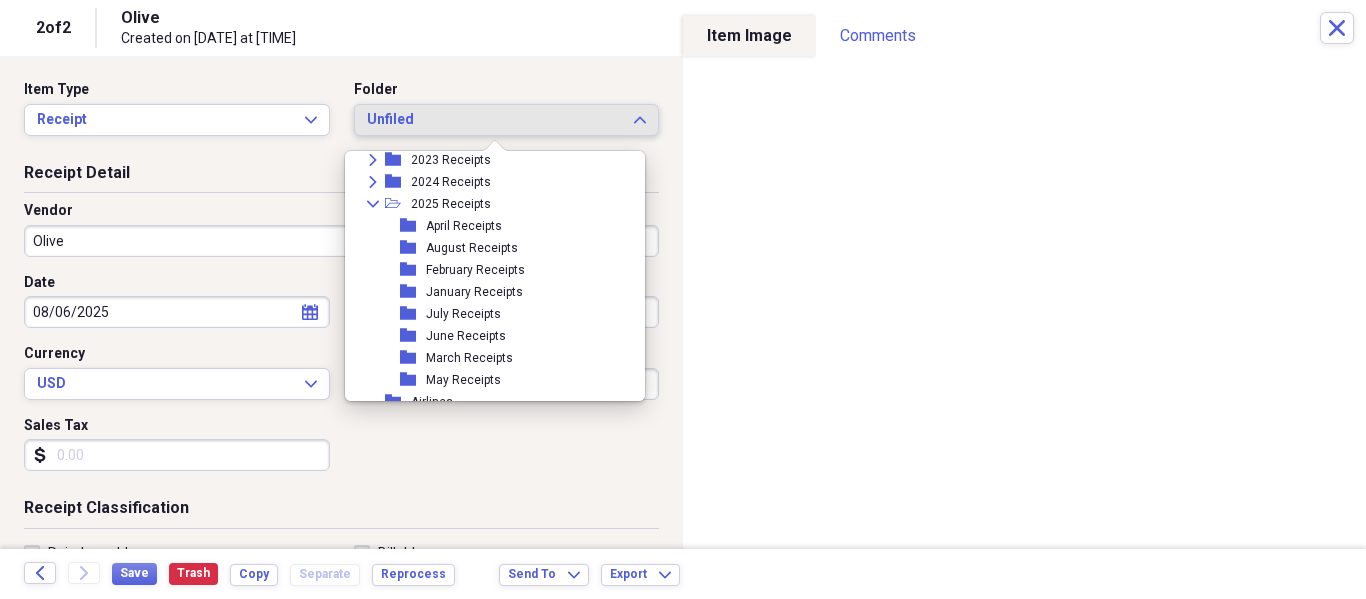 scroll, scrollTop: 300, scrollLeft: 0, axis: vertical 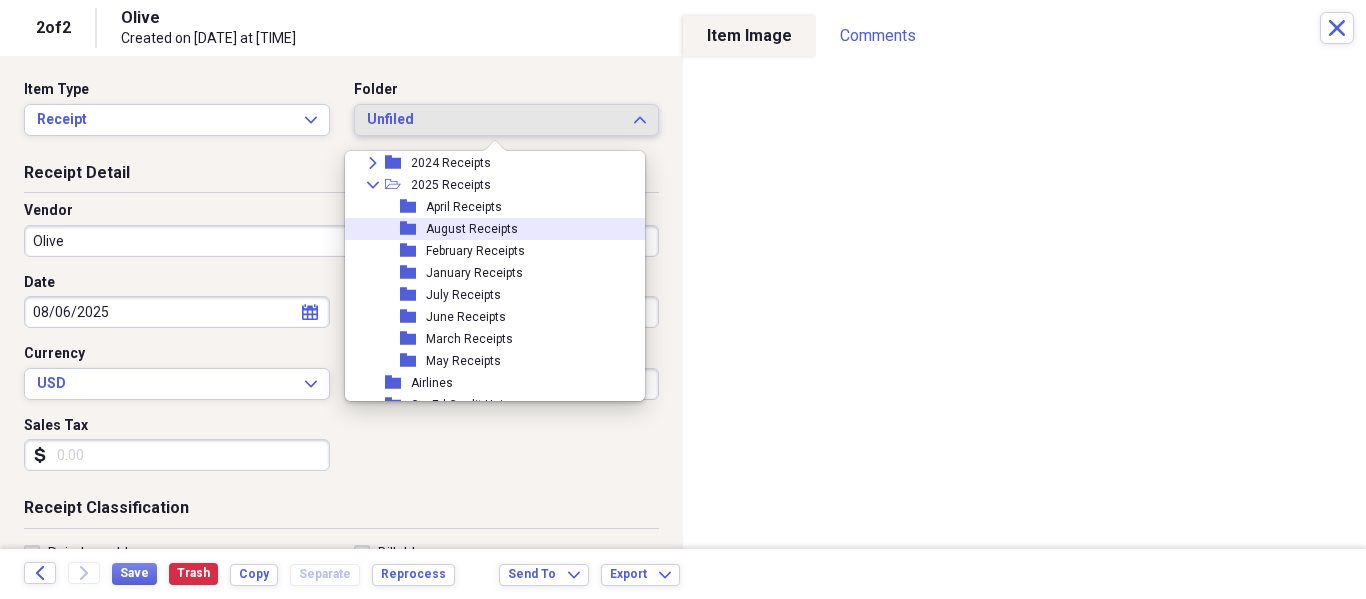 click on "August Receipts" at bounding box center (472, 229) 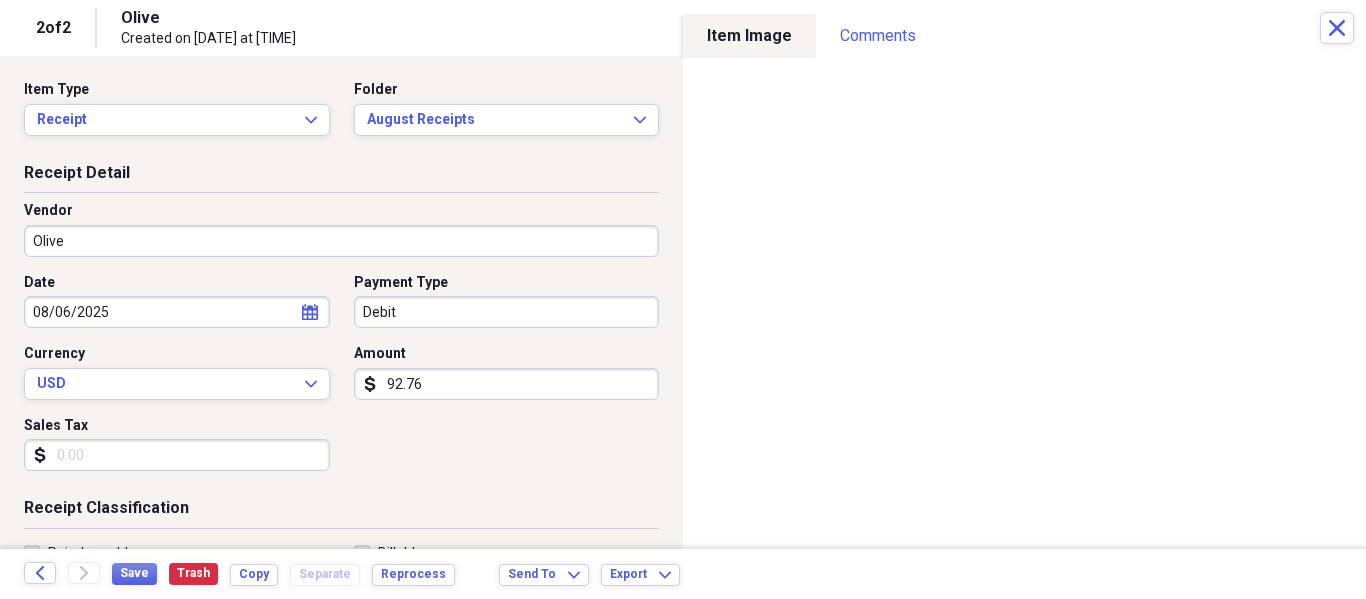 click on "Olive" at bounding box center [341, 241] 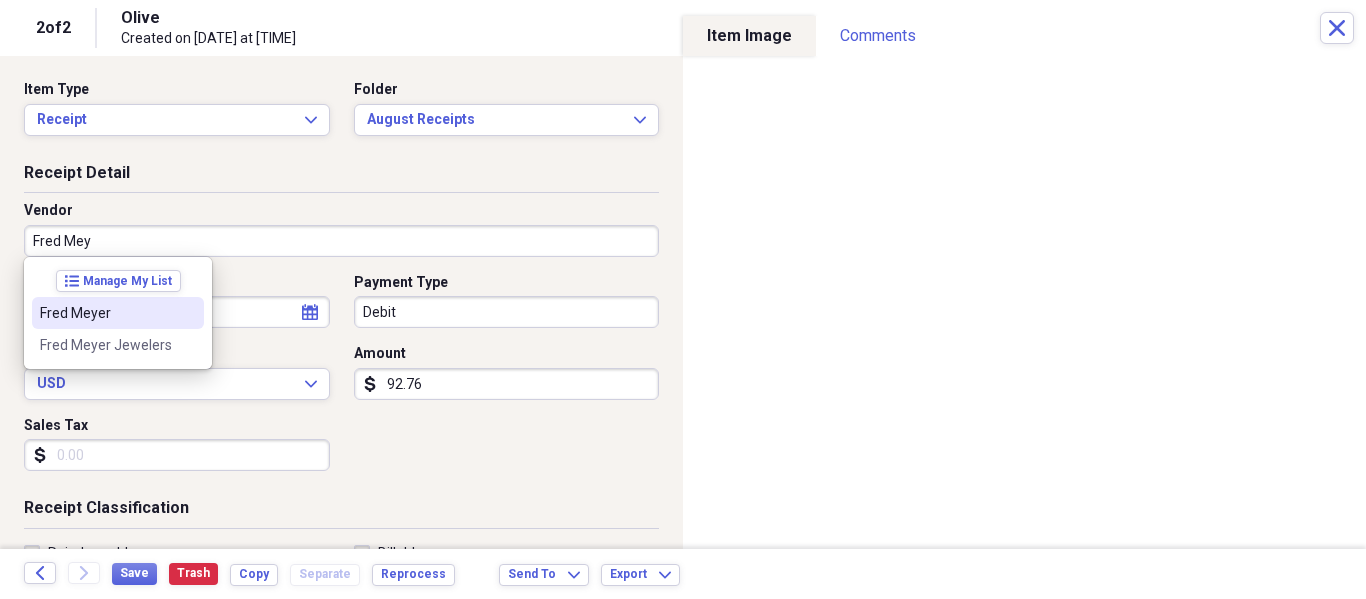 click on "Fred Meyer" at bounding box center (106, 313) 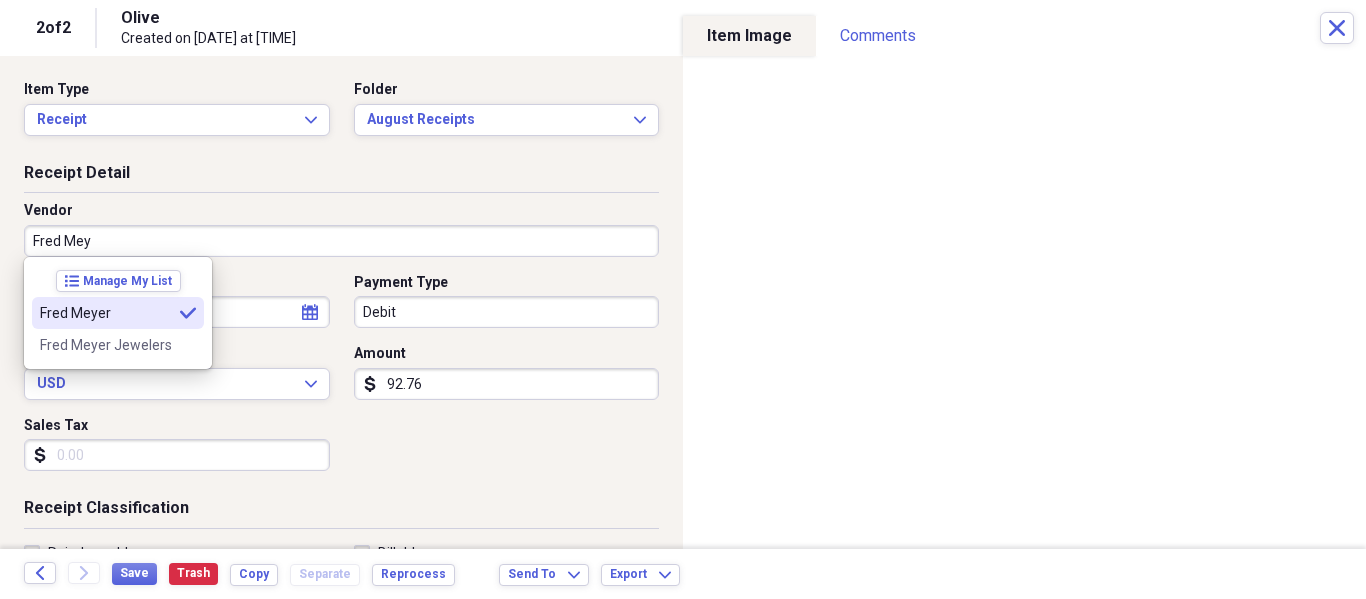 type on "Fred Meyer" 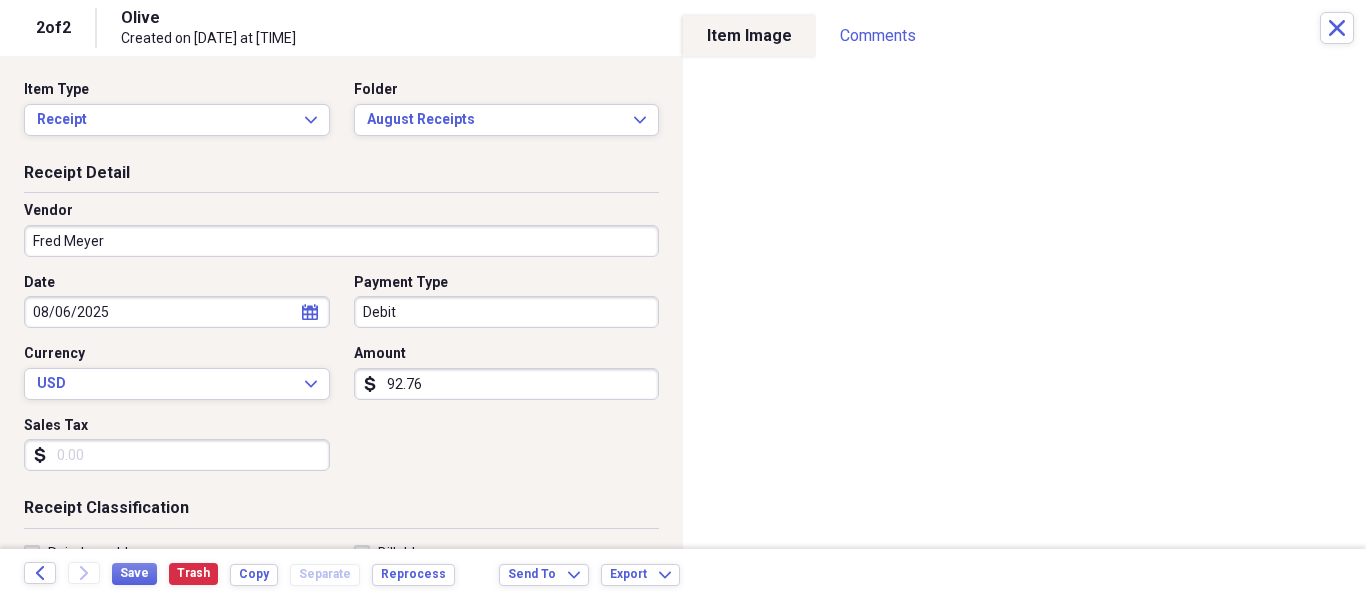 type on "Food" 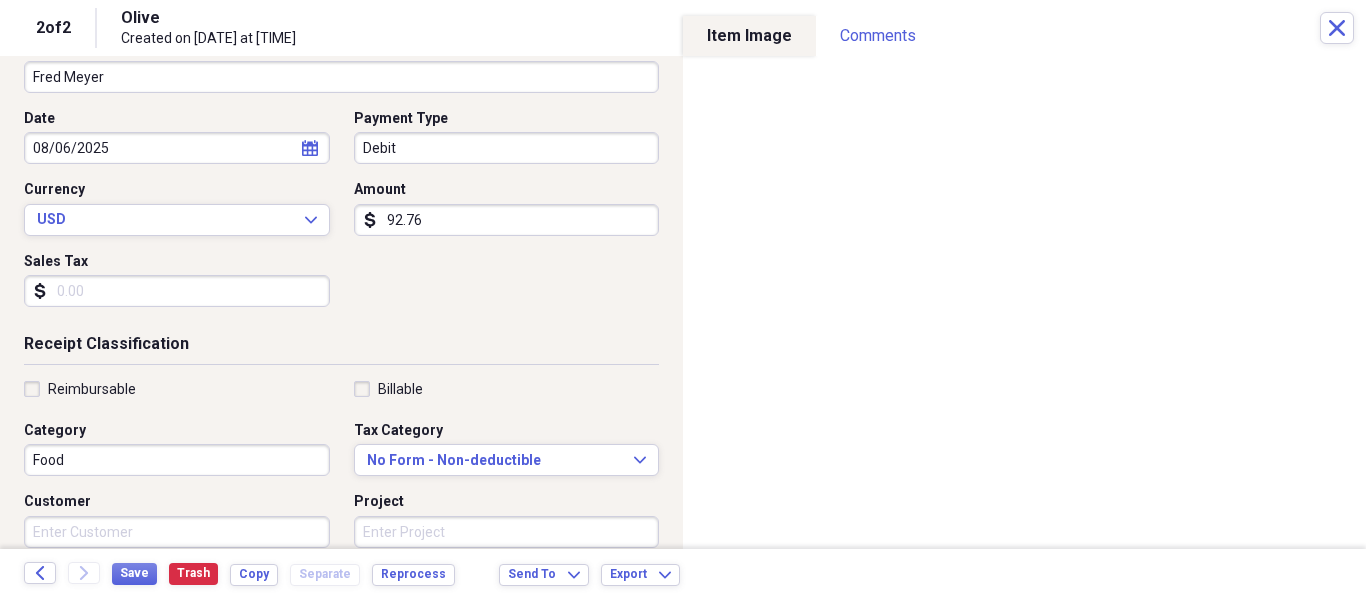 scroll, scrollTop: 200, scrollLeft: 0, axis: vertical 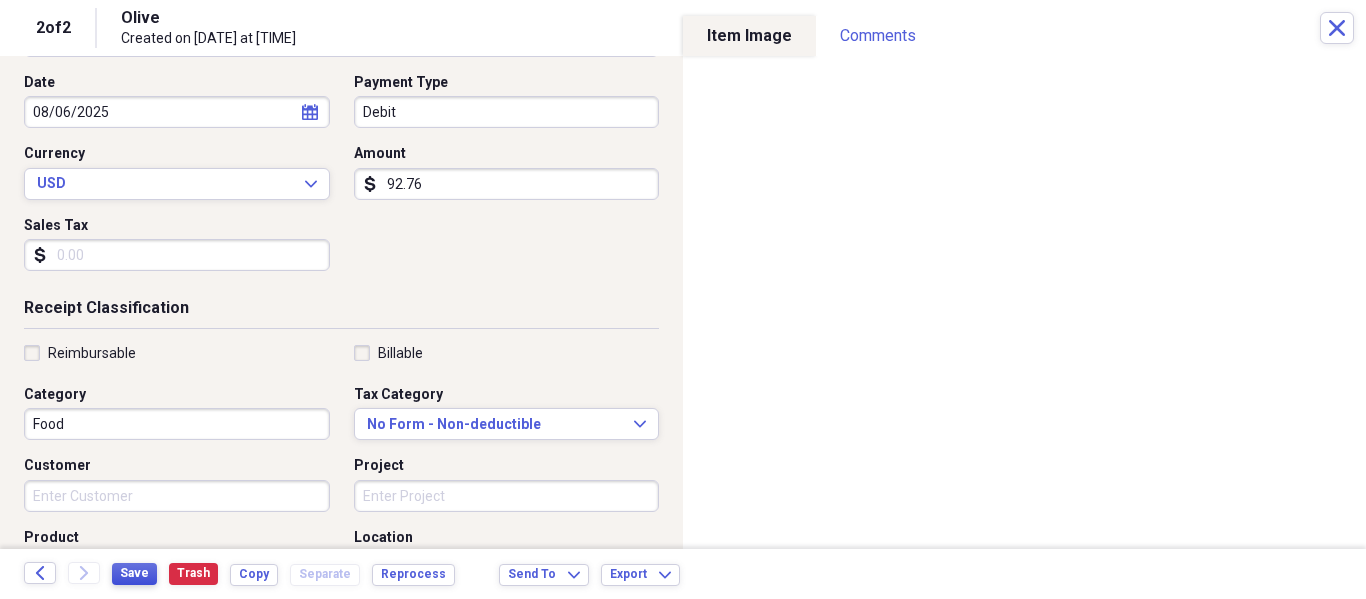click on "Save" at bounding box center [134, 574] 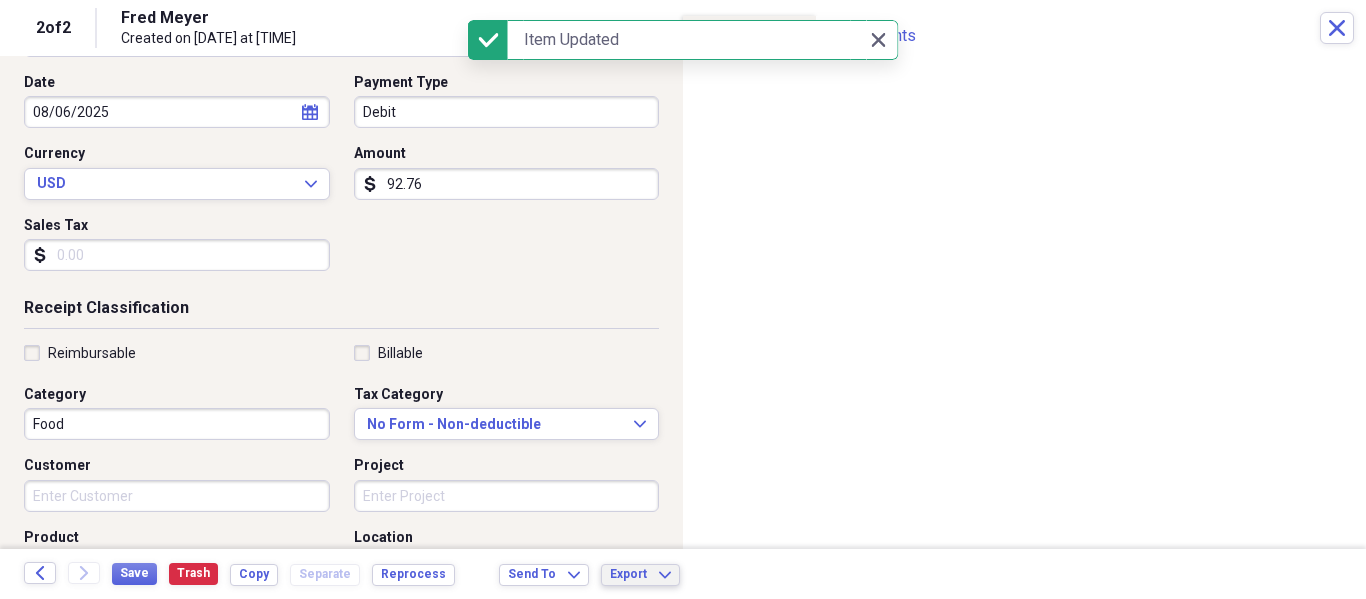 click on "Expand" 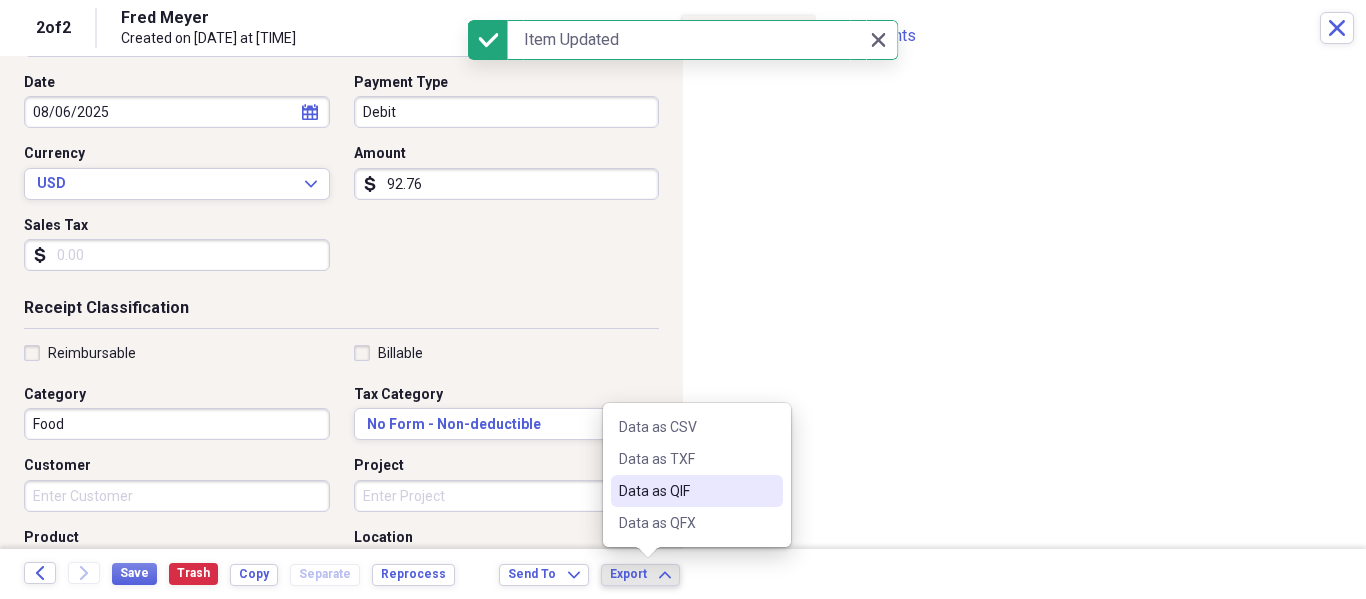 click on "Data as QIF" at bounding box center (685, 491) 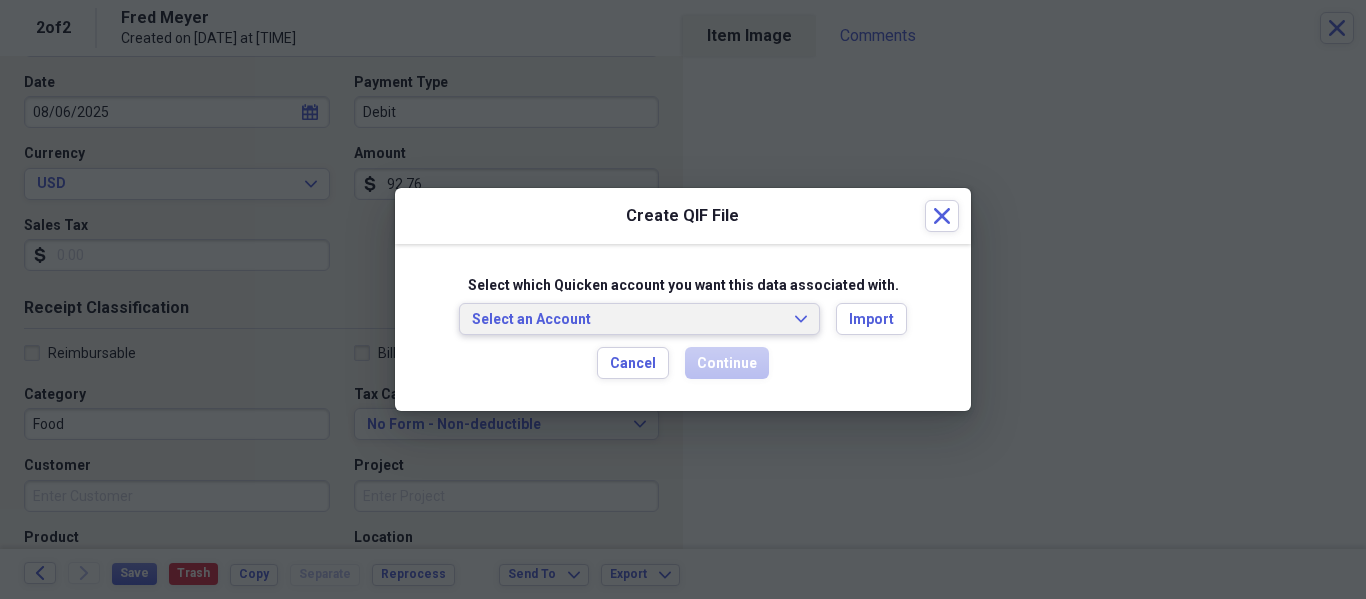 click on "Expand" 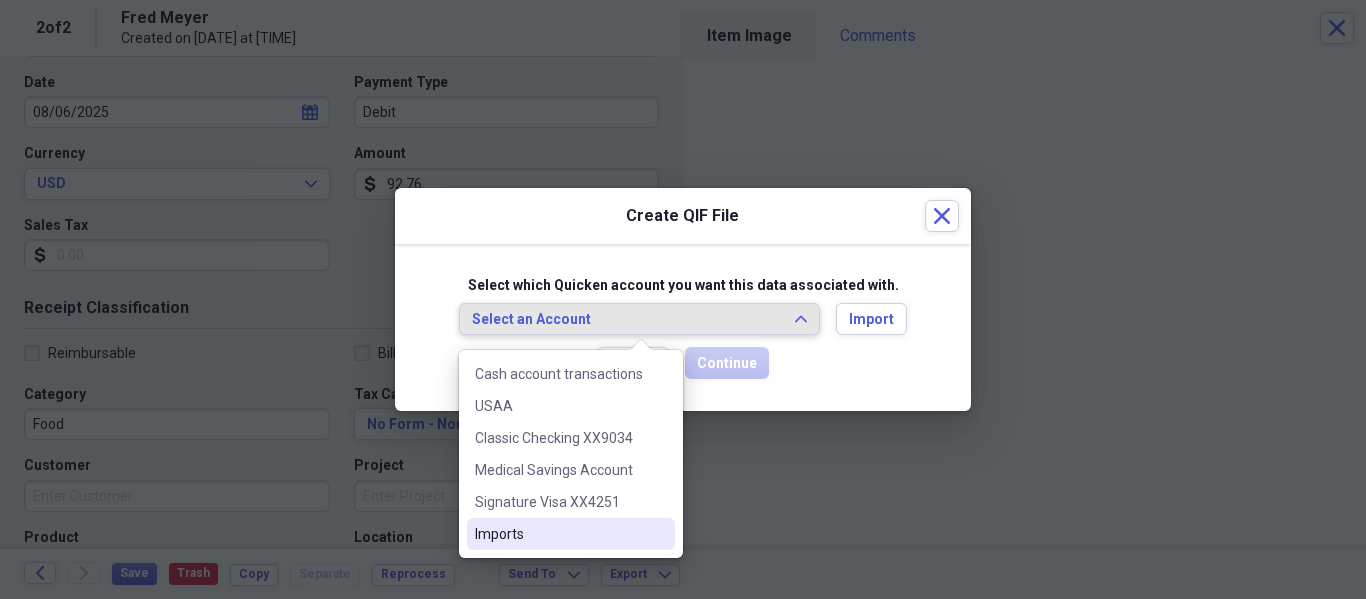 click on "Imports" at bounding box center (571, 534) 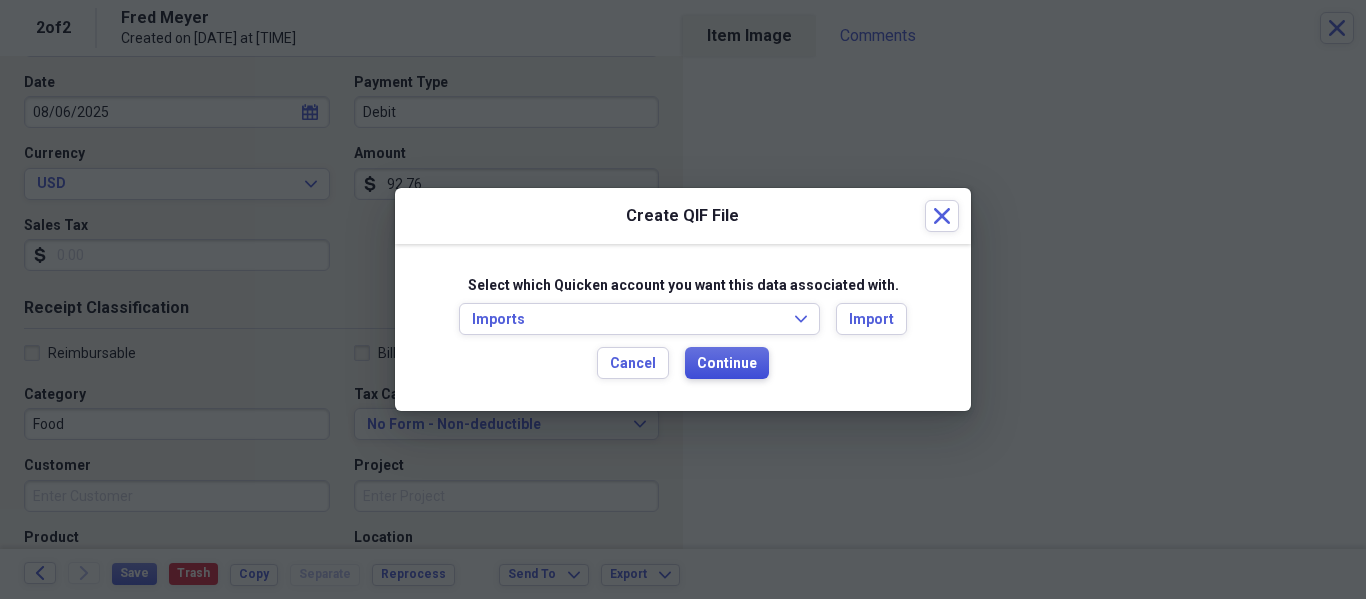 click on "Continue" at bounding box center (727, 364) 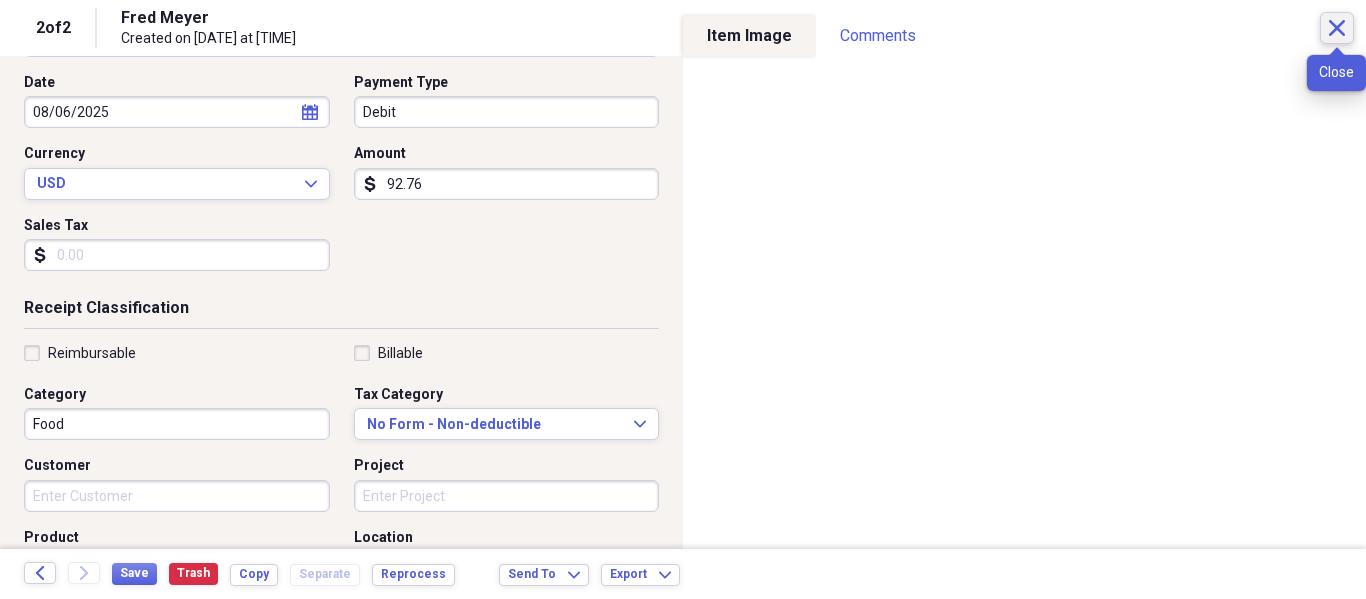 click 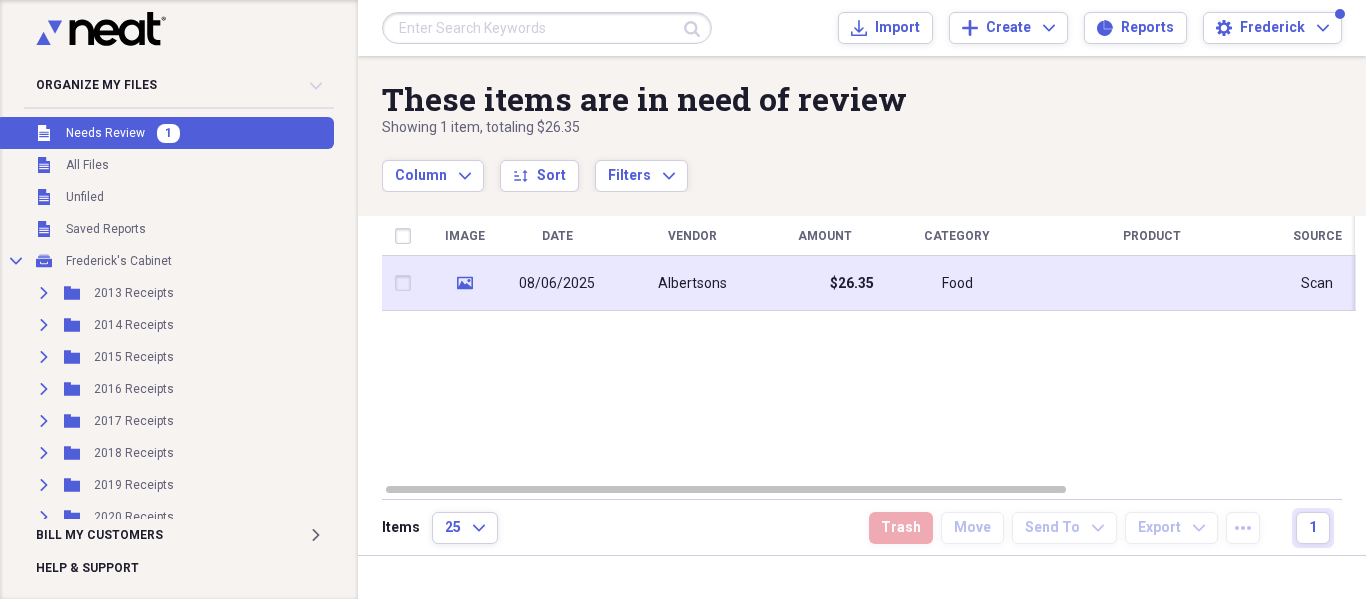 click on "Albertsons" at bounding box center [692, 283] 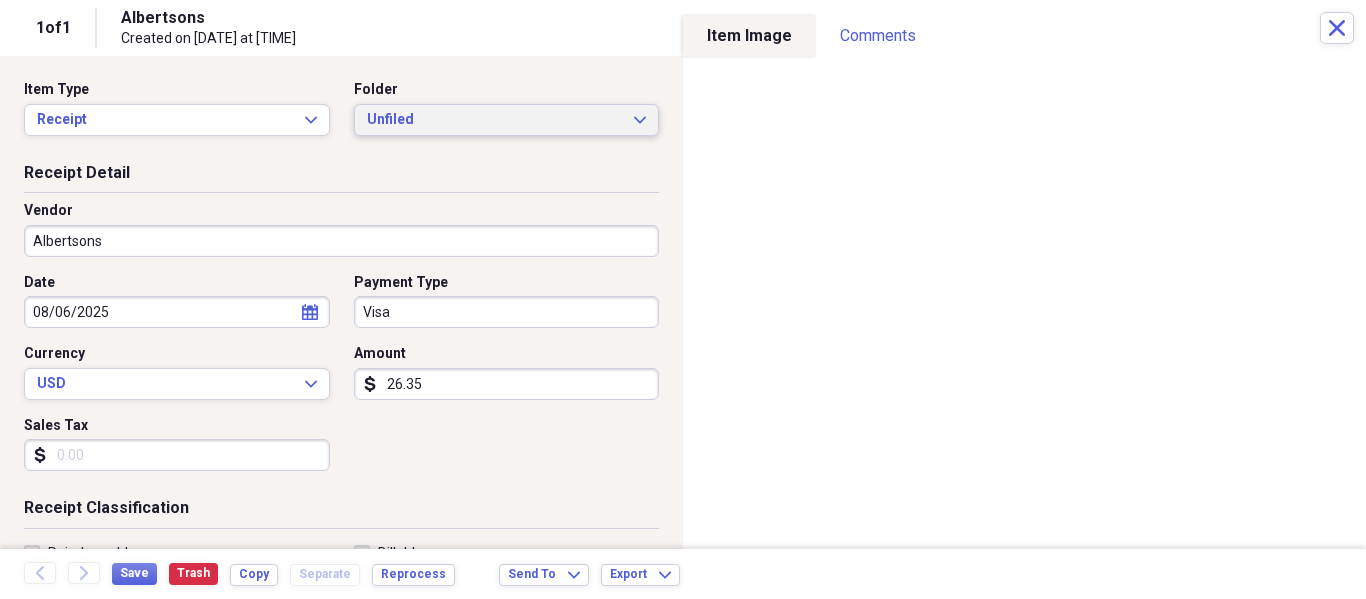 click on "Expand" 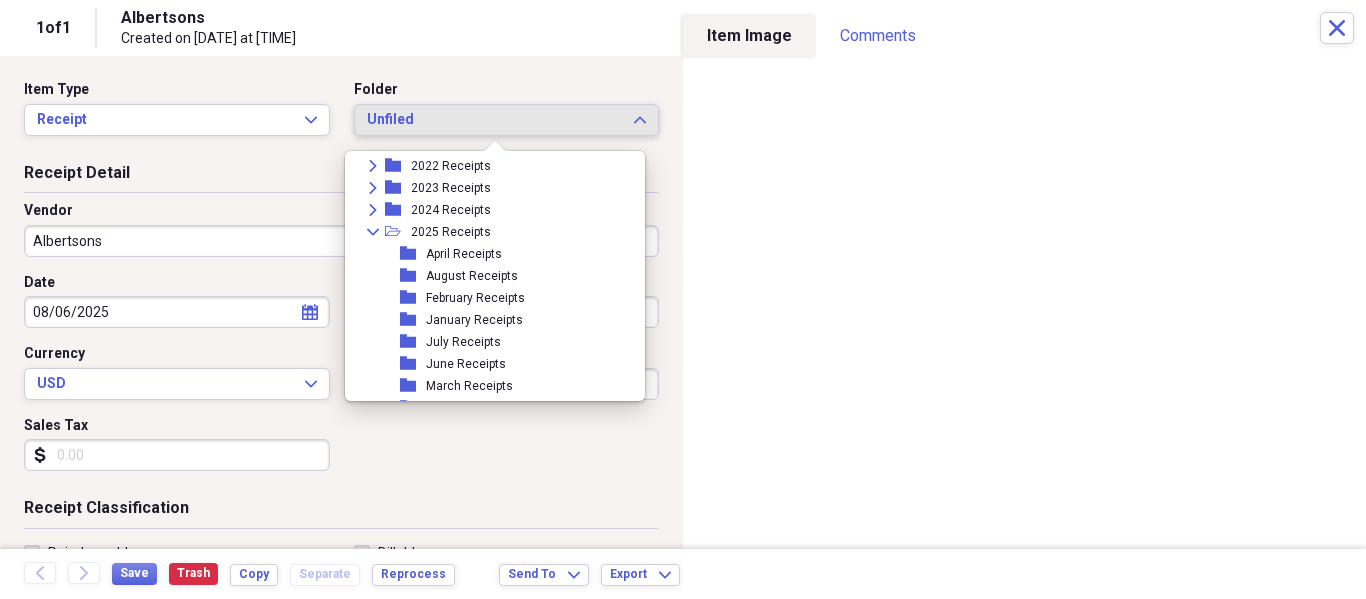 scroll, scrollTop: 300, scrollLeft: 0, axis: vertical 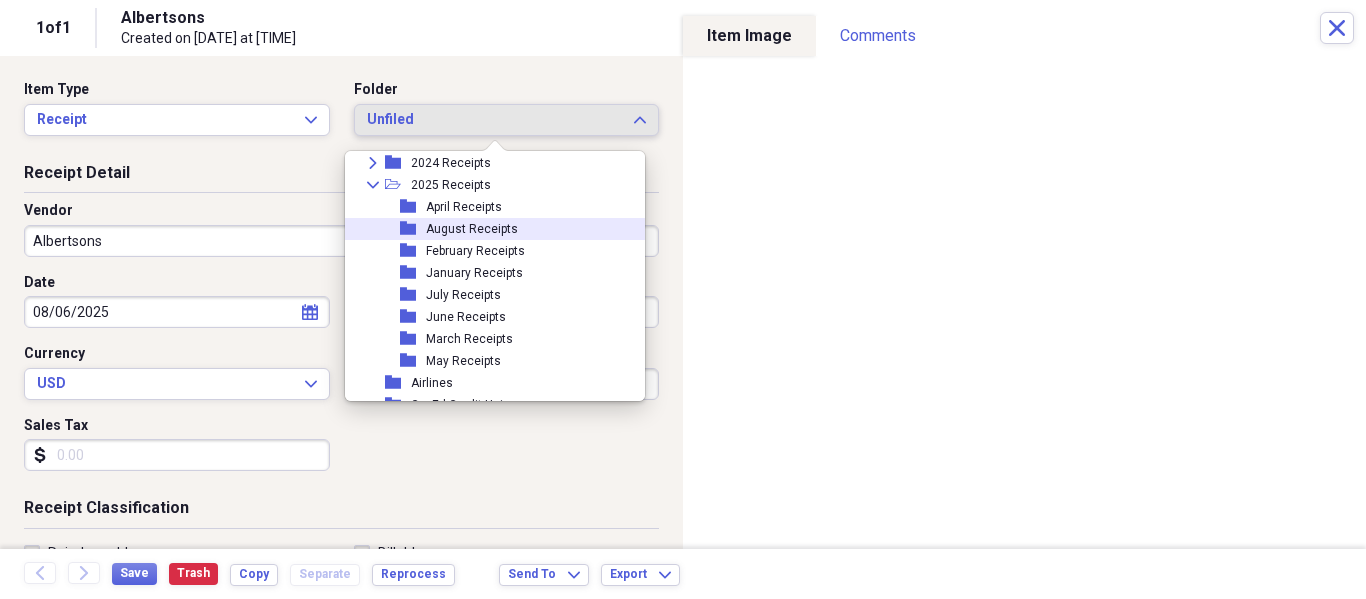 click on "August Receipts" at bounding box center [472, 229] 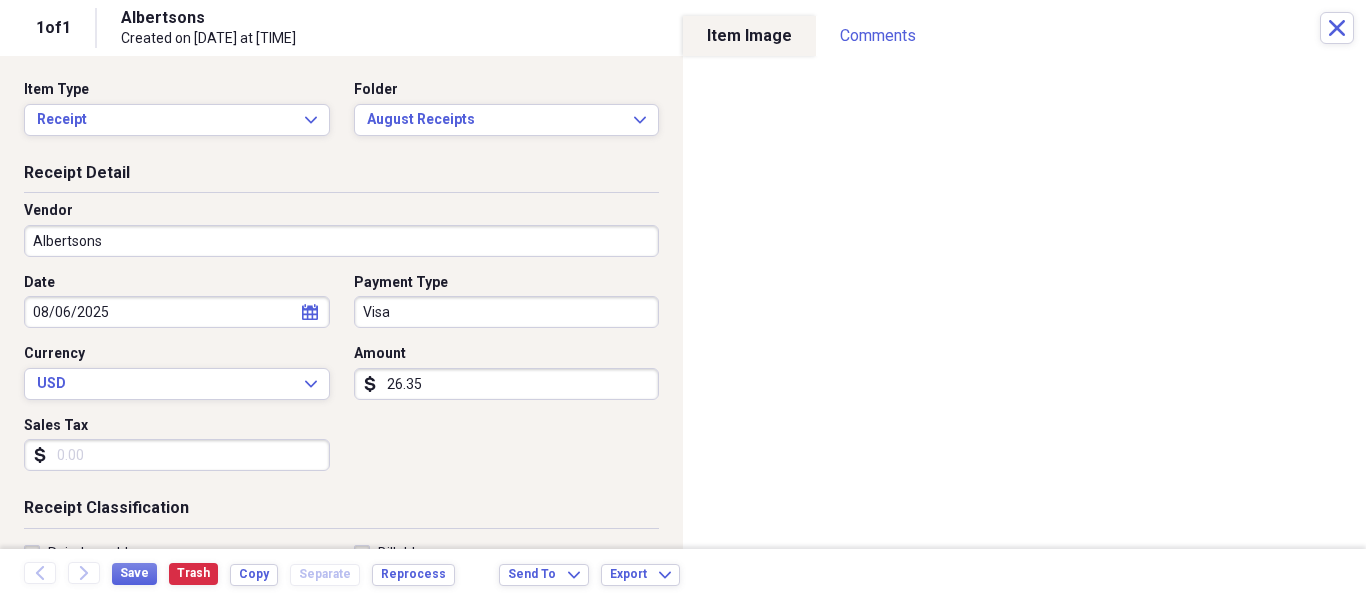 click on "Organize My Files Collapse Unfiled Needs Review Unfiled All Files Unfiled Unfiled Unfiled Saved Reports Collapse My Cabinet Frederick's Cabinet Add Folder Expand Folder 2013 Receipts Add Folder Expand Folder 2014 Receipts Add Folder Expand Folder 2015 Receipts Add Folder Expand Folder 2016 Receipts Add Folder Expand Folder 2017 Receipts Add Folder Expand Folder 2018 Receipts Add Folder Expand Folder 2019 Receipts Add Folder Expand Folder 2020 Receipts Add Folder Expand Folder 2021 Receipts Add Folder Expand Folder 2022 Receipts Add Folder Expand Folder 2023 Receipts Add Folder Expand Folder 2024 Receipts Add Folder Collapse Open Folder 2025 Receipts Add Folder Folder April Receipts Add Folder Folder August Receipts Add Folder Folder February Receipts Add Folder Folder January Receipts Add Folder Folder July Receipts Add Folder Folder June Receipts Add Folder Folder March Receipts Add Folder Folder May Receipts Add Folder Folder Airlines Add Folder Folder CapEd Credit Union Add Folder Folder Add Folder Folder" at bounding box center (683, 299) 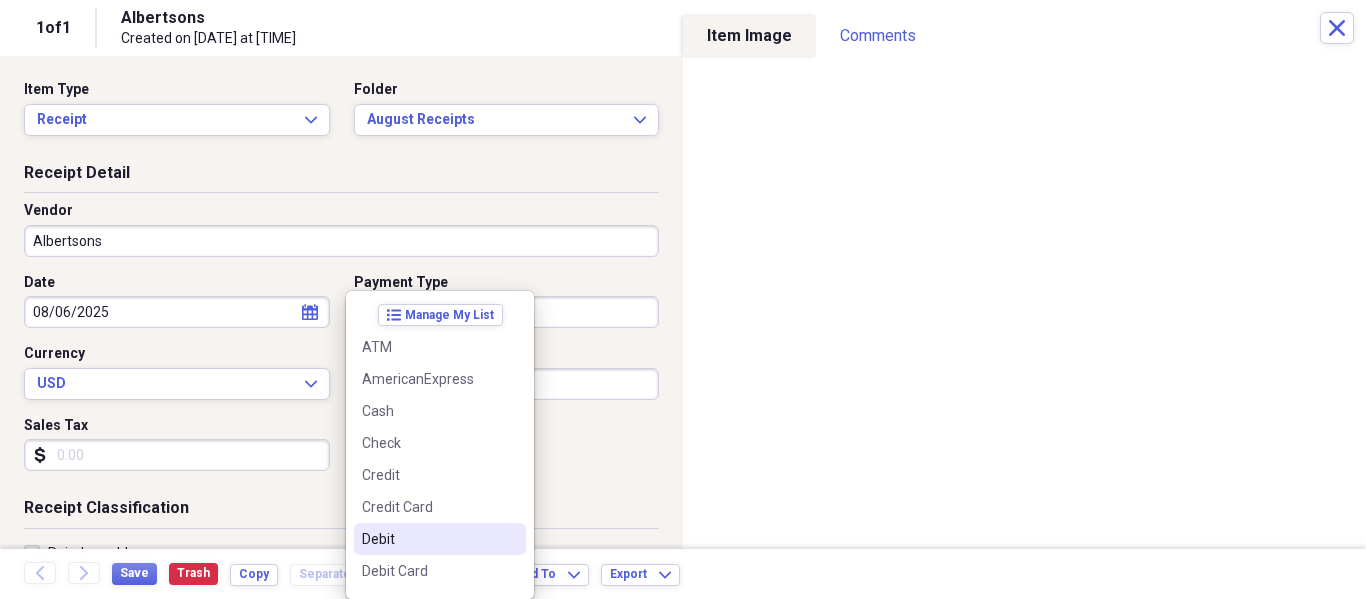 click on "Debit" at bounding box center (428, 539) 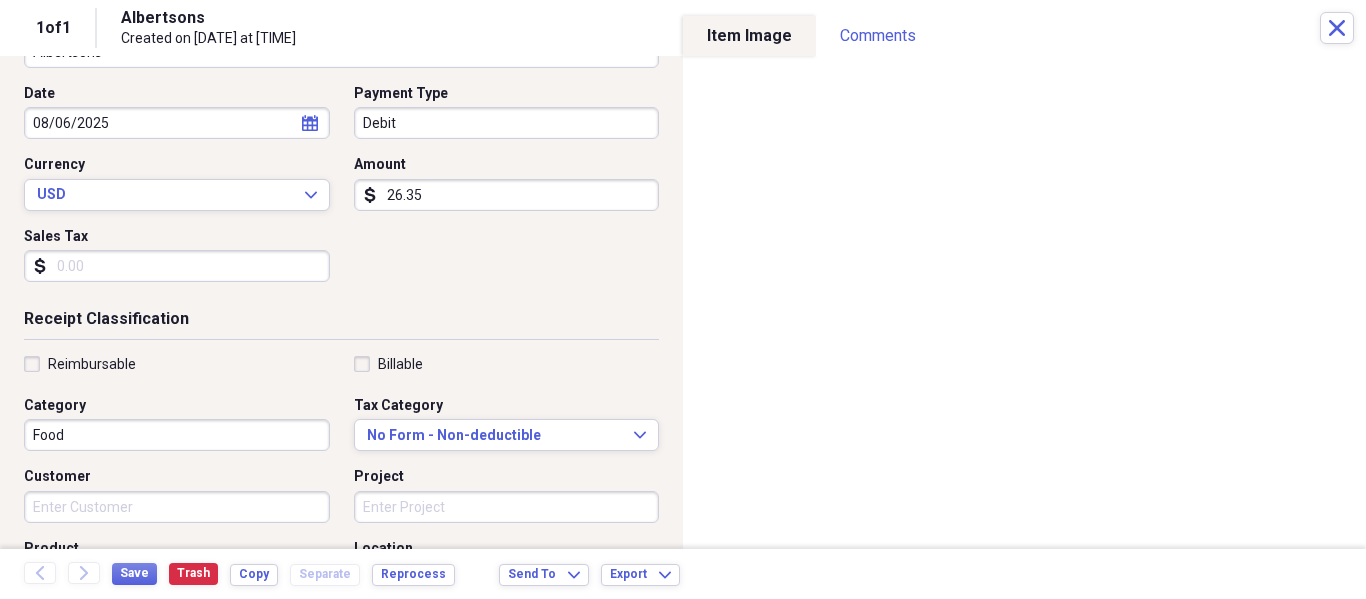 scroll, scrollTop: 200, scrollLeft: 0, axis: vertical 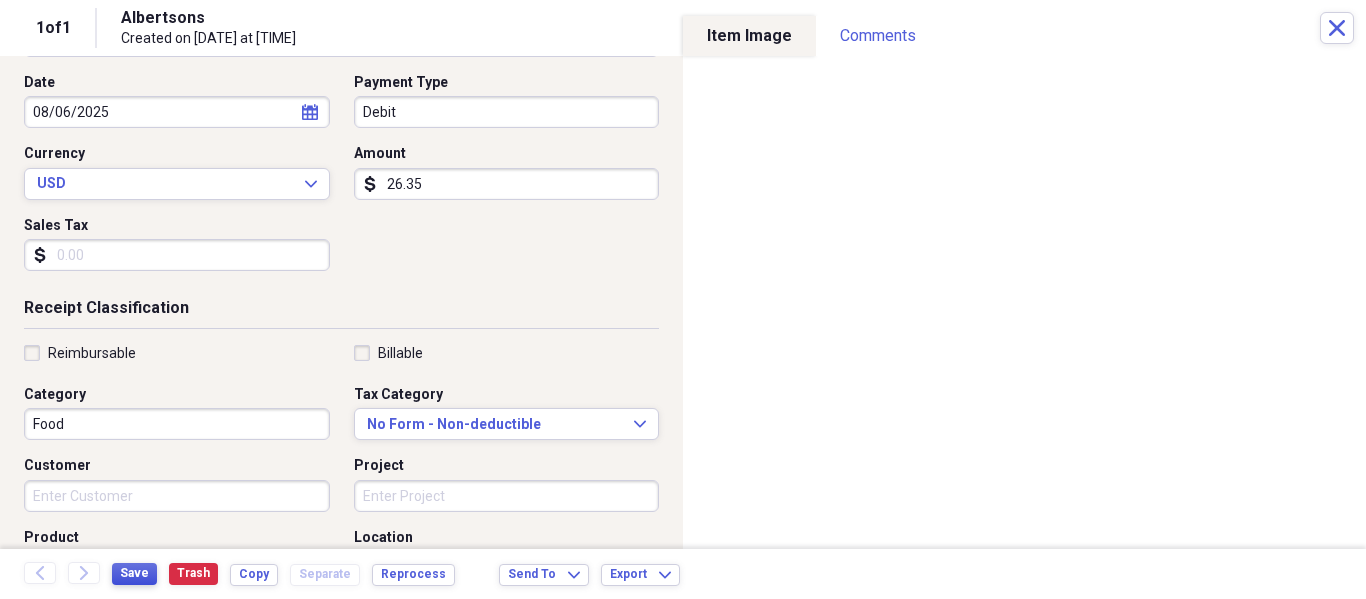 click on "Save" at bounding box center [134, 573] 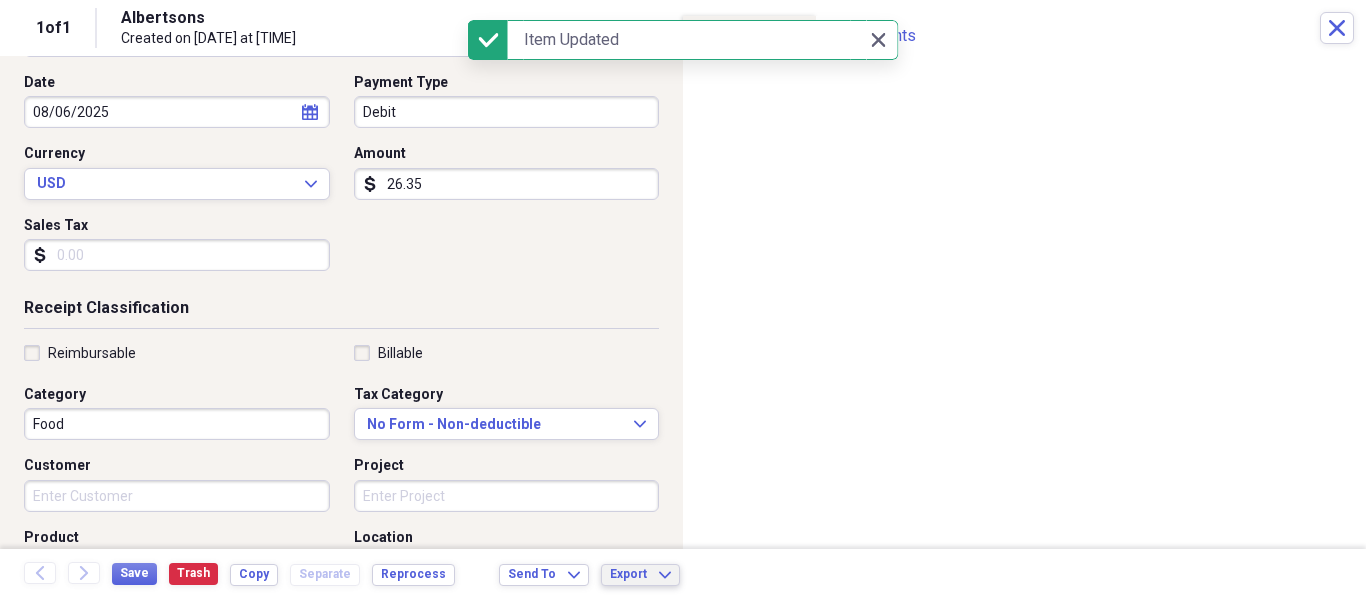 click on "Expand" 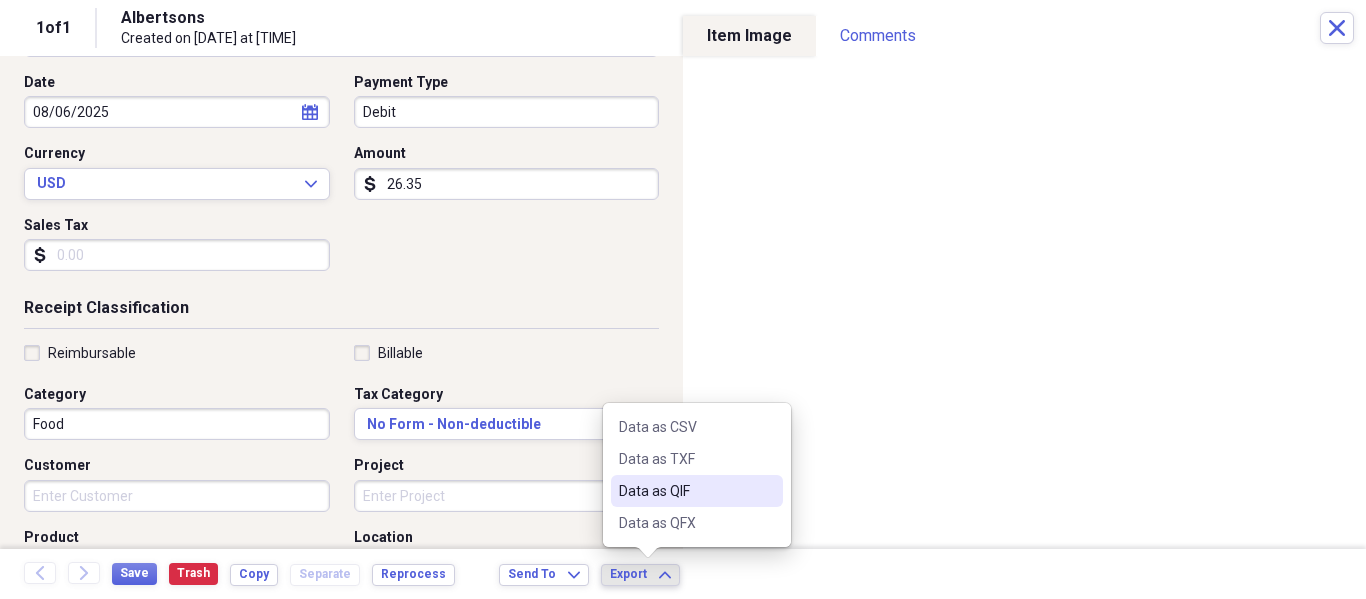 click on "Data as QIF" at bounding box center (685, 491) 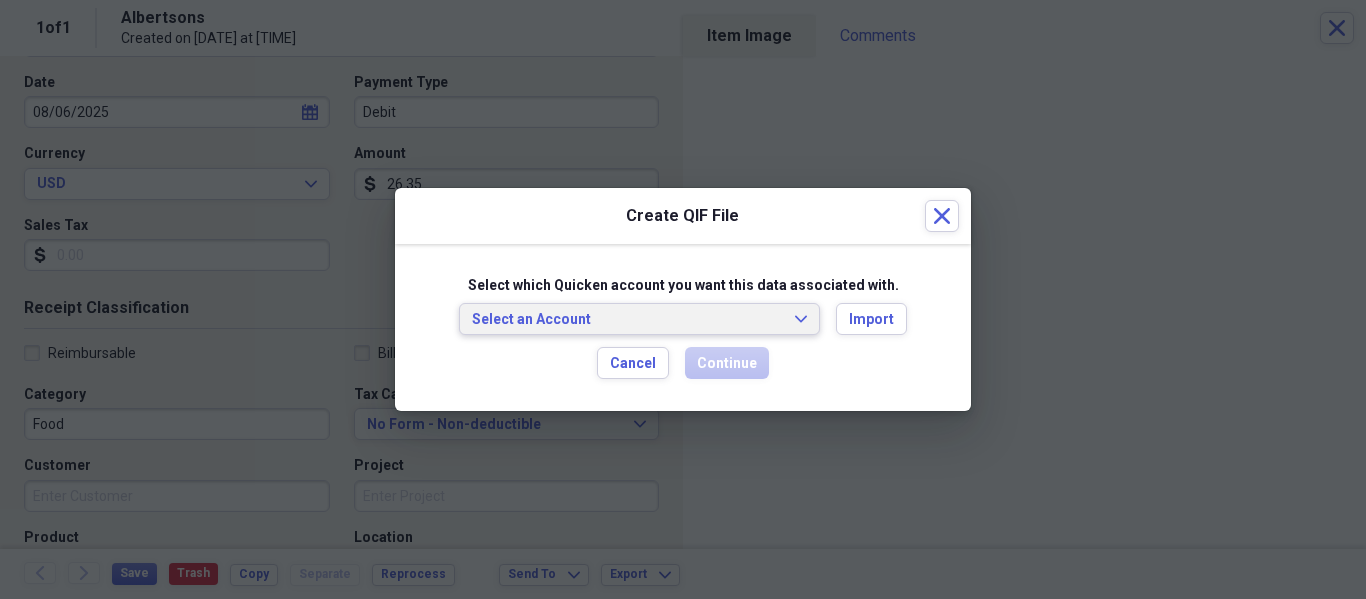 click on "Expand" 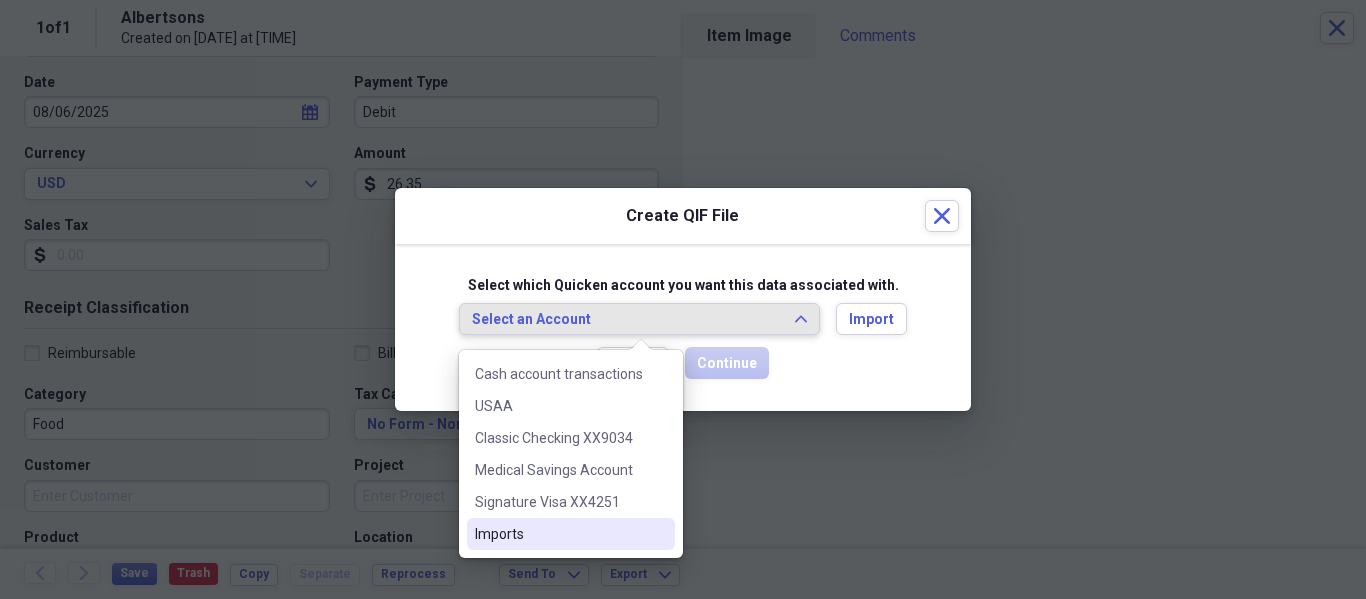 click on "Imports" at bounding box center (571, 534) 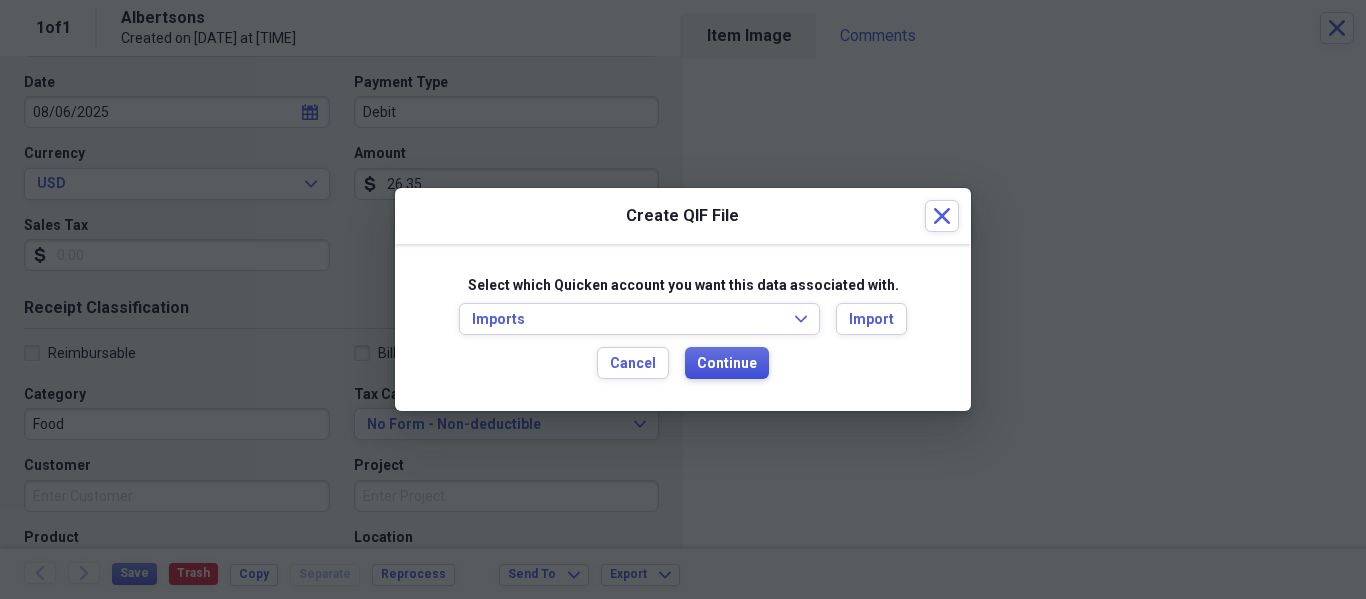 click on "Continue" at bounding box center (727, 364) 